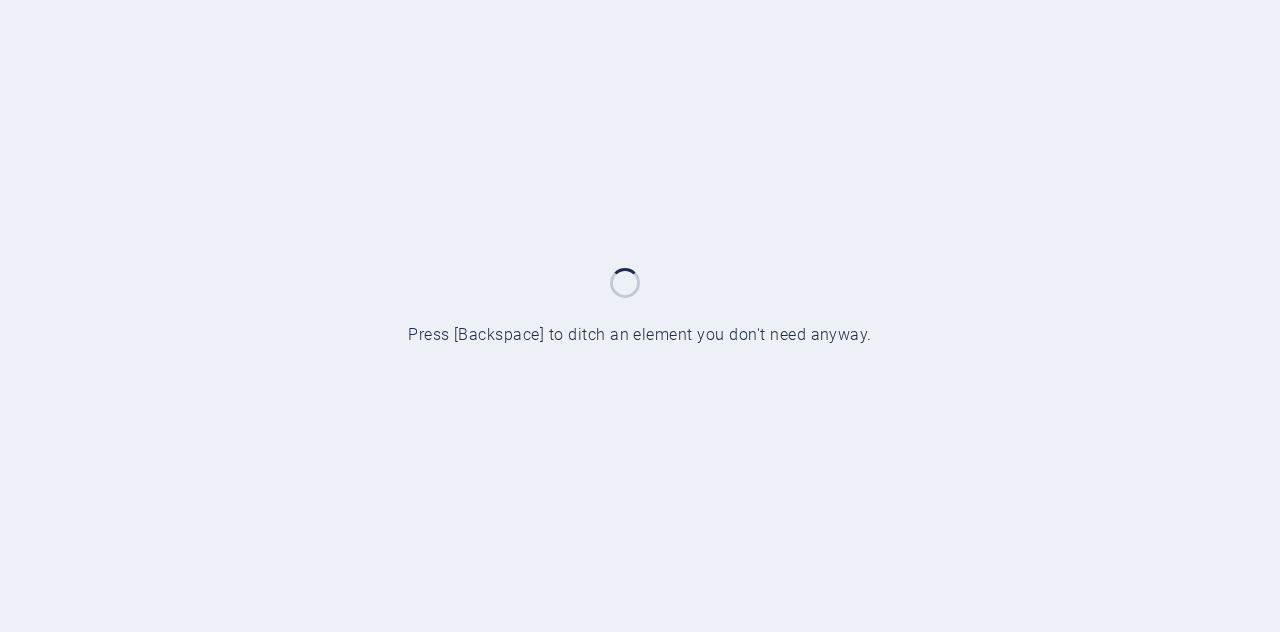 scroll, scrollTop: 0, scrollLeft: 0, axis: both 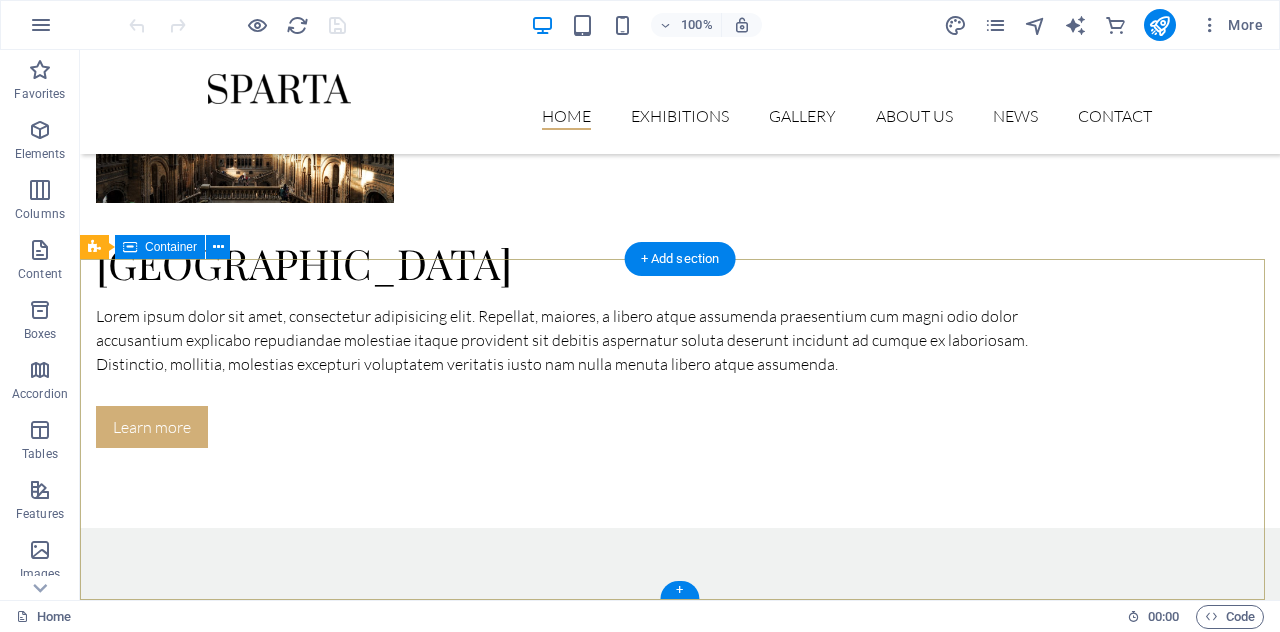 click on "Lorem ipsum dolor sit amet, consectetur elit adipisicing. Repellat, maiores, a libero atque assumenda elmo praesentium. Navigation Home Exhibitions Detail view Gallery About us News Contact Contact [STREET_ADDRESS] Phone:  [PHONE_NUMBER] Mobil:  [EMAIL_ADDRESS] Legal Notice  |  Privacy" at bounding box center (680, 7973) 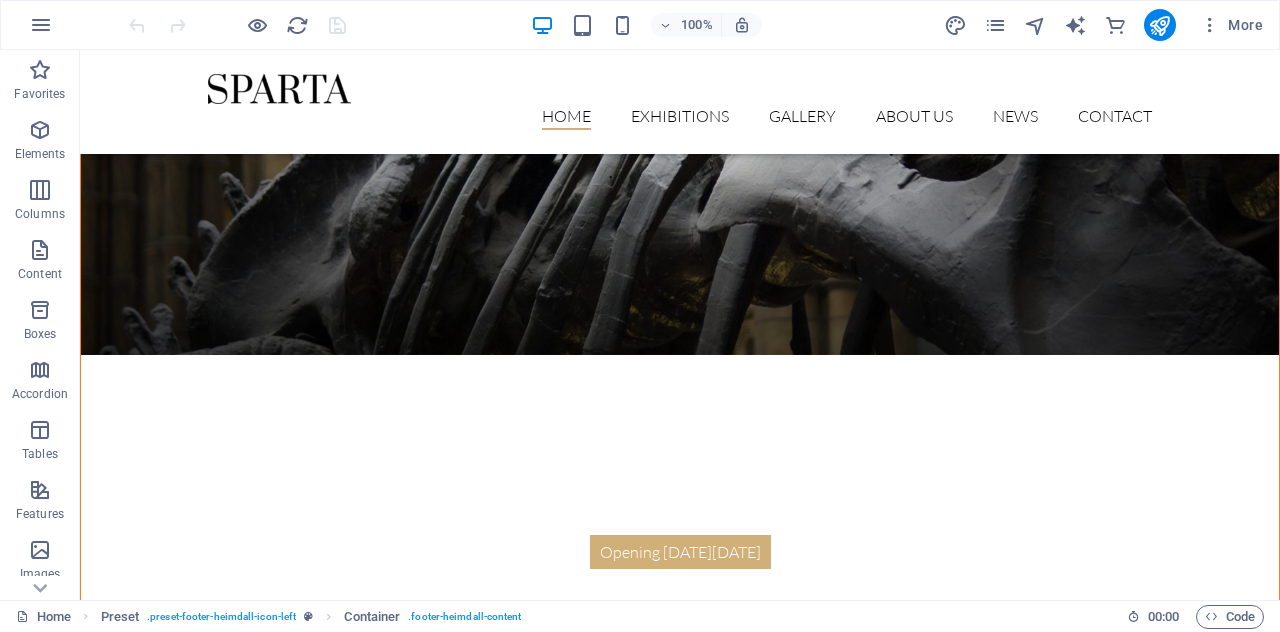 scroll, scrollTop: 0, scrollLeft: 0, axis: both 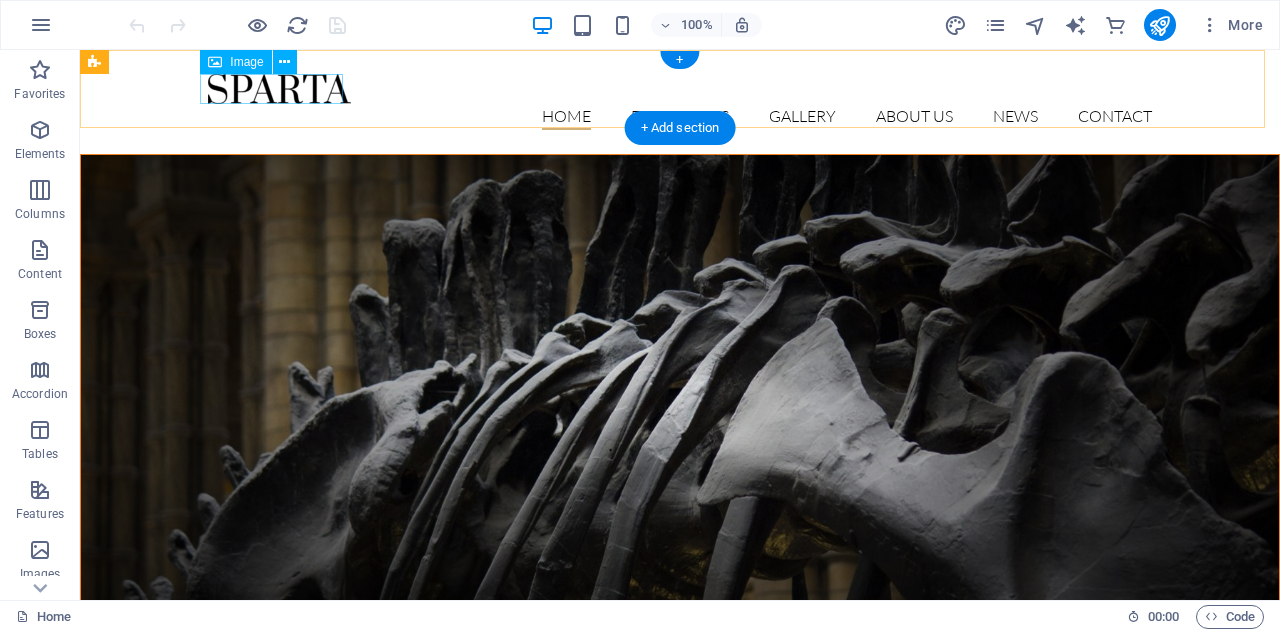 click at bounding box center [680, 89] 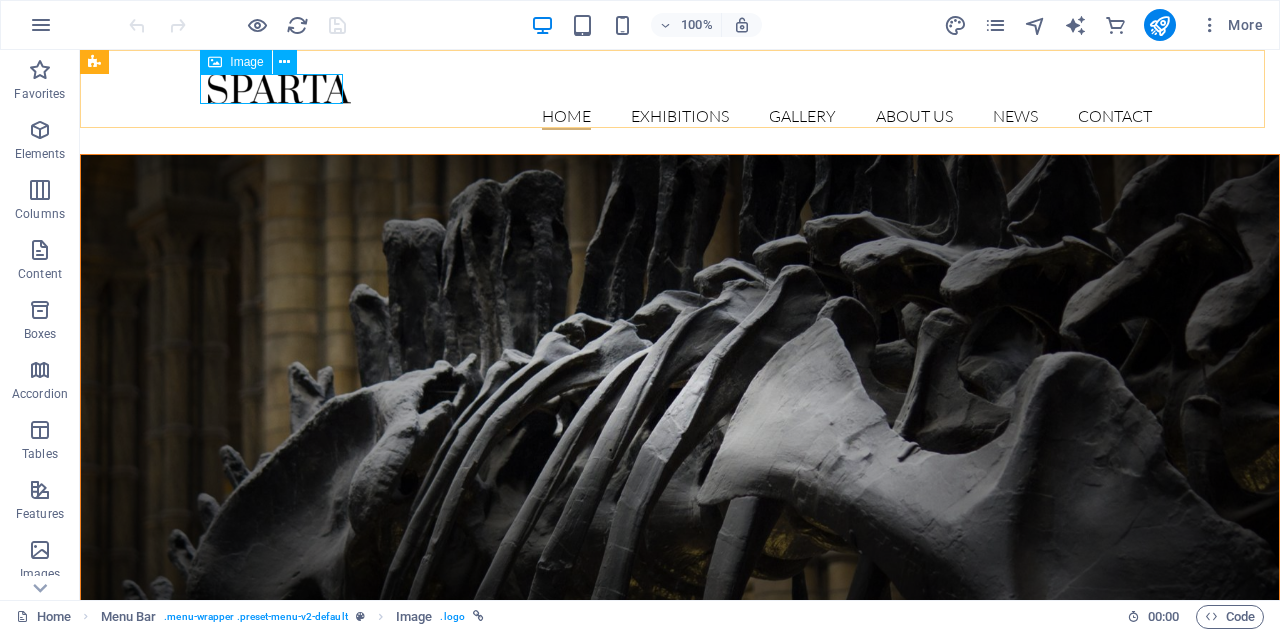 click on "Image" at bounding box center (246, 62) 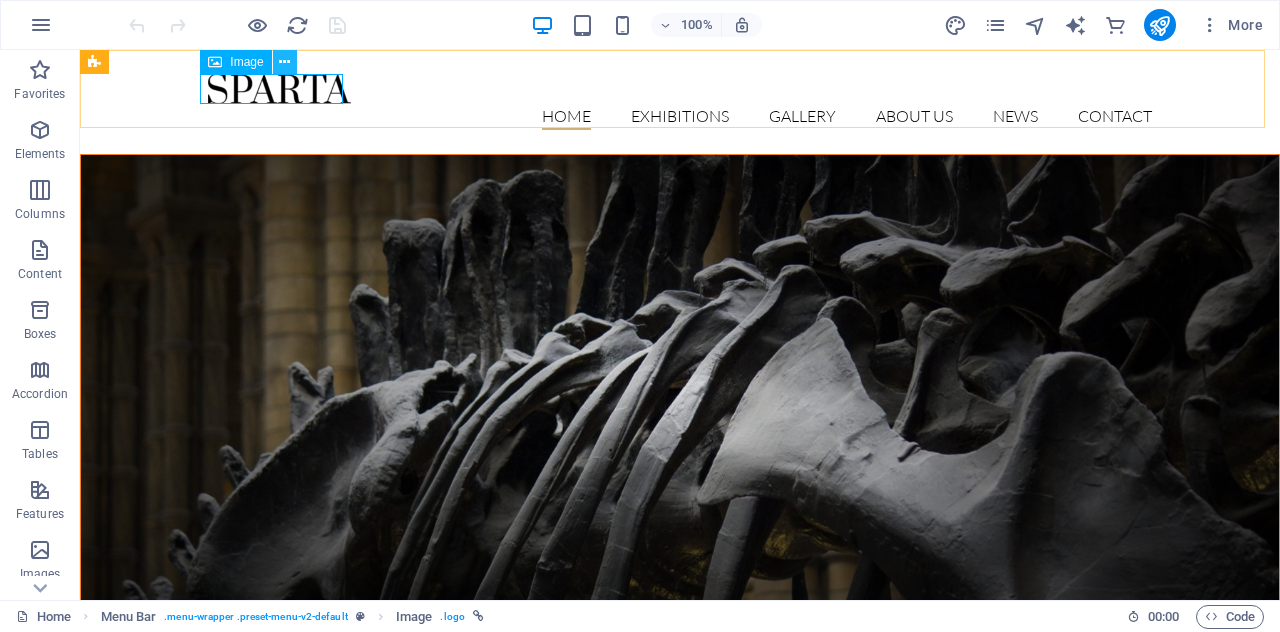click at bounding box center (284, 62) 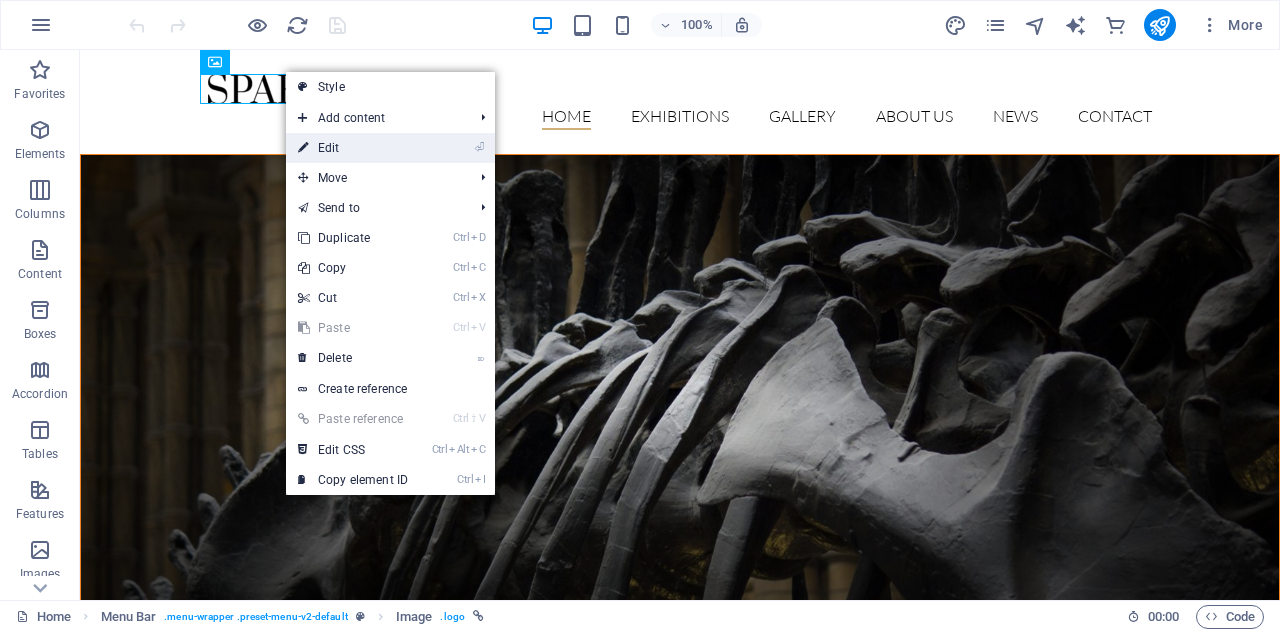 click on "⏎" at bounding box center [479, 147] 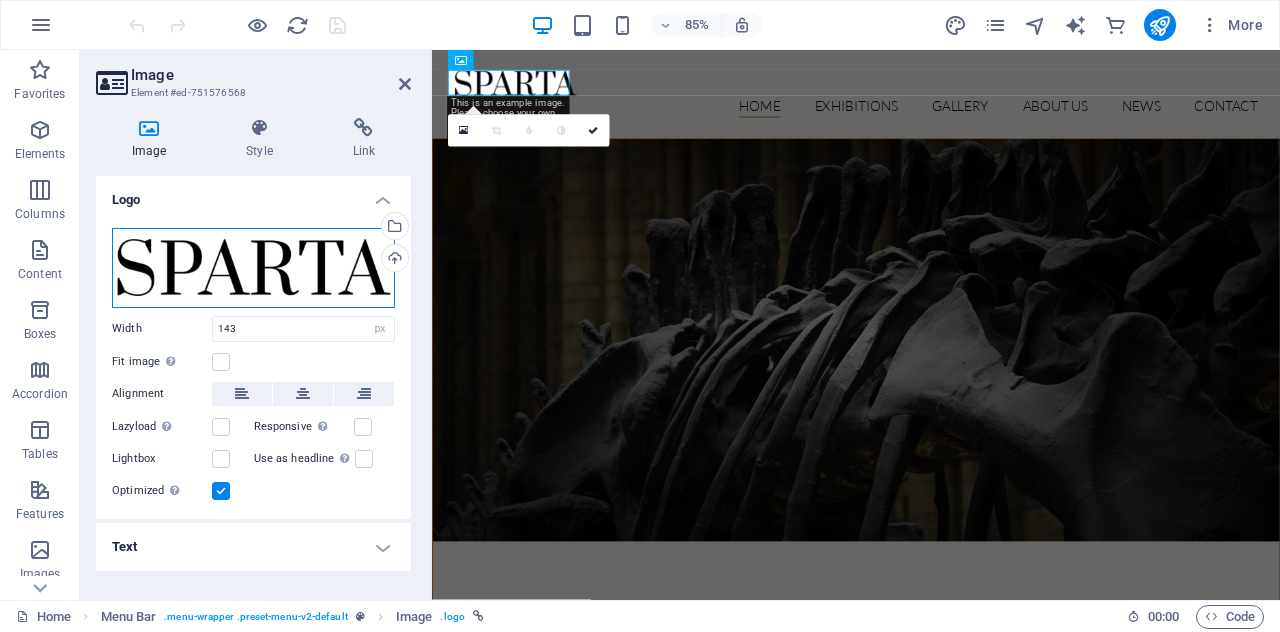 click on "Drag files here, click to choose files or select files from Files or our free stock photos & videos" at bounding box center [253, 268] 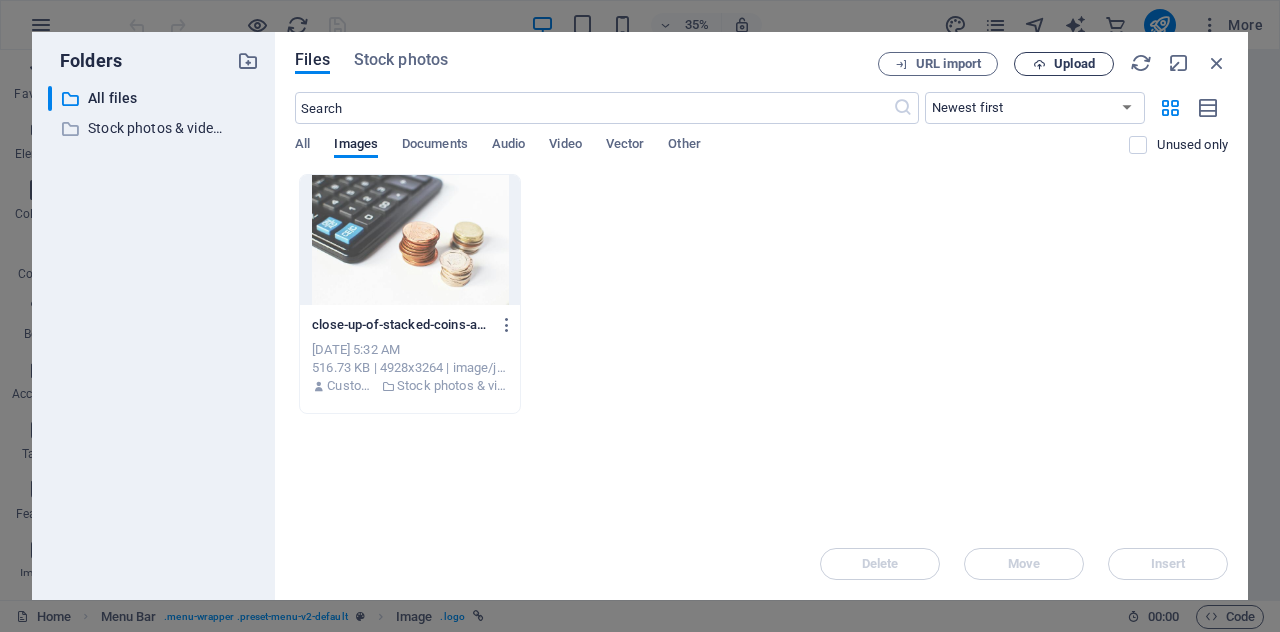 click on "Upload" at bounding box center (1064, 64) 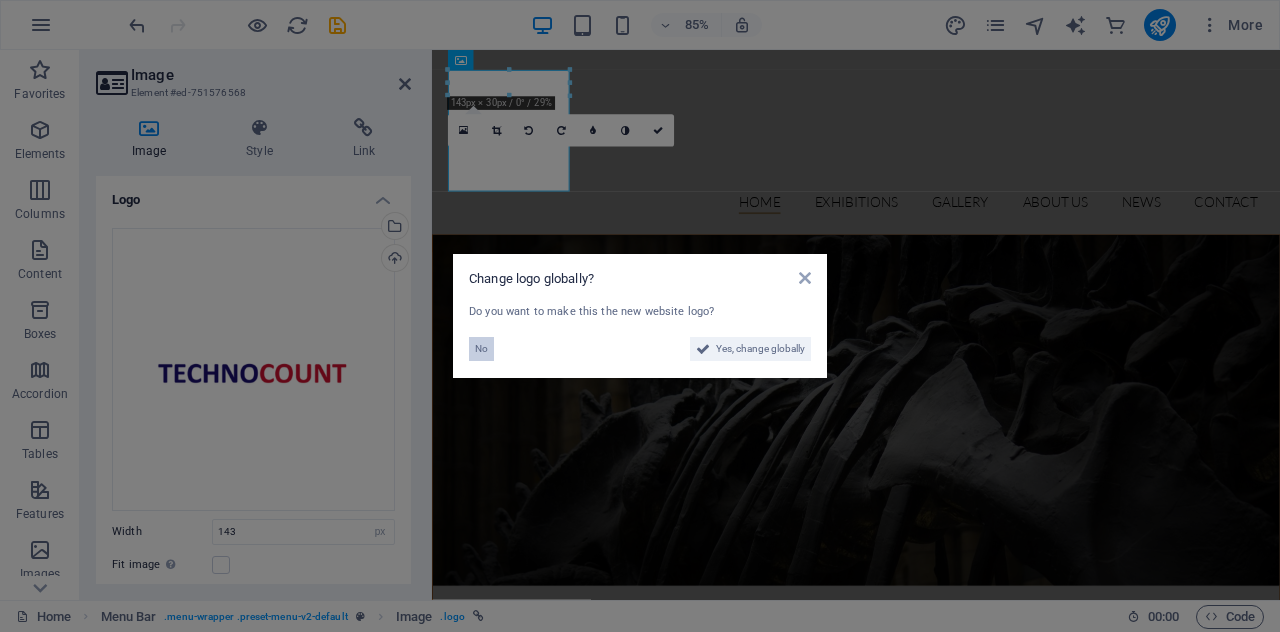click on "No" at bounding box center [481, 349] 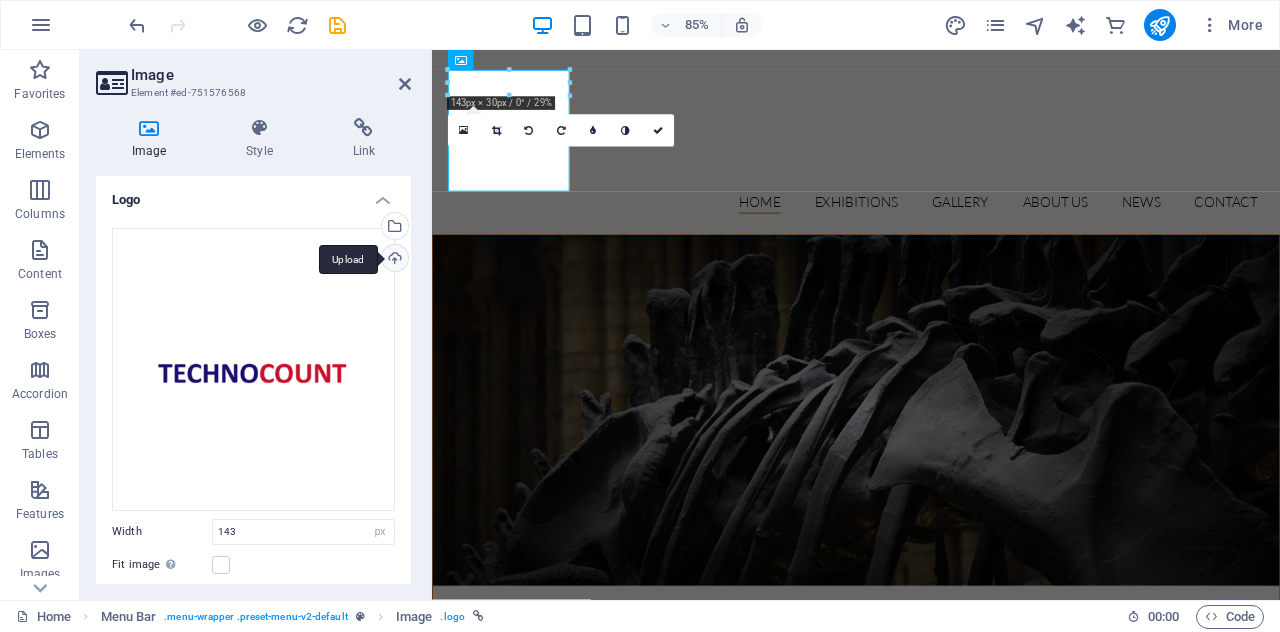 click on "Upload" at bounding box center (393, 260) 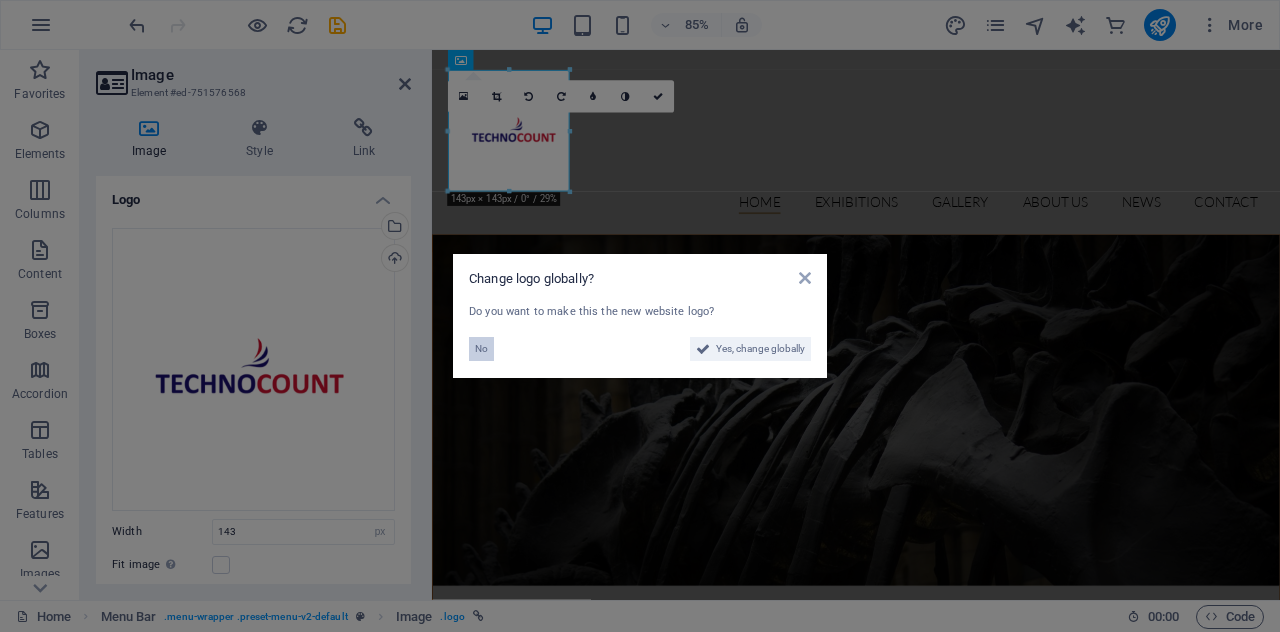 click on "No" at bounding box center (481, 349) 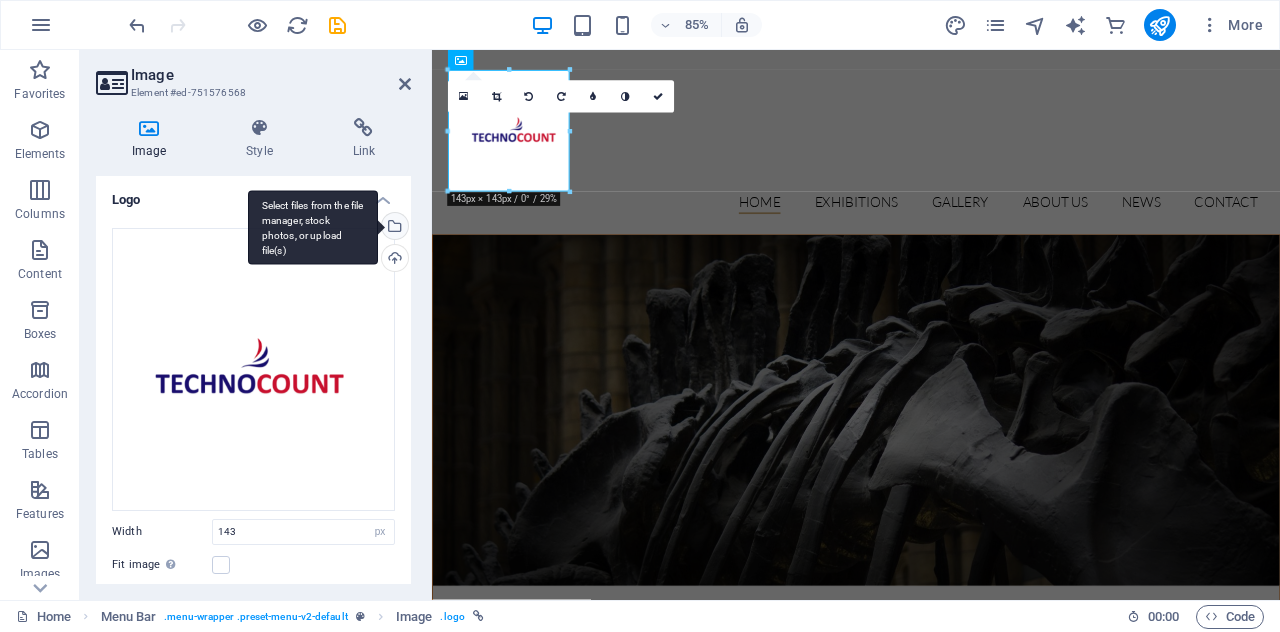 click on "Select files from the file manager, stock photos, or upload file(s)" at bounding box center (313, 227) 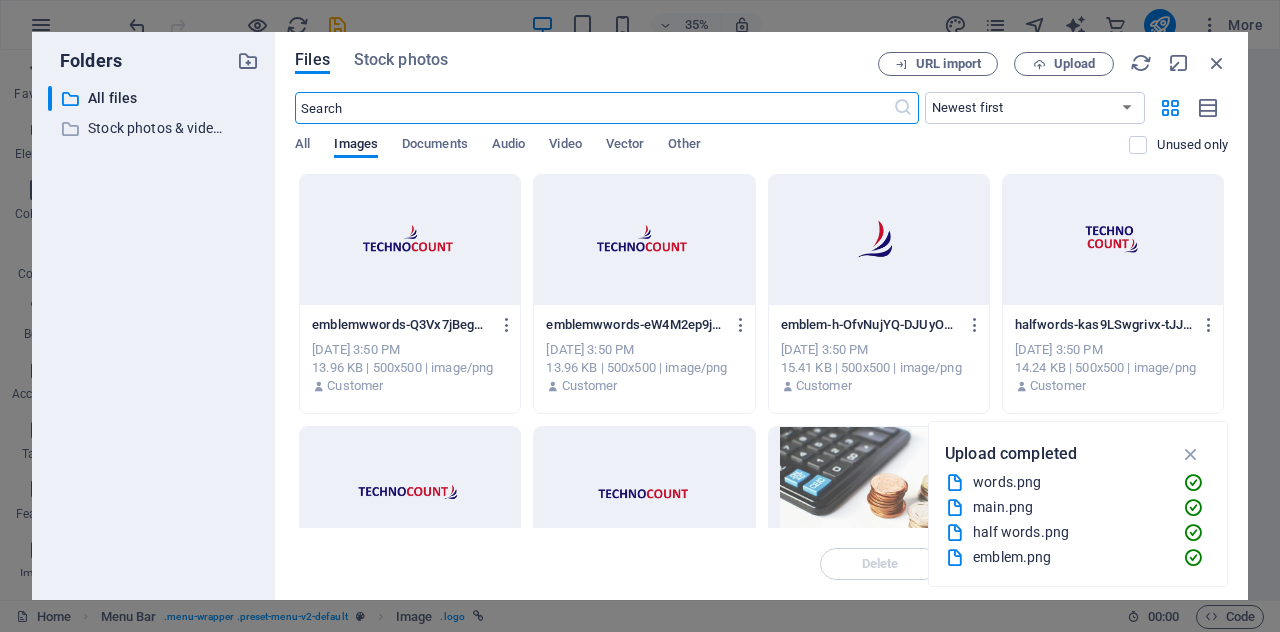 click at bounding box center [410, 492] 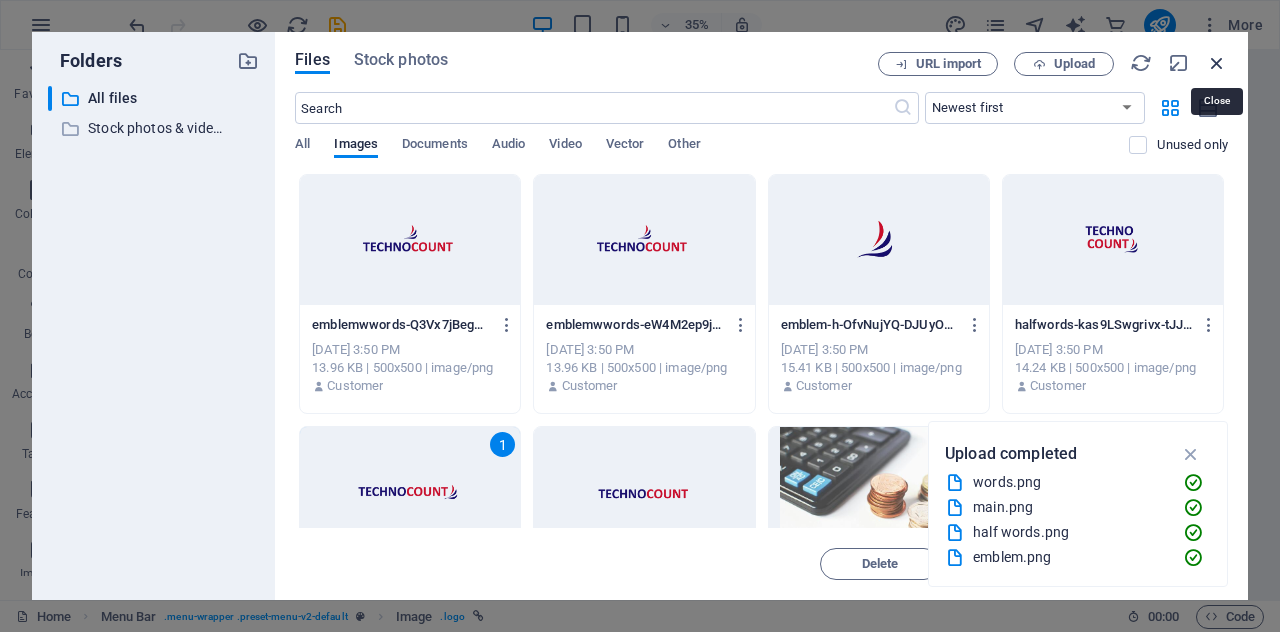 click at bounding box center (1217, 63) 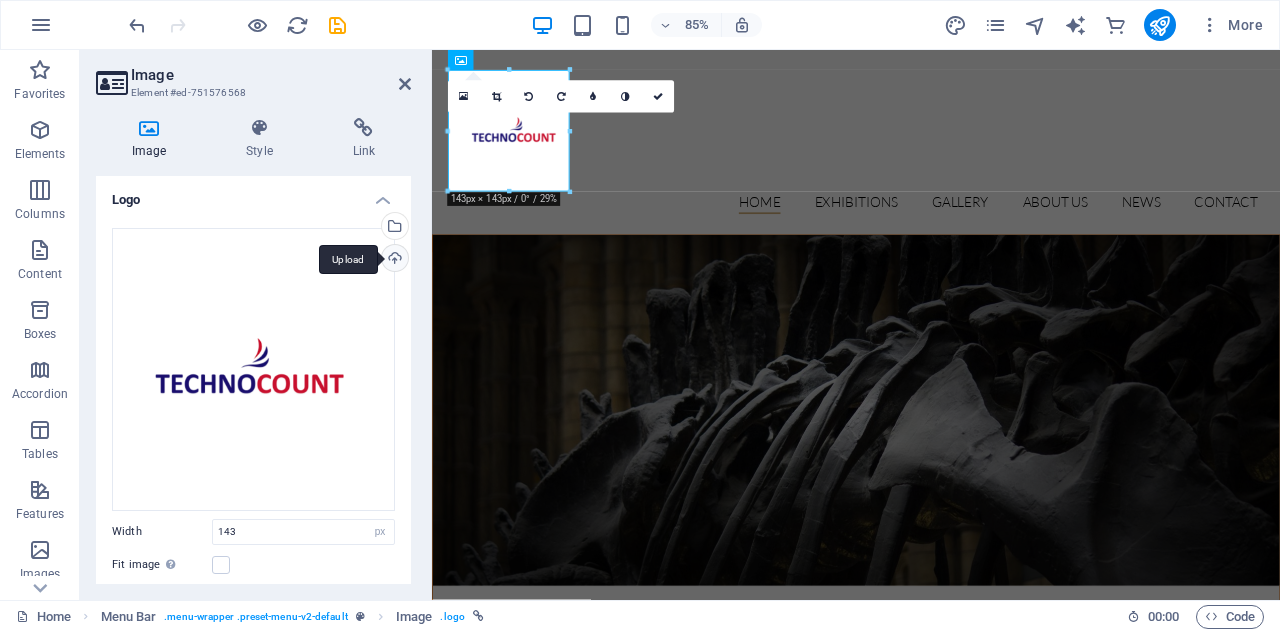 click on "Upload" at bounding box center (393, 260) 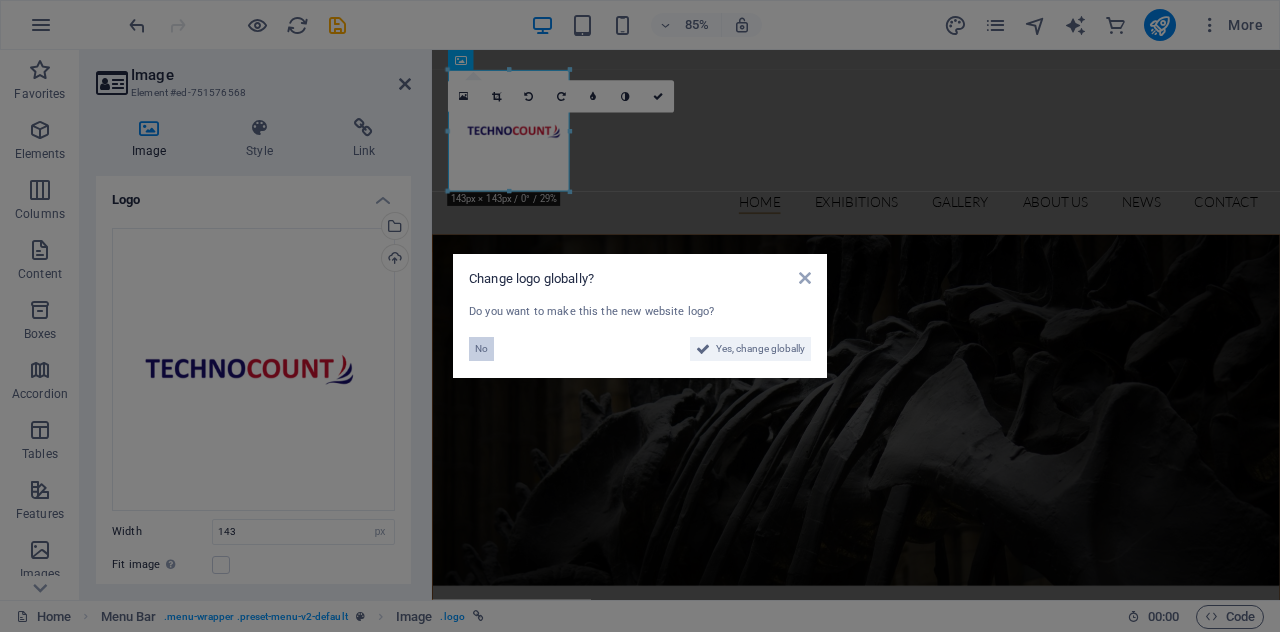 click on "No" at bounding box center (481, 349) 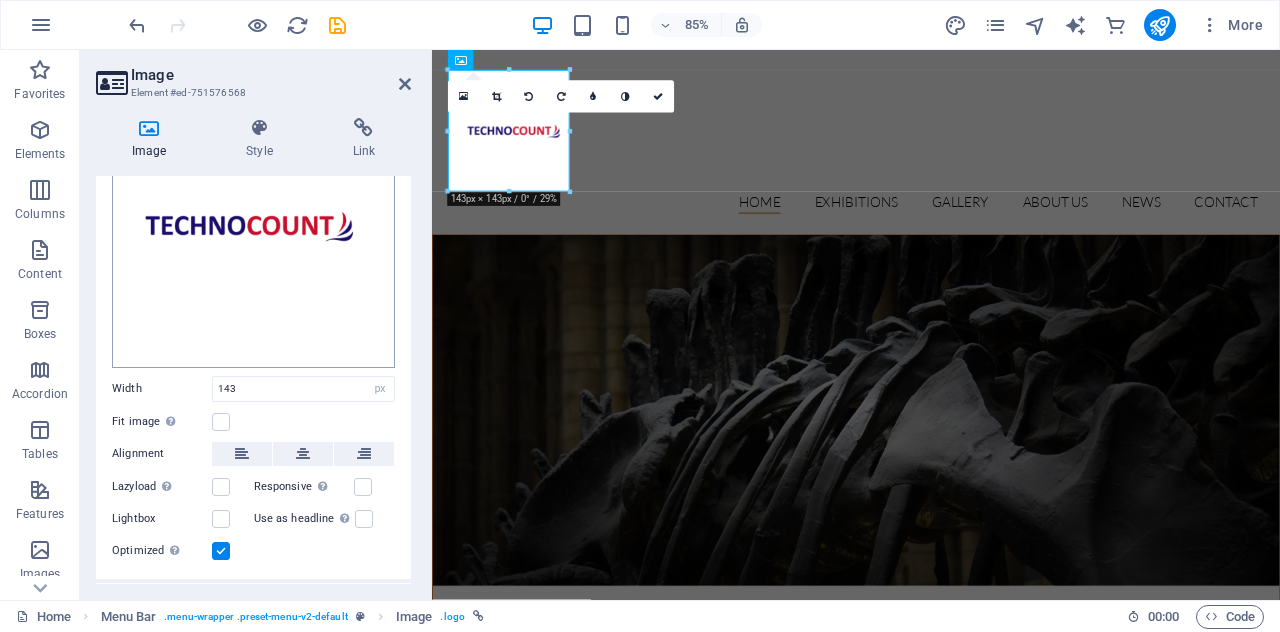 scroll, scrollTop: 185, scrollLeft: 0, axis: vertical 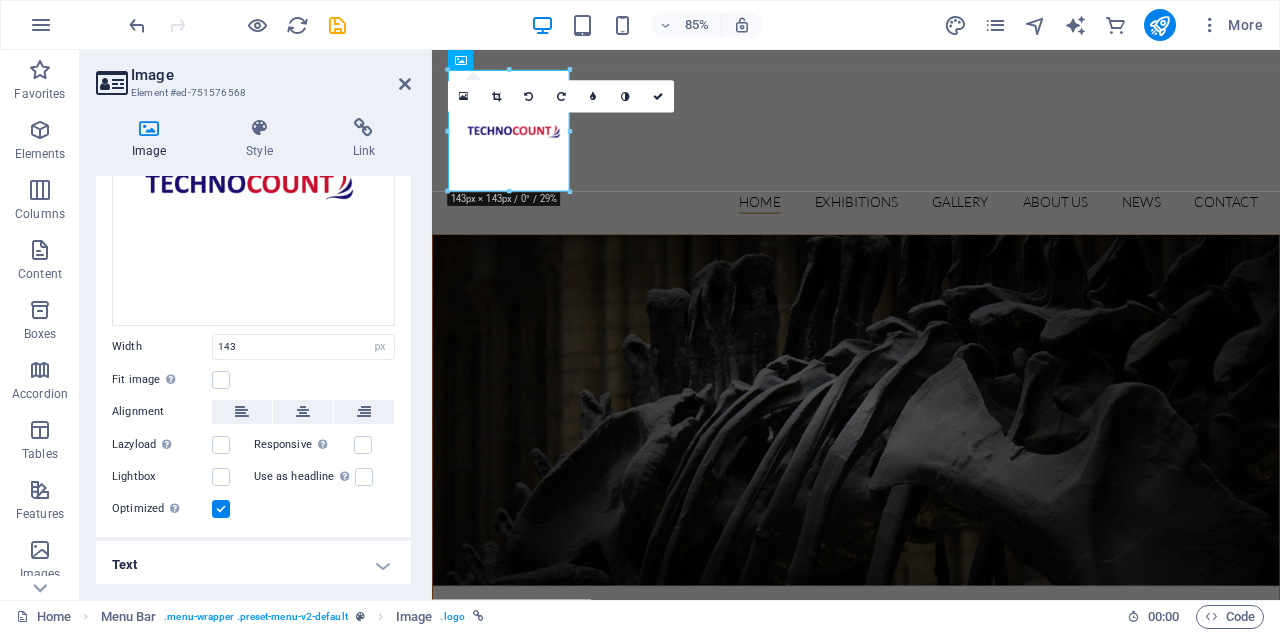 click on "Responsive Automatically load retina image and smartphone optimized sizes." at bounding box center (304, 445) 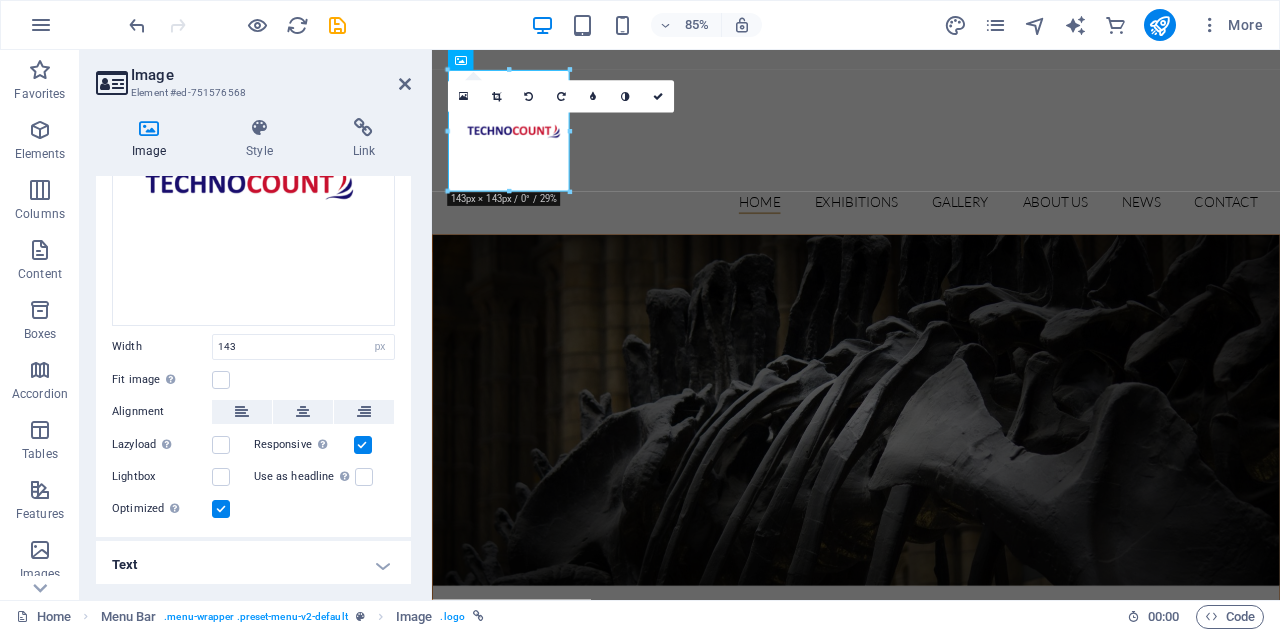 scroll, scrollTop: 0, scrollLeft: 0, axis: both 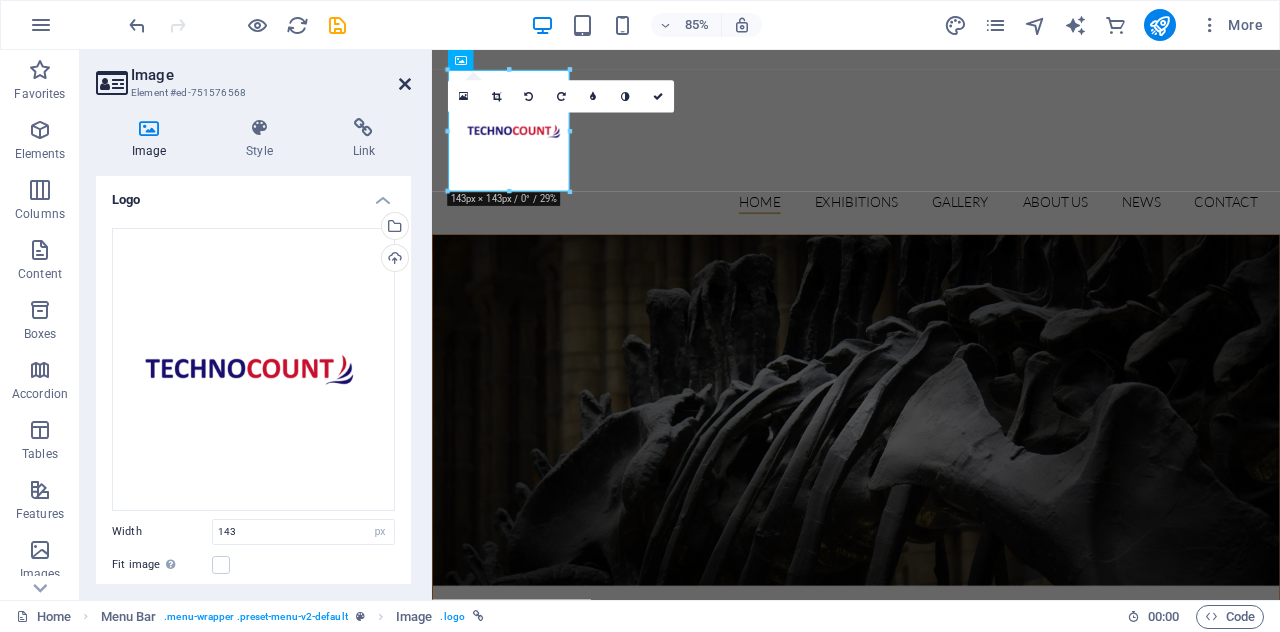 click at bounding box center (405, 84) 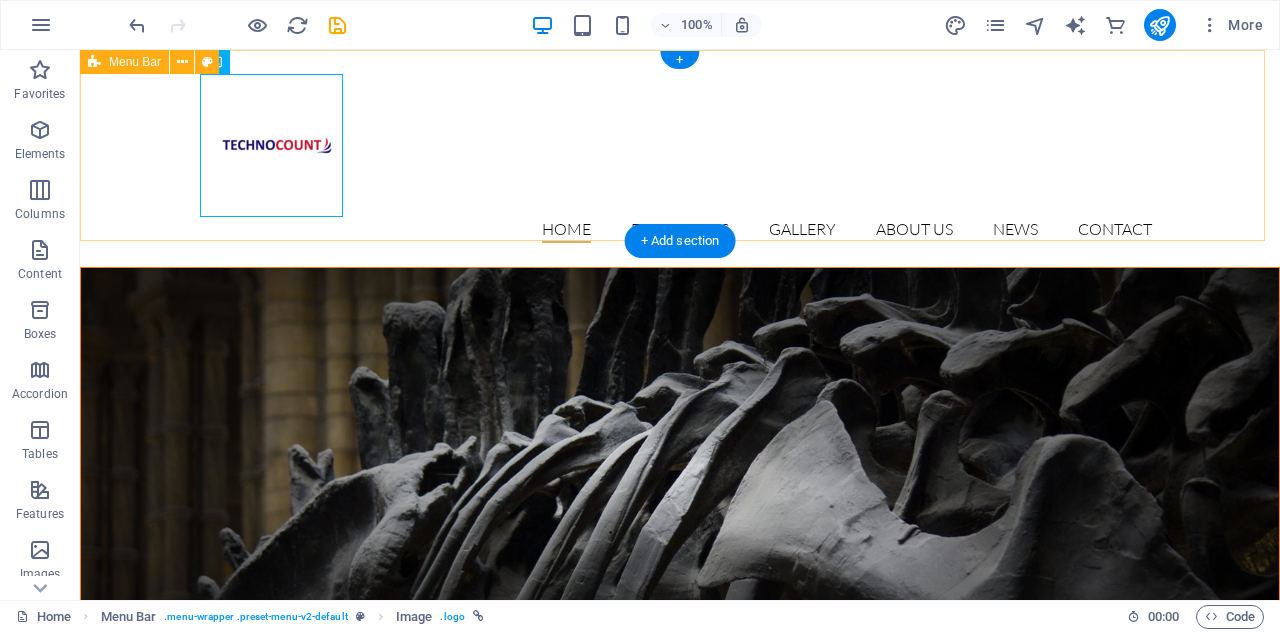 click on "Home Exhibitions Detail view Gallery About us News Contact" at bounding box center [680, 158] 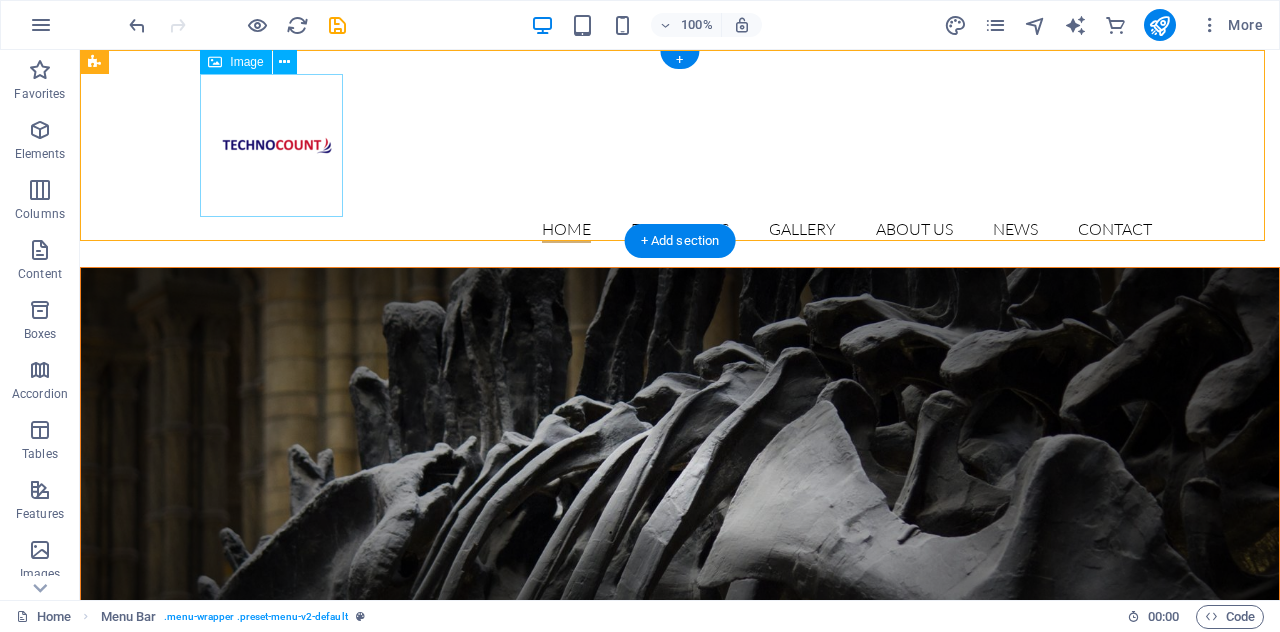 click at bounding box center (680, 145) 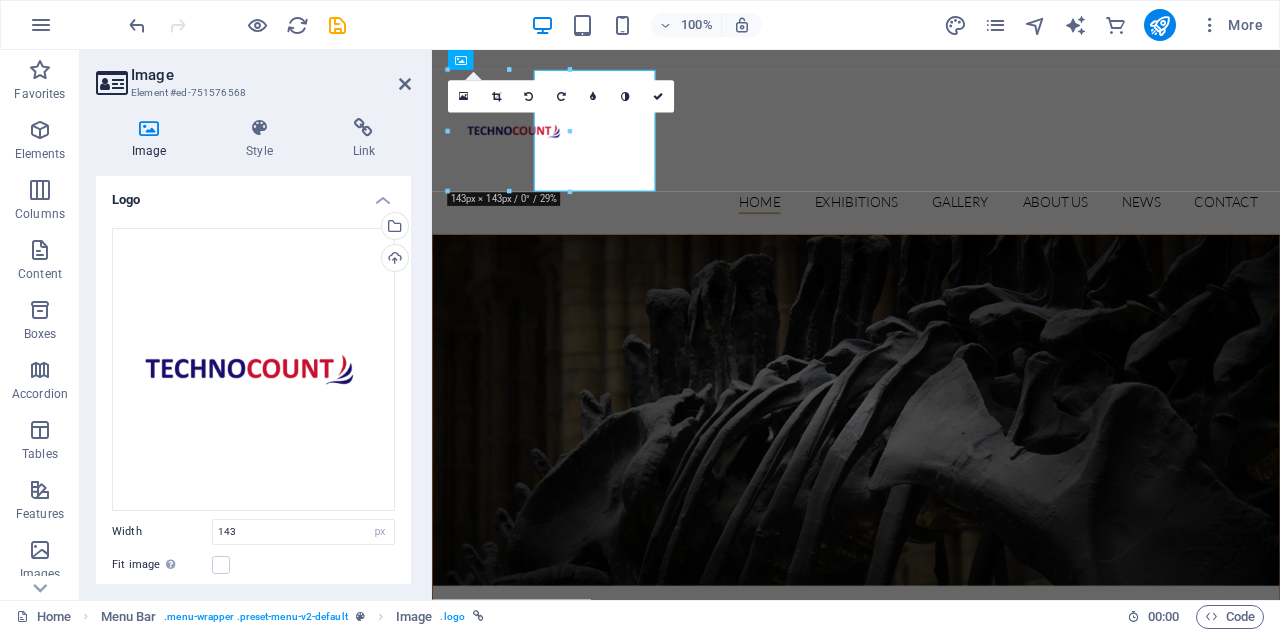 click on "Style" at bounding box center (263, 139) 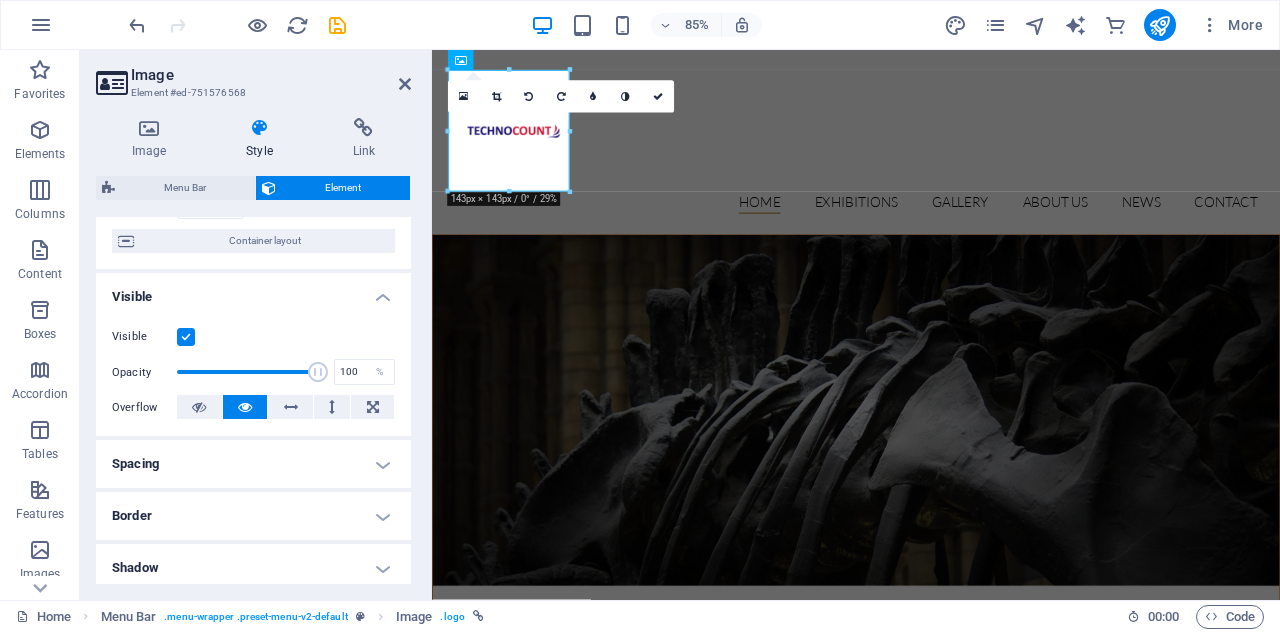 scroll, scrollTop: 152, scrollLeft: 0, axis: vertical 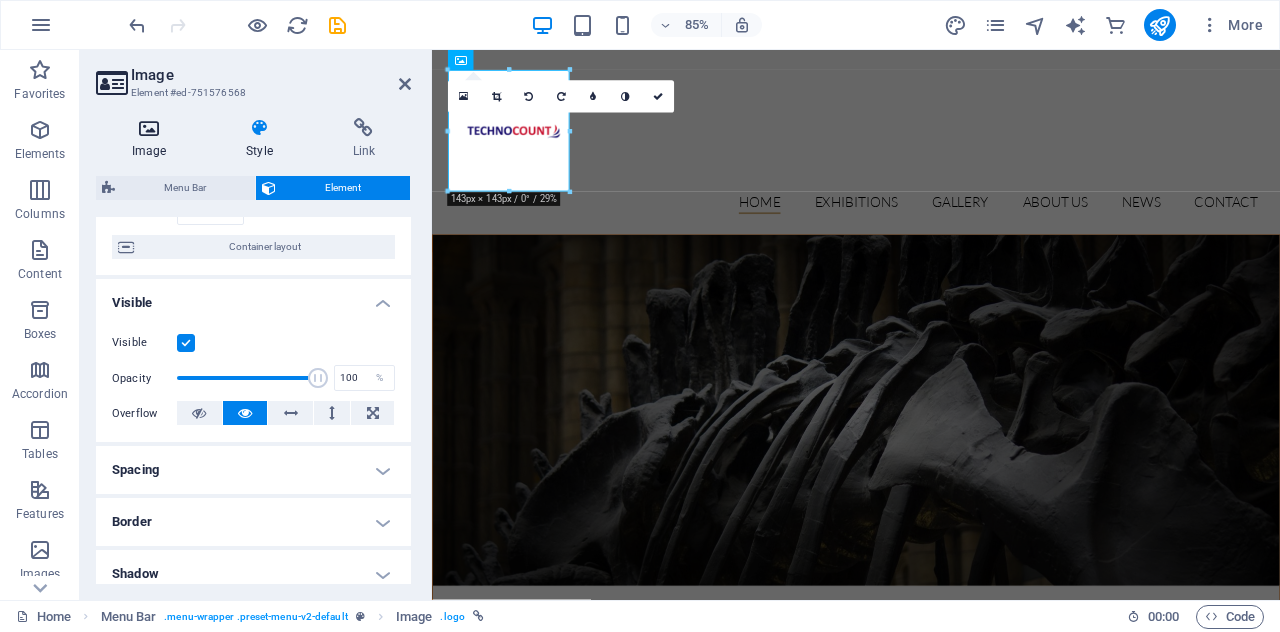 click at bounding box center [149, 128] 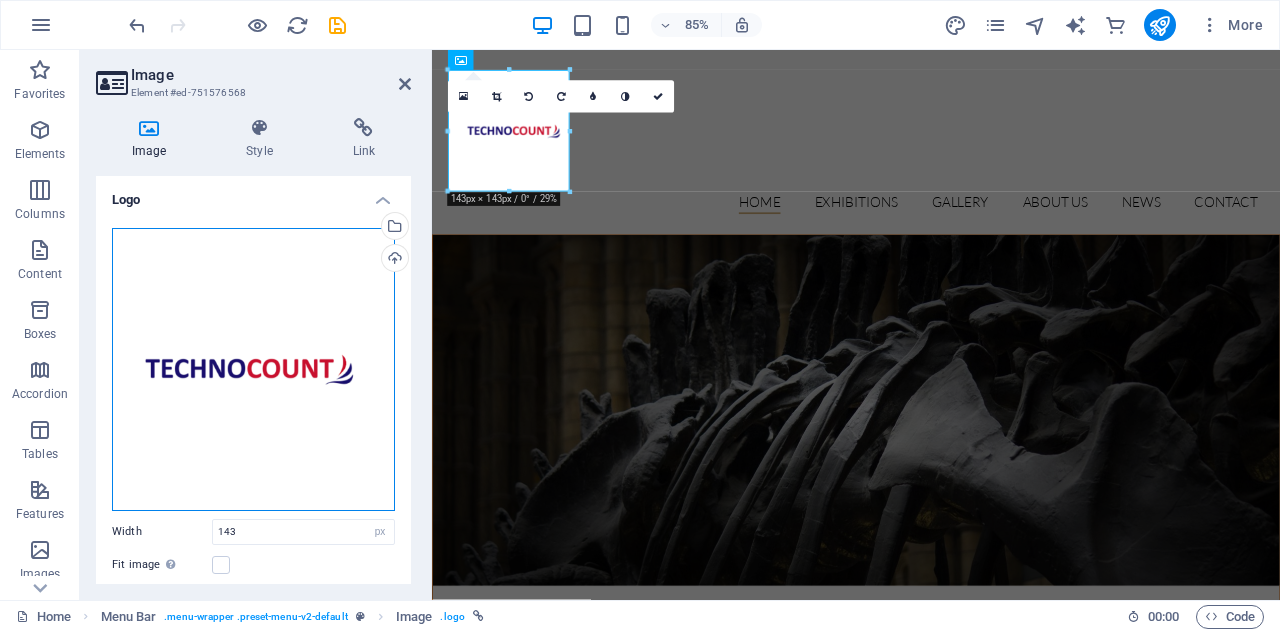 click on "Drag files here, click to choose files or select files from Files or our free stock photos & videos" at bounding box center [253, 369] 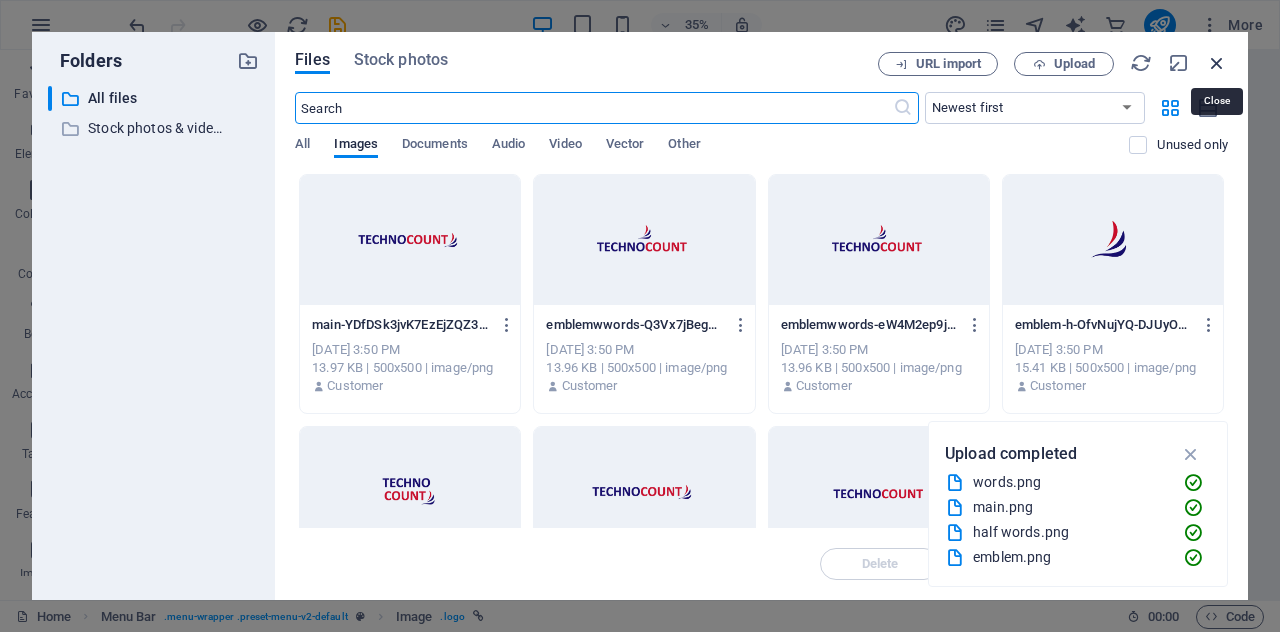 click at bounding box center [1217, 63] 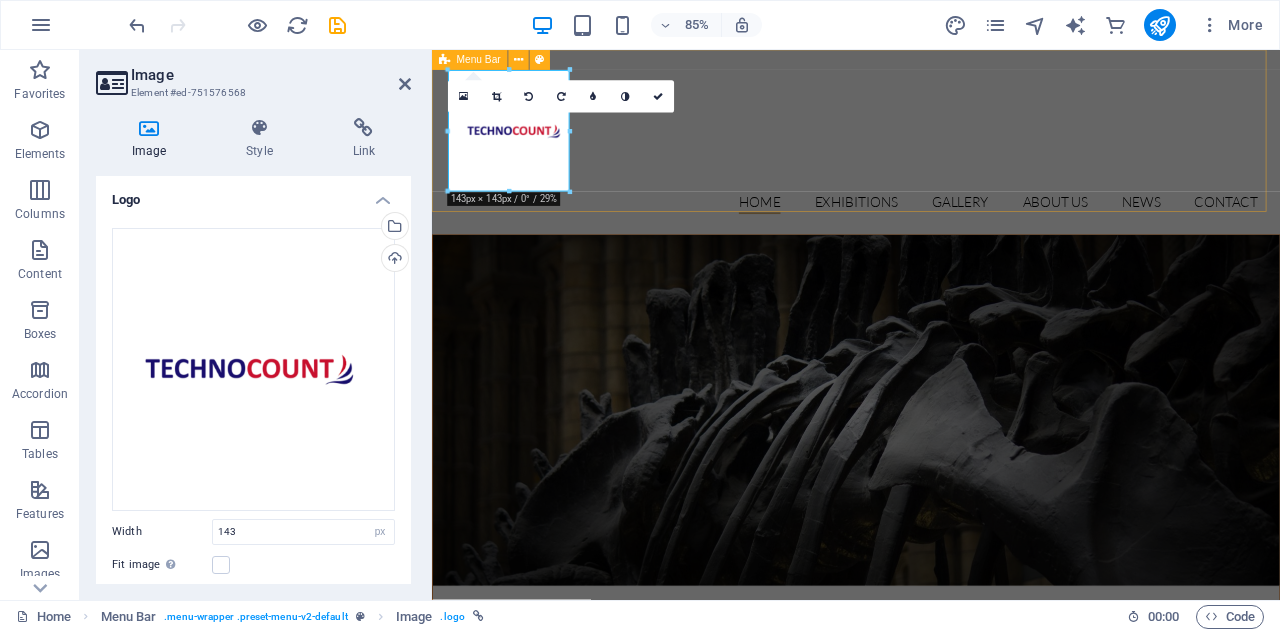 click on "Home Exhibitions Detail view Gallery About us News Contact" at bounding box center (931, 158) 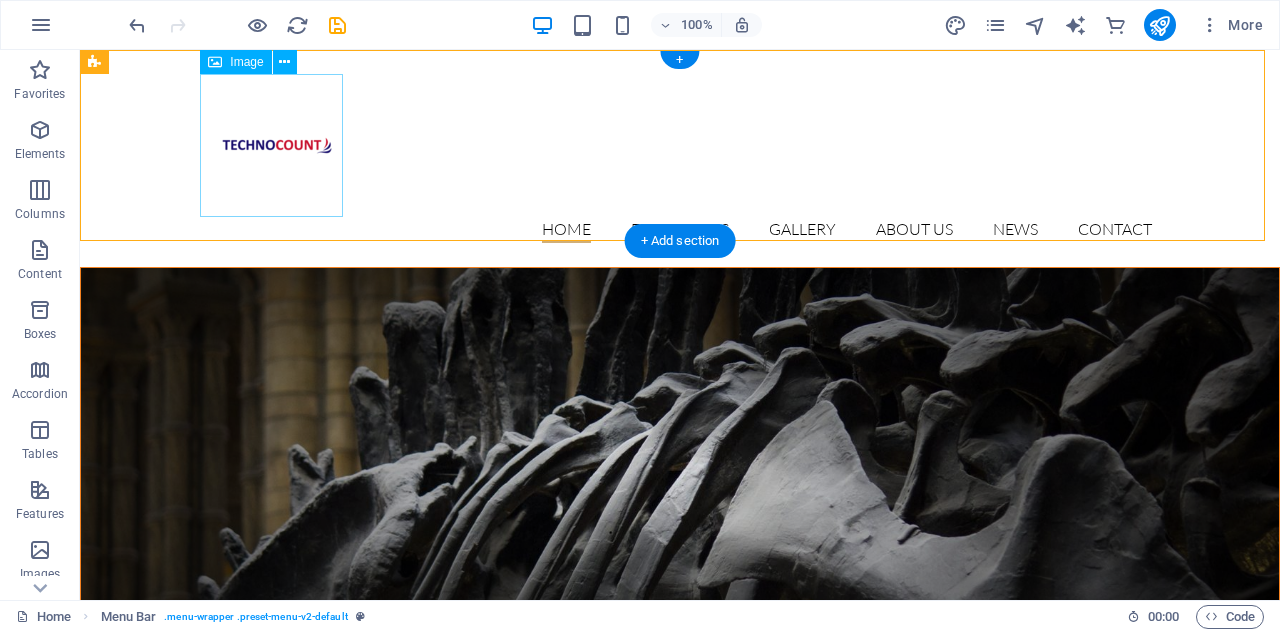 click at bounding box center (680, 145) 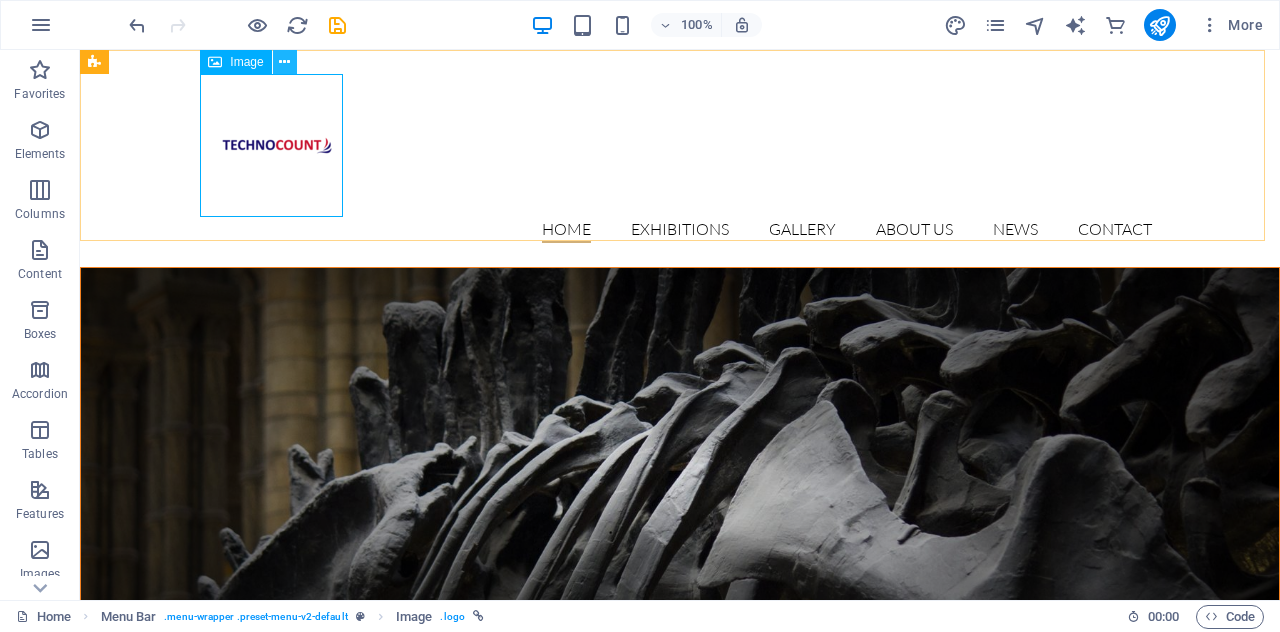 click at bounding box center (284, 62) 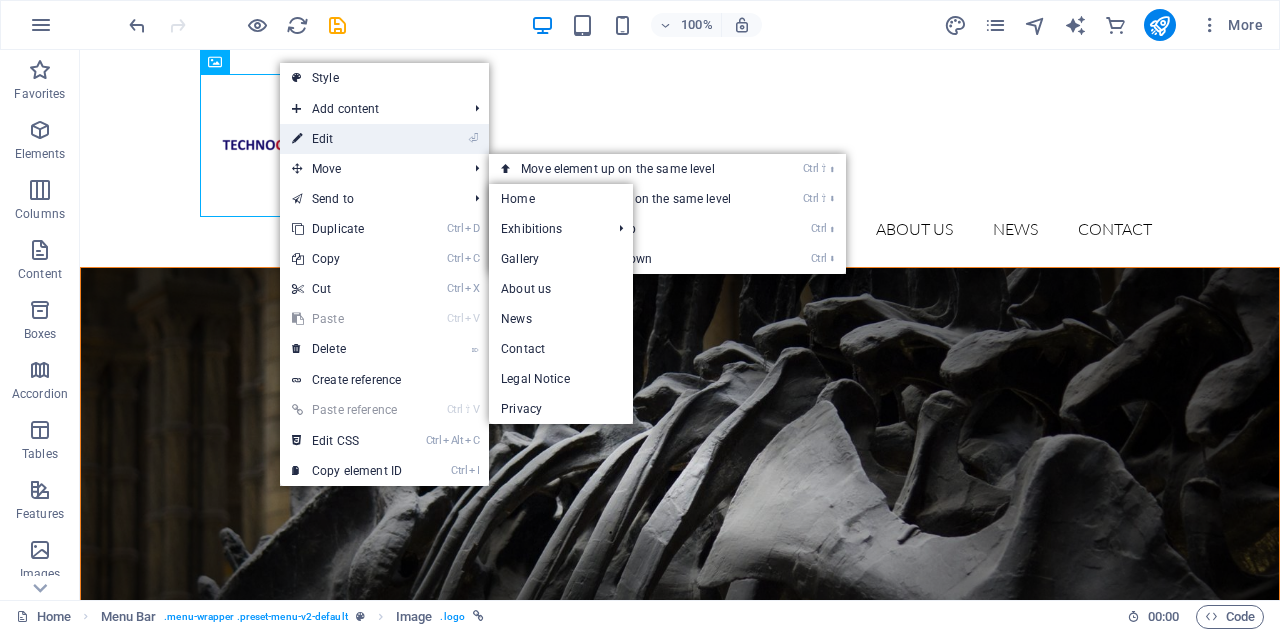 click on "⏎  Edit" at bounding box center (347, 139) 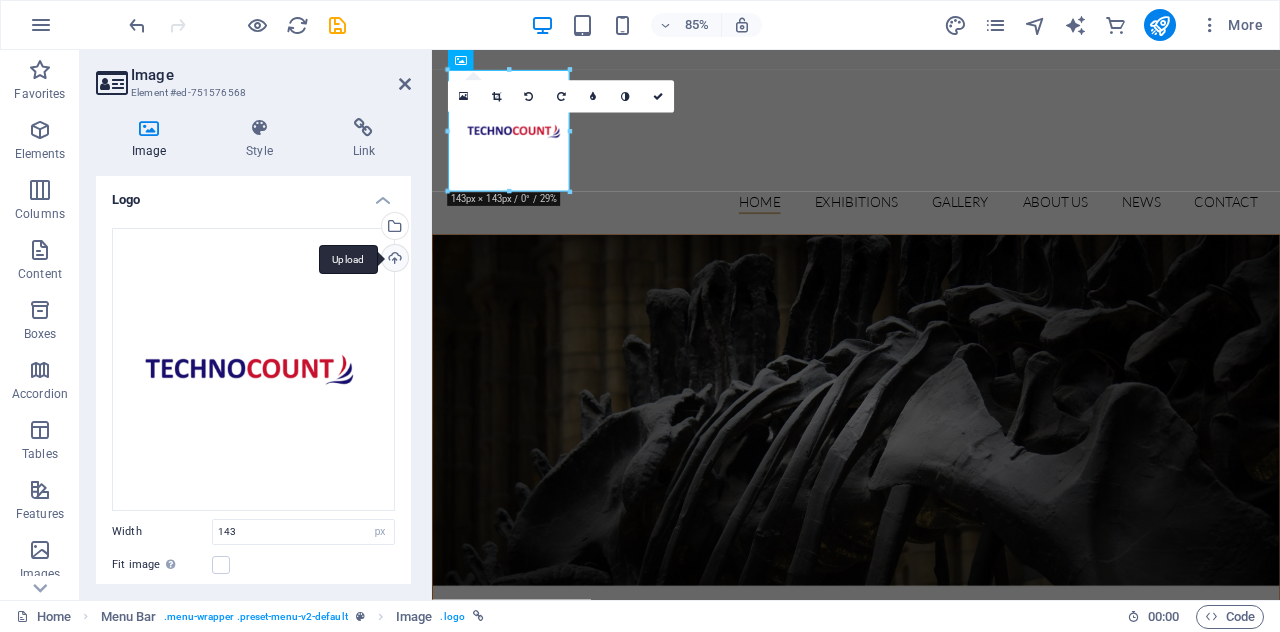 click on "Upload" at bounding box center [393, 260] 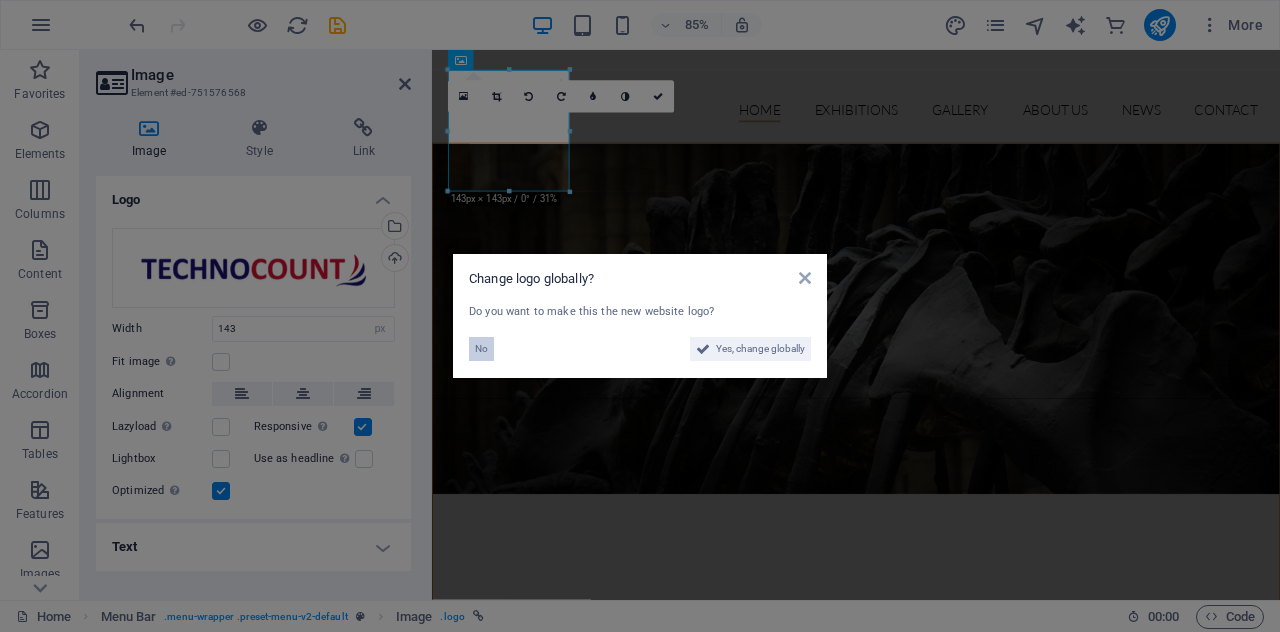 click on "No" at bounding box center [481, 349] 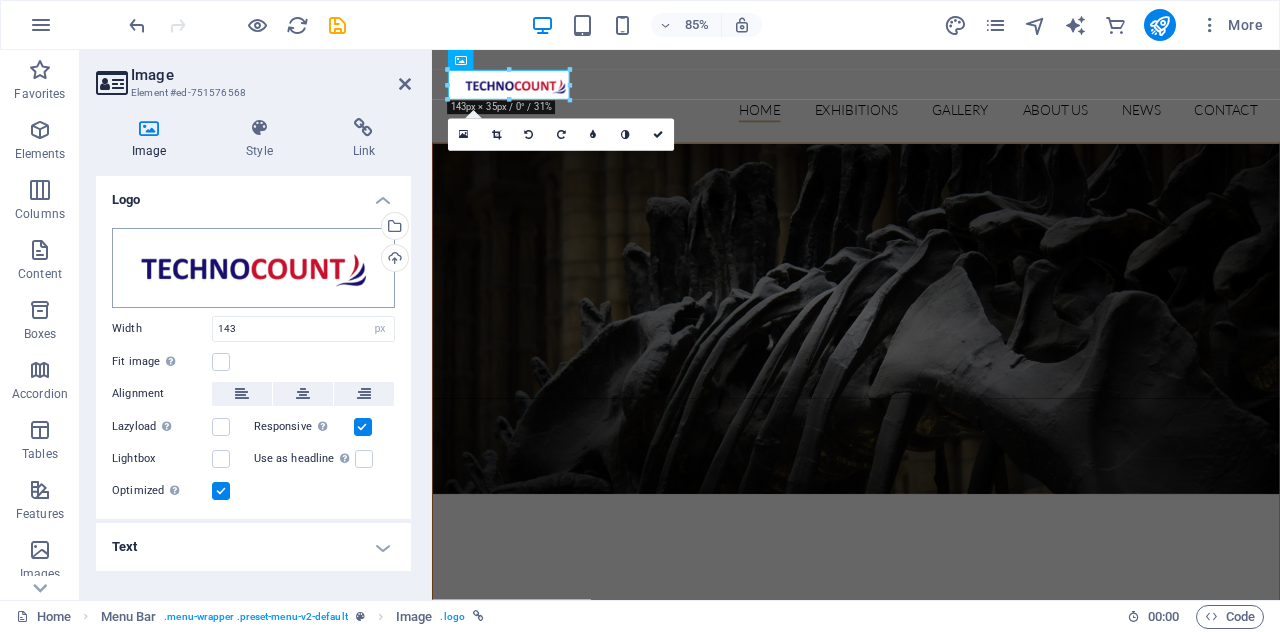 scroll, scrollTop: 0, scrollLeft: 0, axis: both 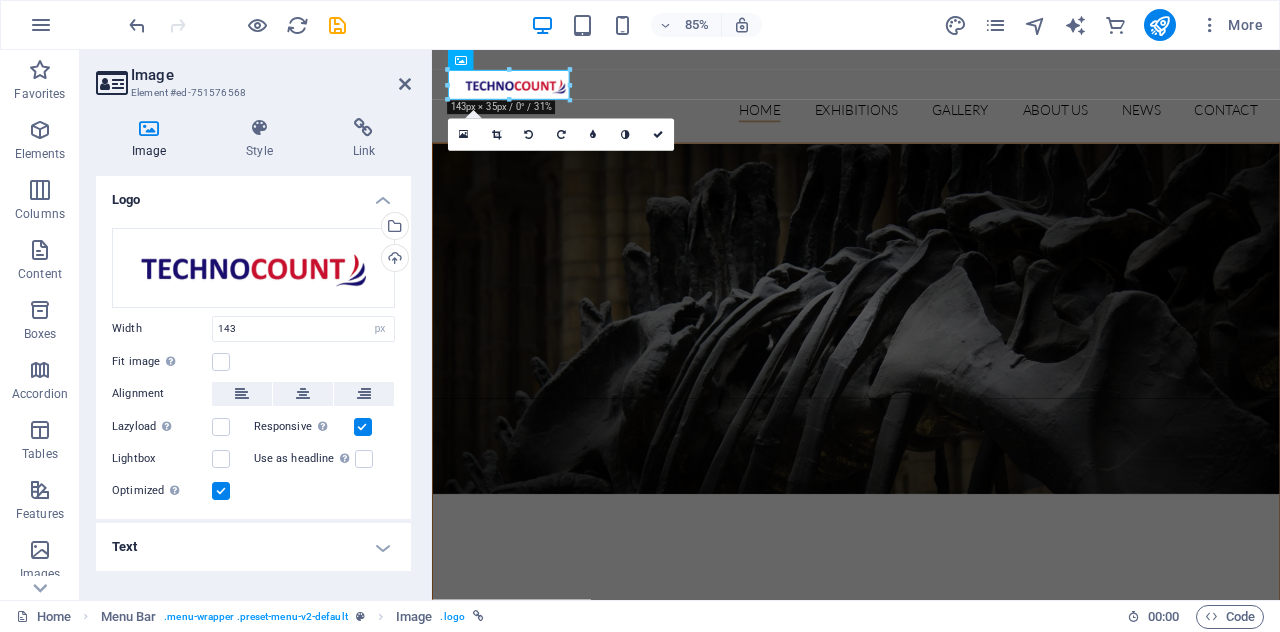 click at bounding box center (931, 366) 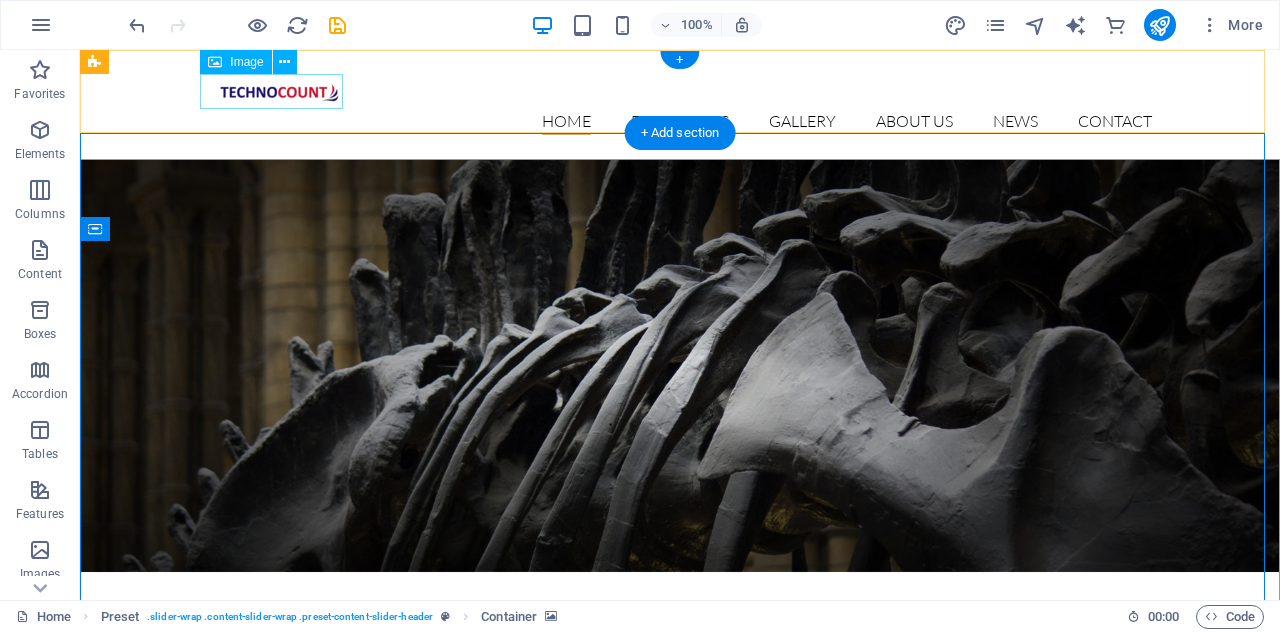 click at bounding box center (680, 91) 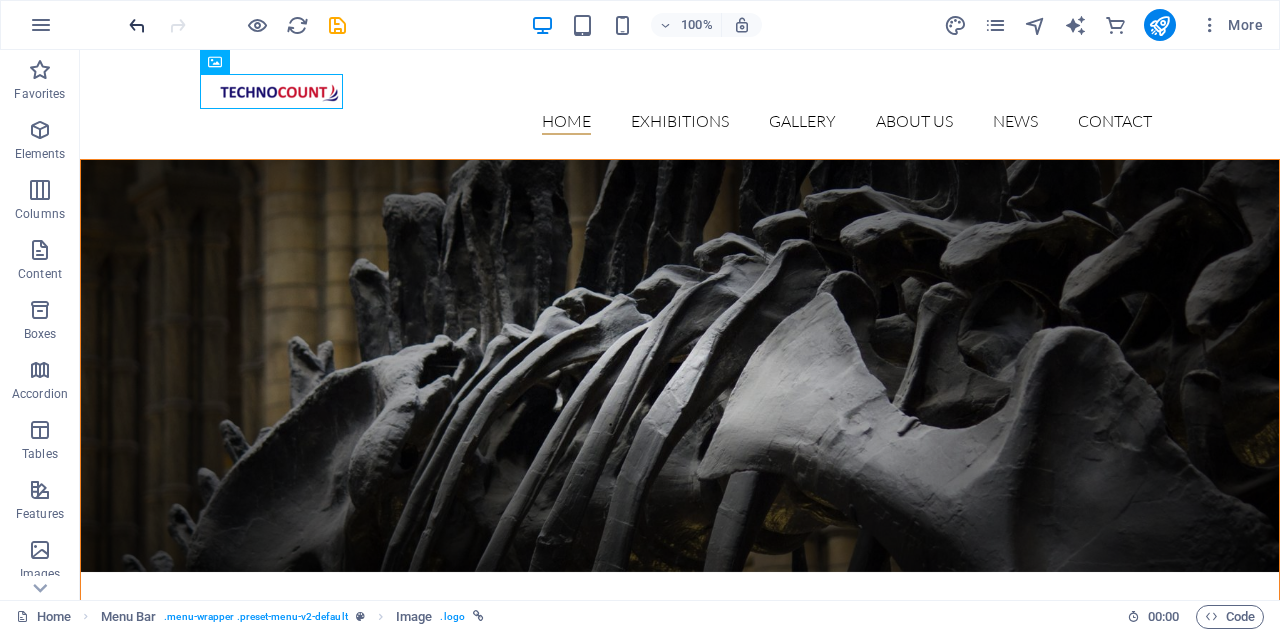click at bounding box center [137, 25] 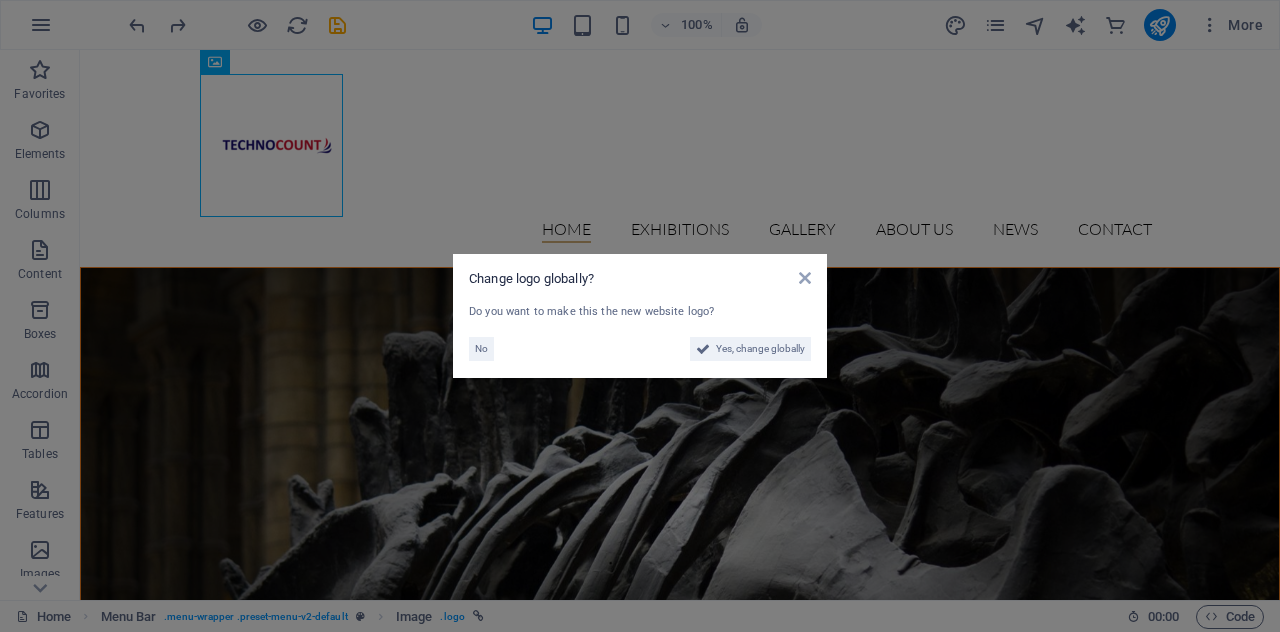 click on "Change logo globally? Do you want to make this the new website logo? No Yes, change globally" at bounding box center [640, 316] 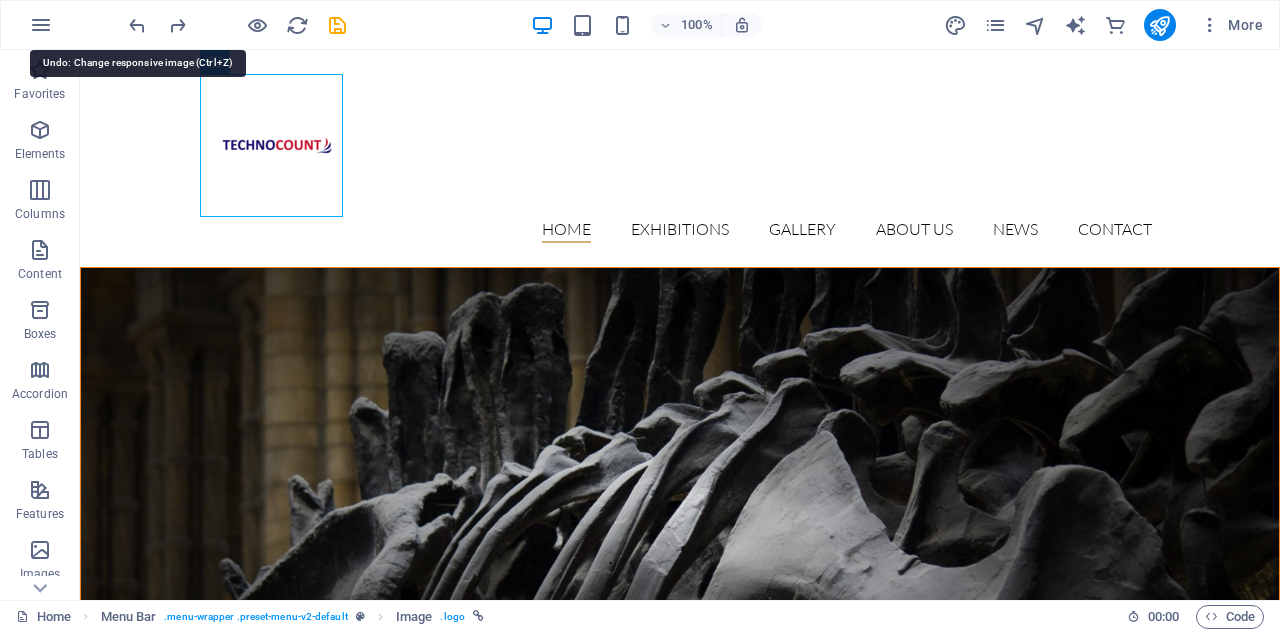 click at bounding box center (137, 25) 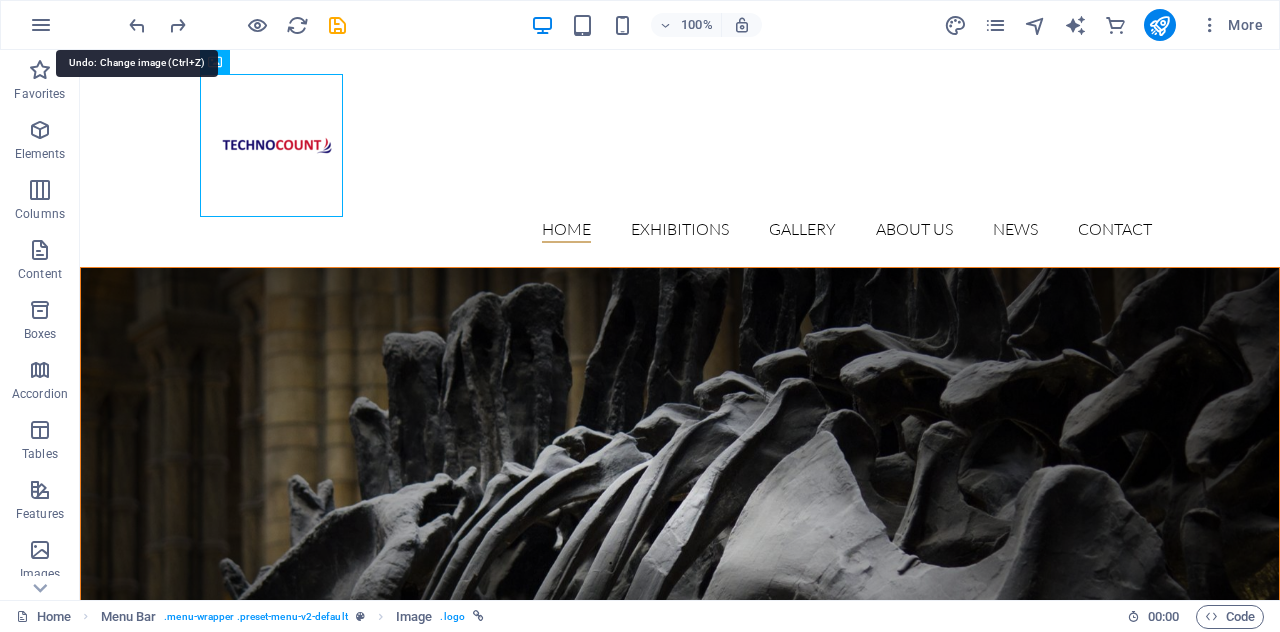 click at bounding box center [137, 25] 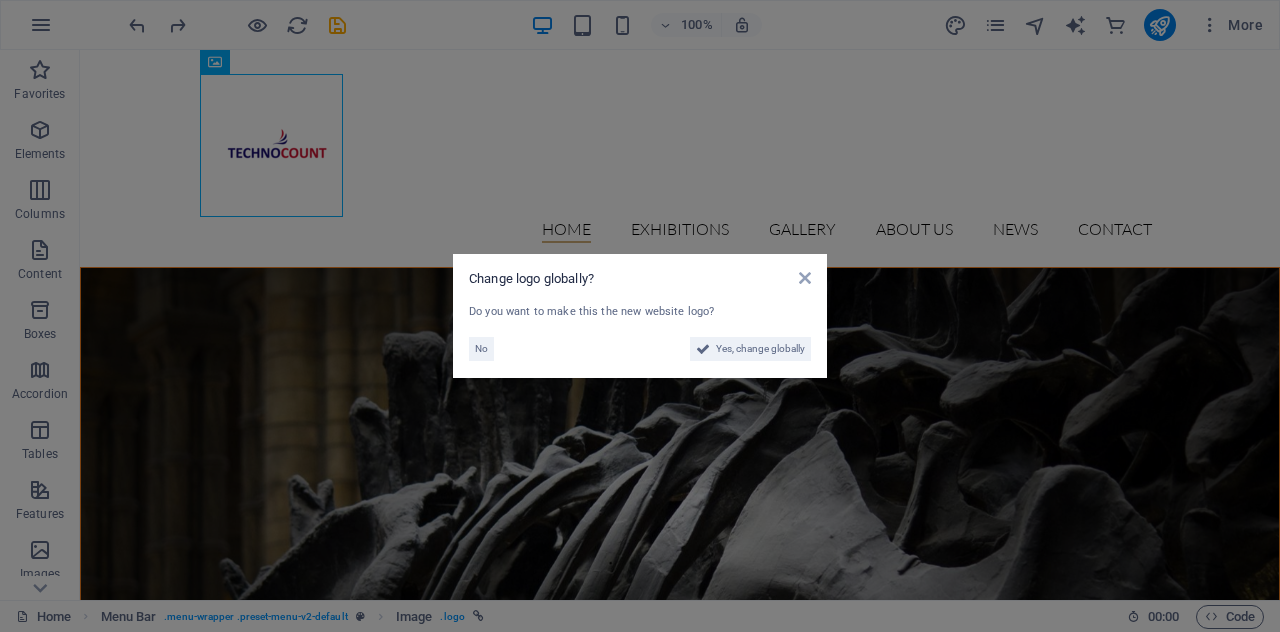 click on "Change logo globally? Do you want to make this the new website logo? No Yes, change globally" at bounding box center [640, 316] 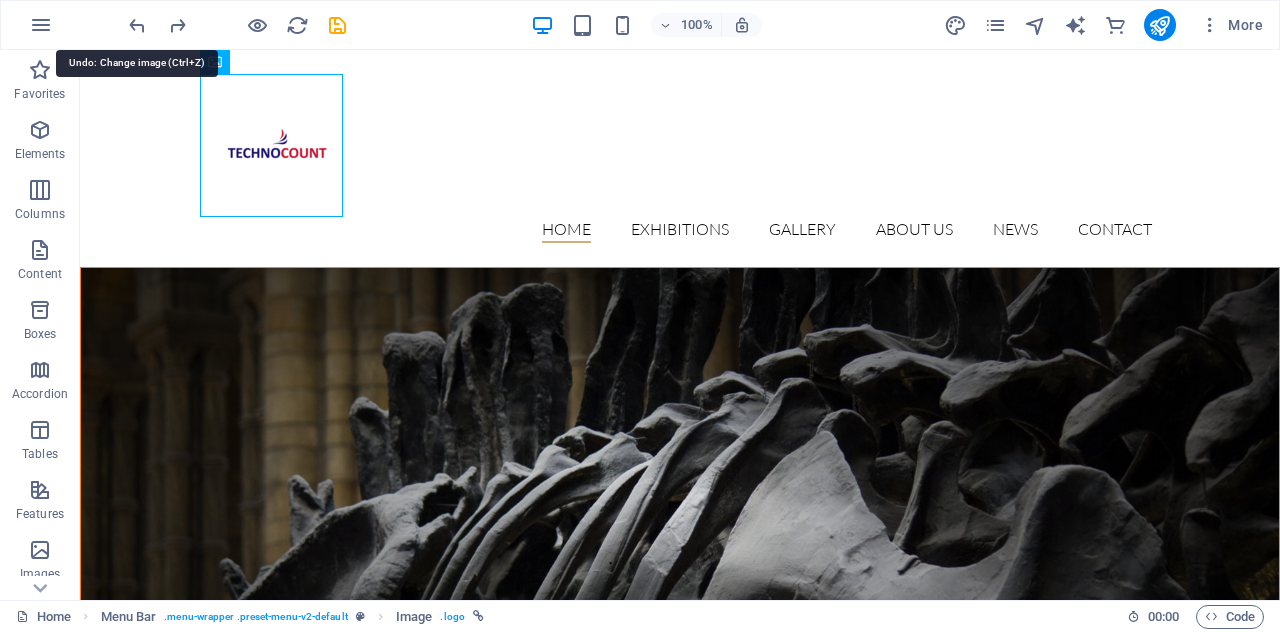 click at bounding box center (137, 25) 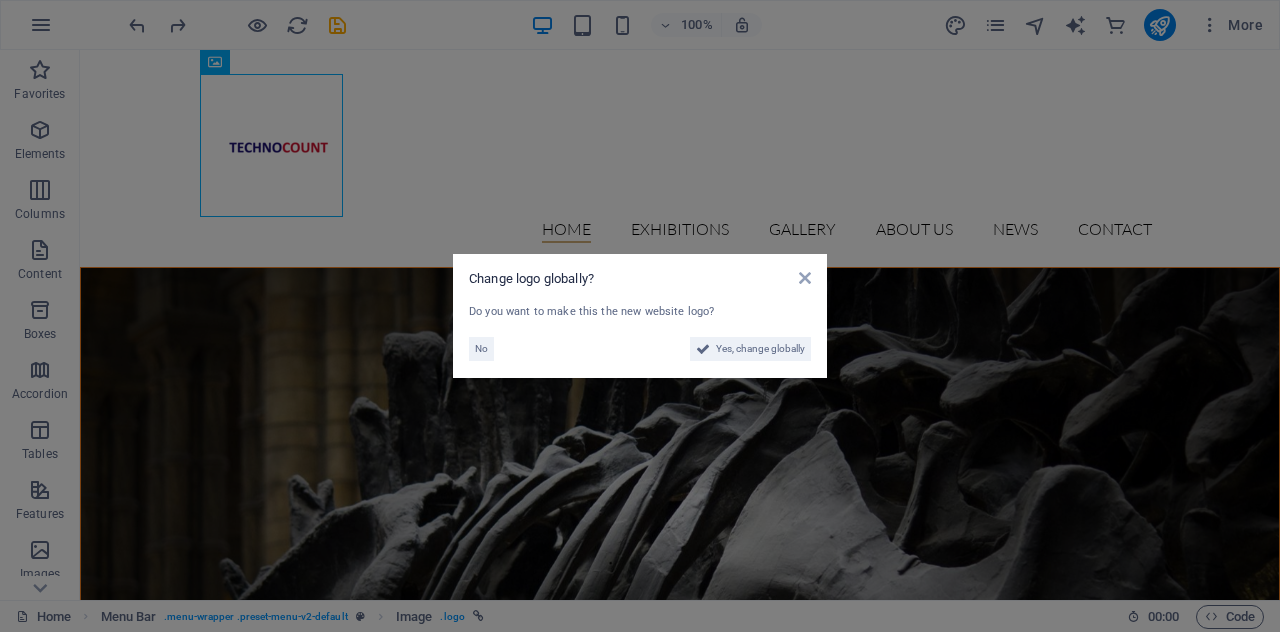 click on "Change logo globally? Do you want to make this the new website logo? No Yes, change globally" at bounding box center [640, 316] 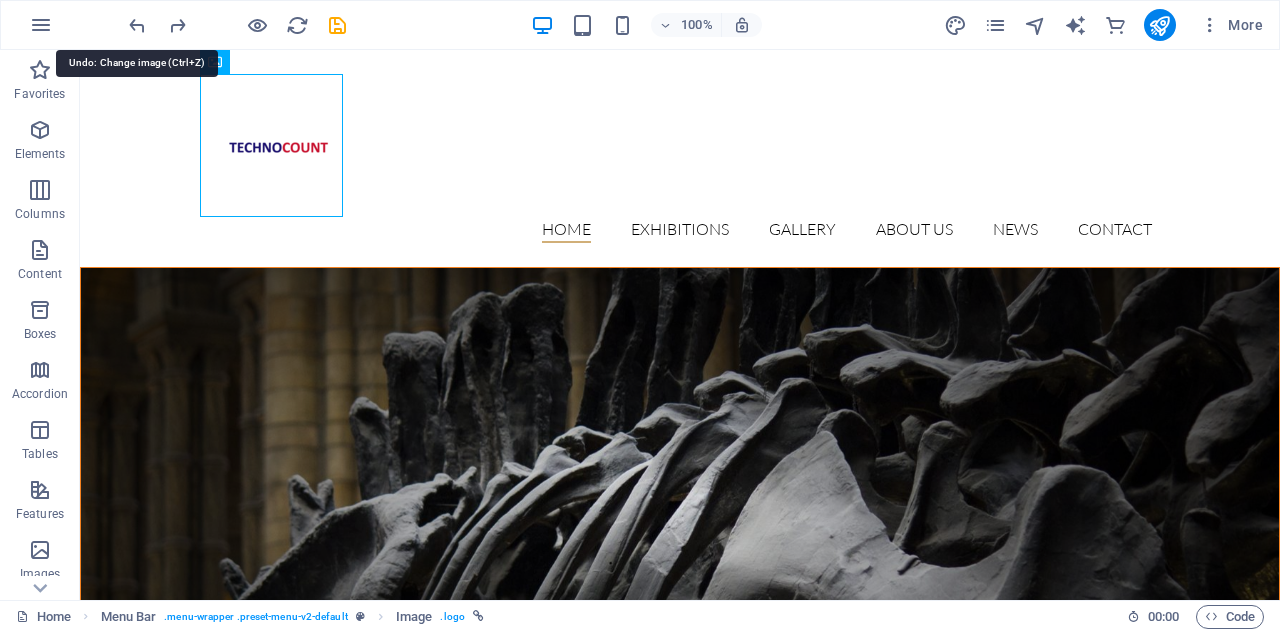 click at bounding box center [137, 25] 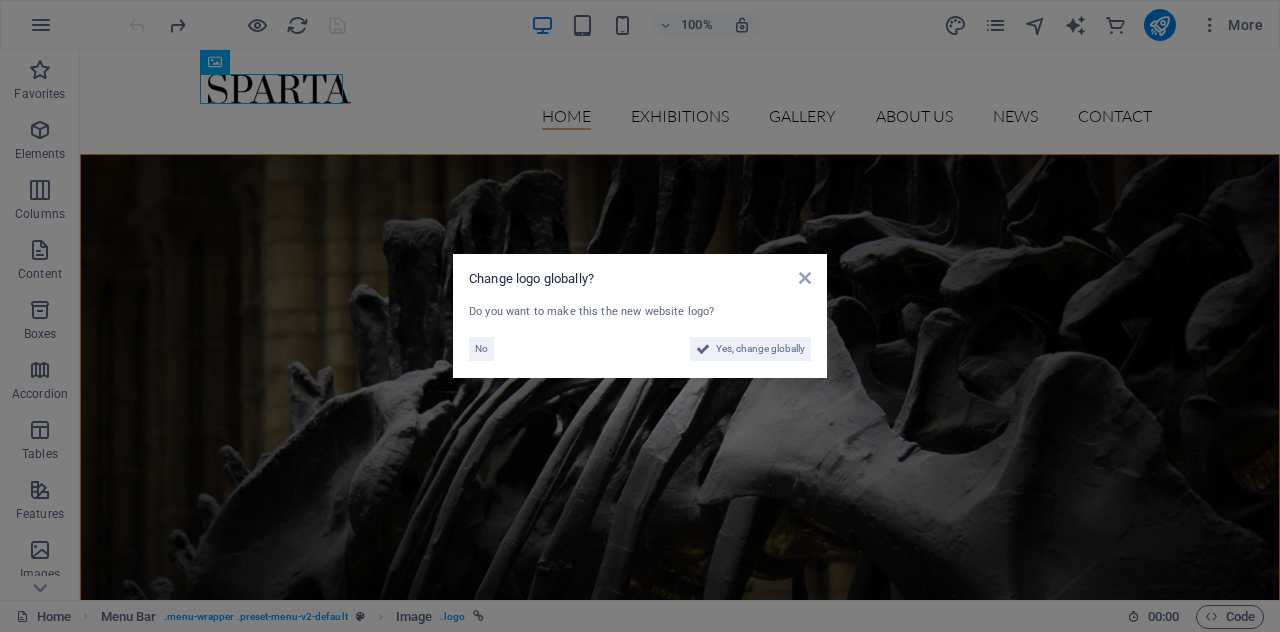 click on "Change logo globally? Do you want to make this the new website logo? No Yes, change globally" at bounding box center (640, 316) 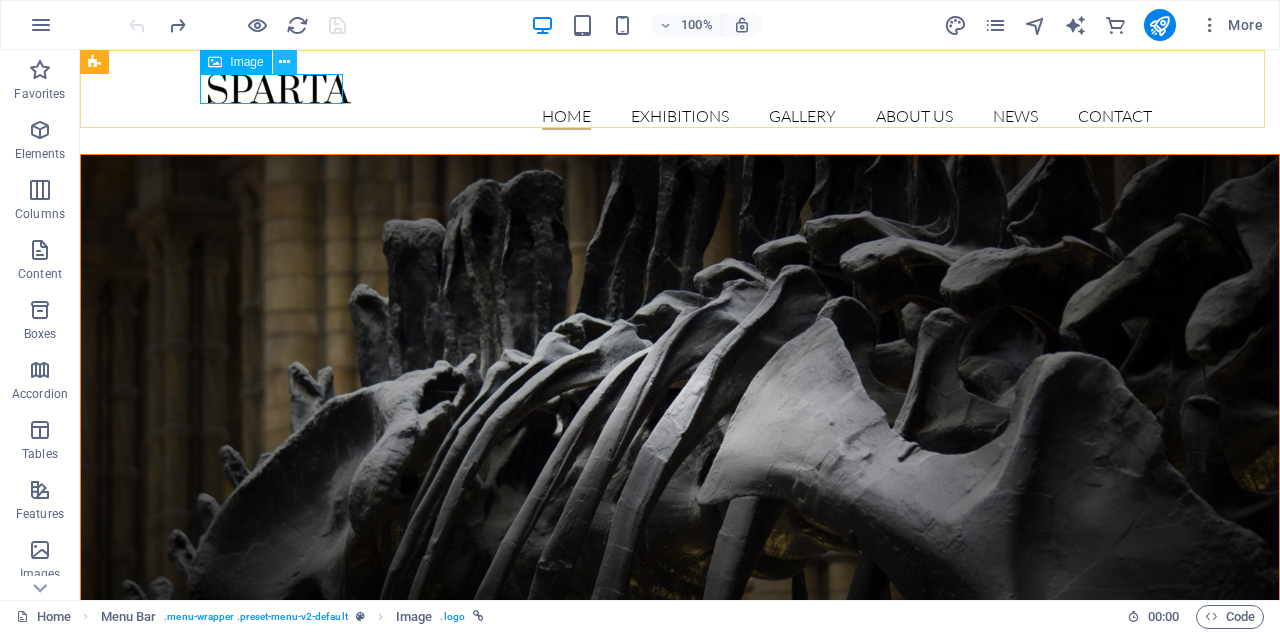 click at bounding box center [284, 62] 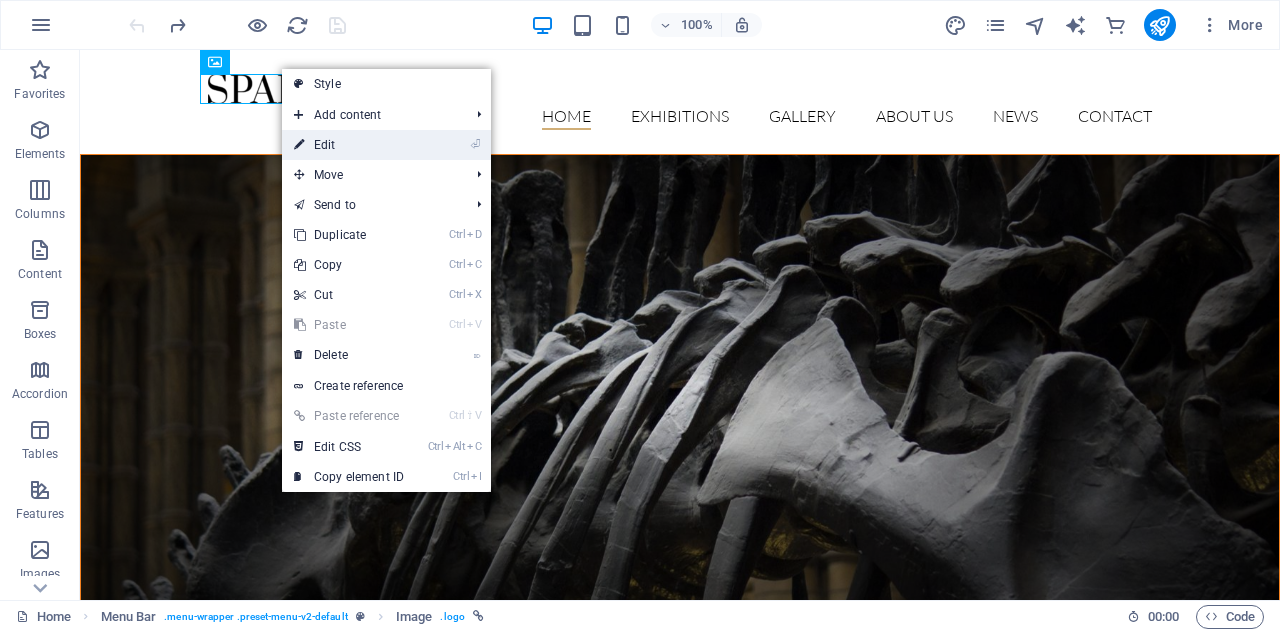click on "⏎  Edit" at bounding box center [349, 145] 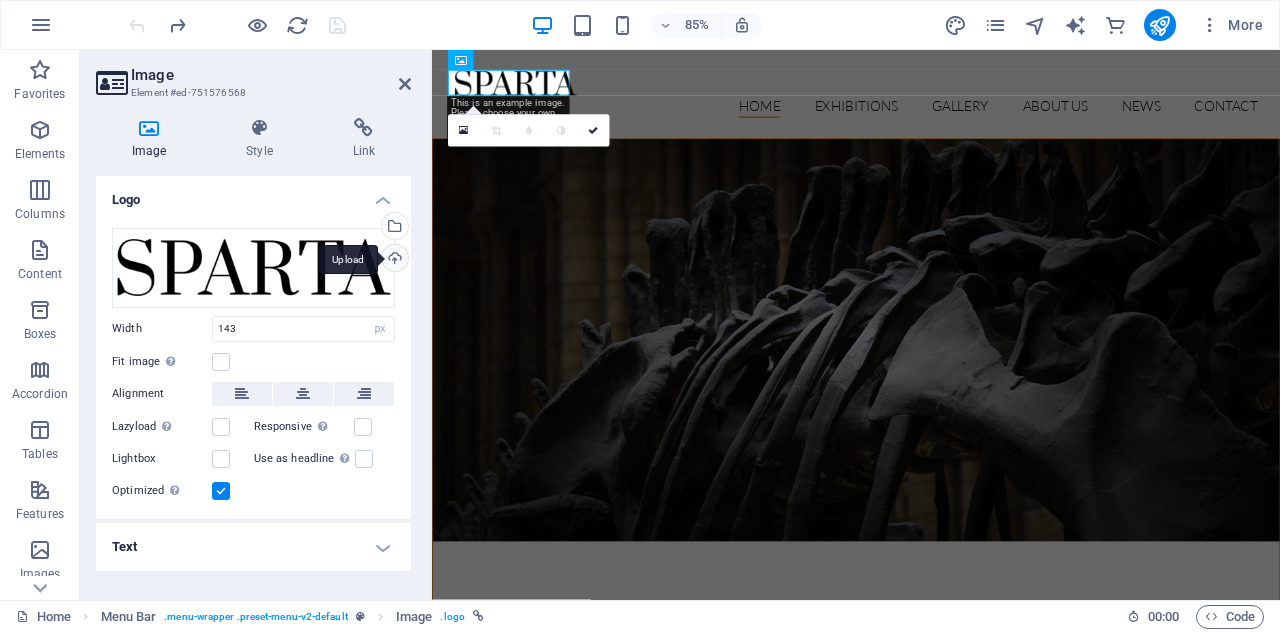 click on "Upload" at bounding box center [393, 260] 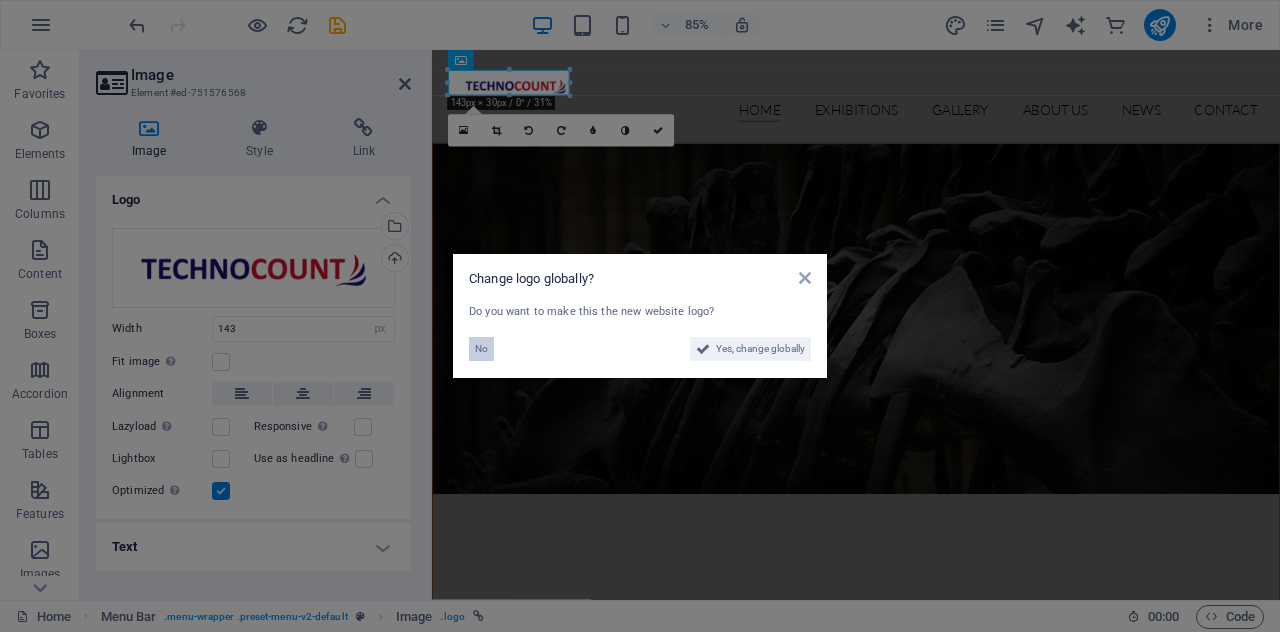 click on "No" at bounding box center [481, 349] 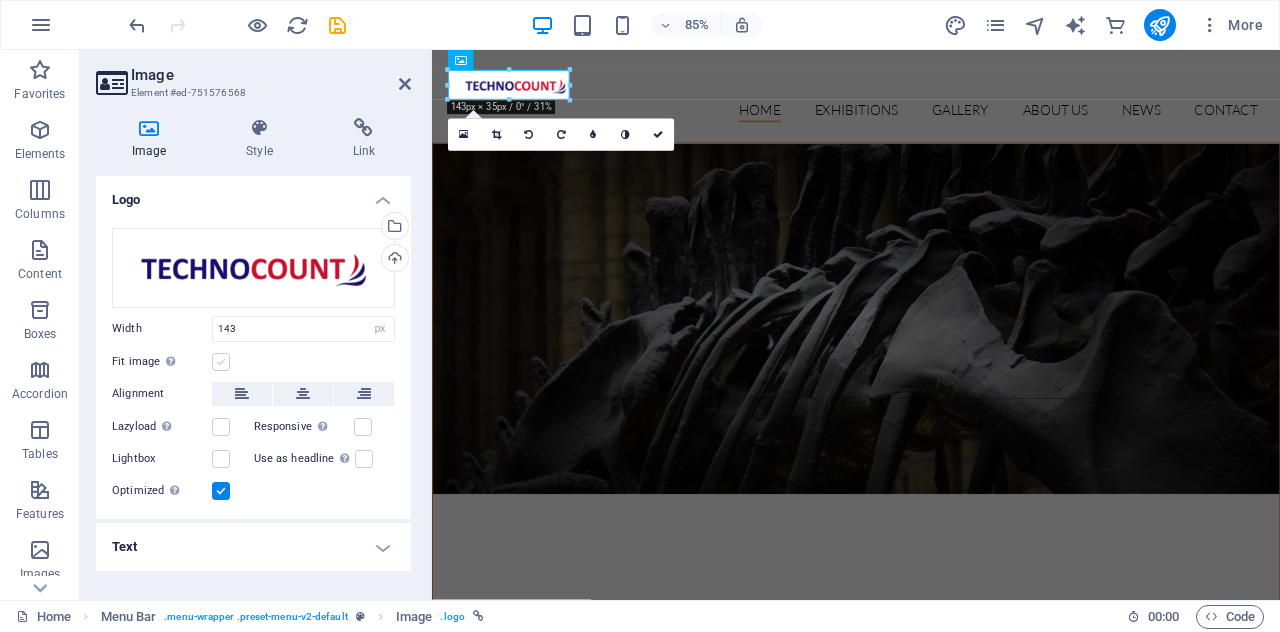 click at bounding box center [221, 362] 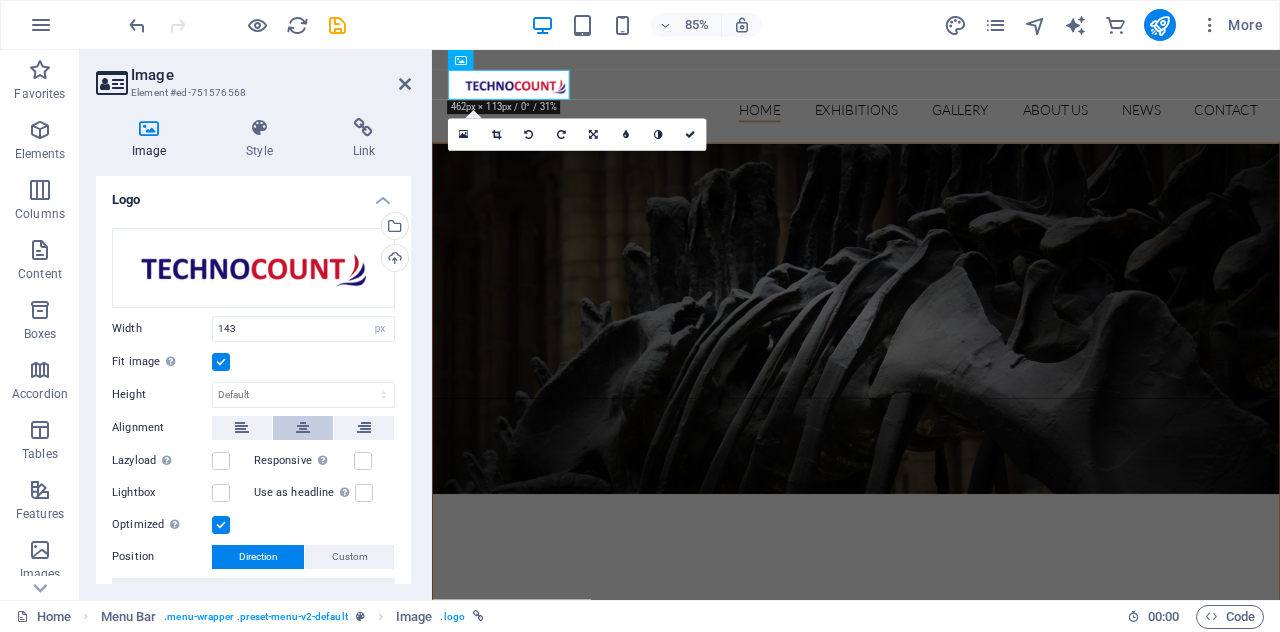 click at bounding box center (303, 428) 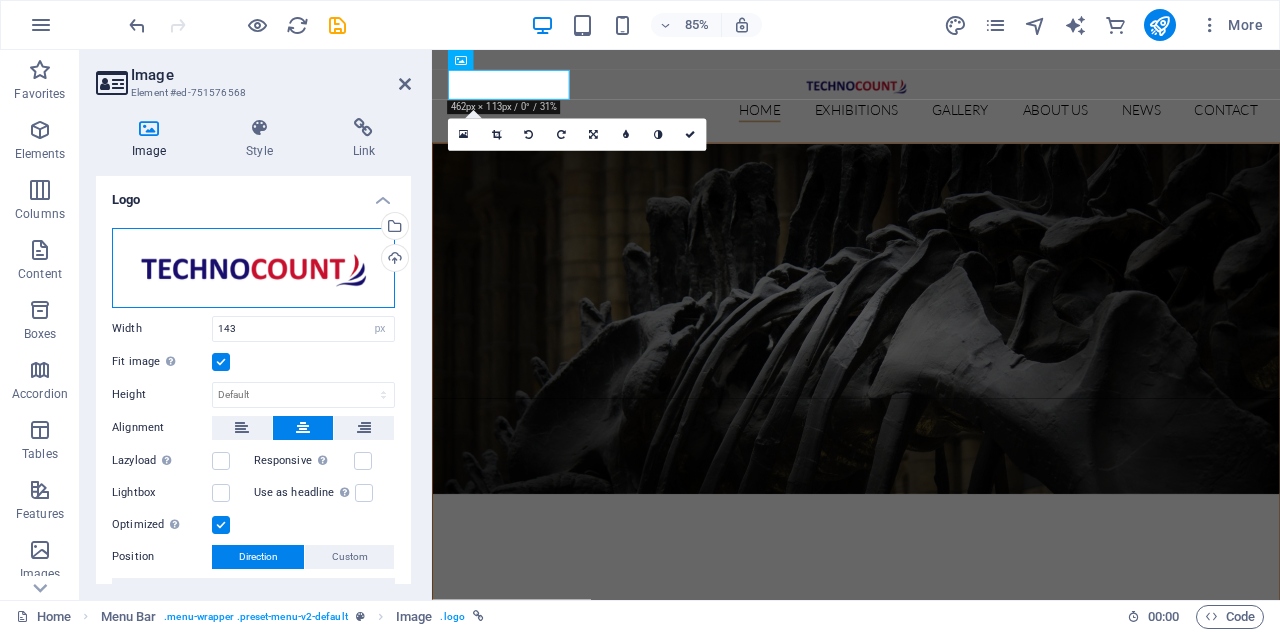 click on "Drag files here, click to choose files or select files from Files or our free stock photos & videos" at bounding box center (253, 268) 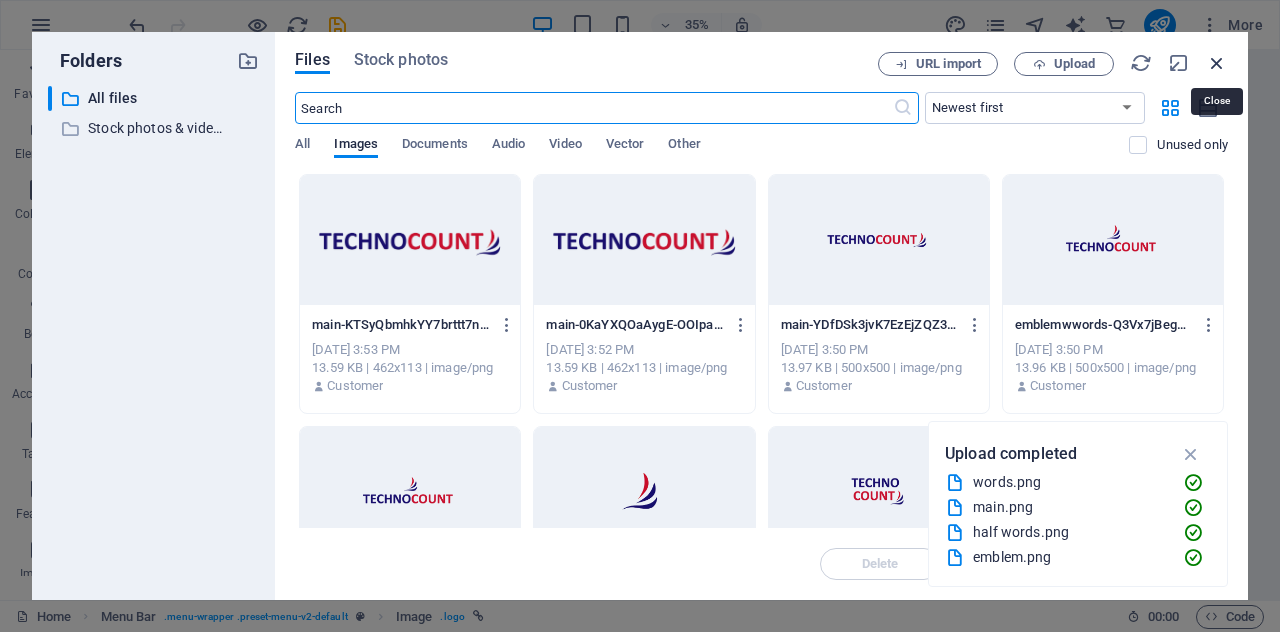 click at bounding box center (1217, 63) 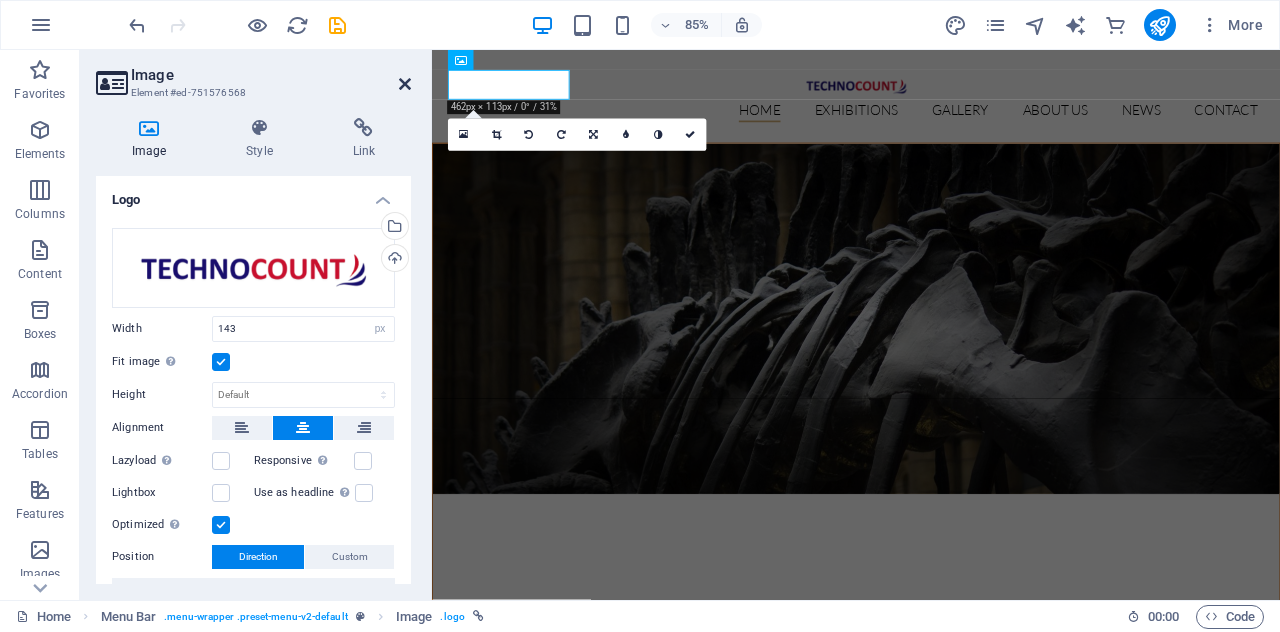 click at bounding box center (405, 84) 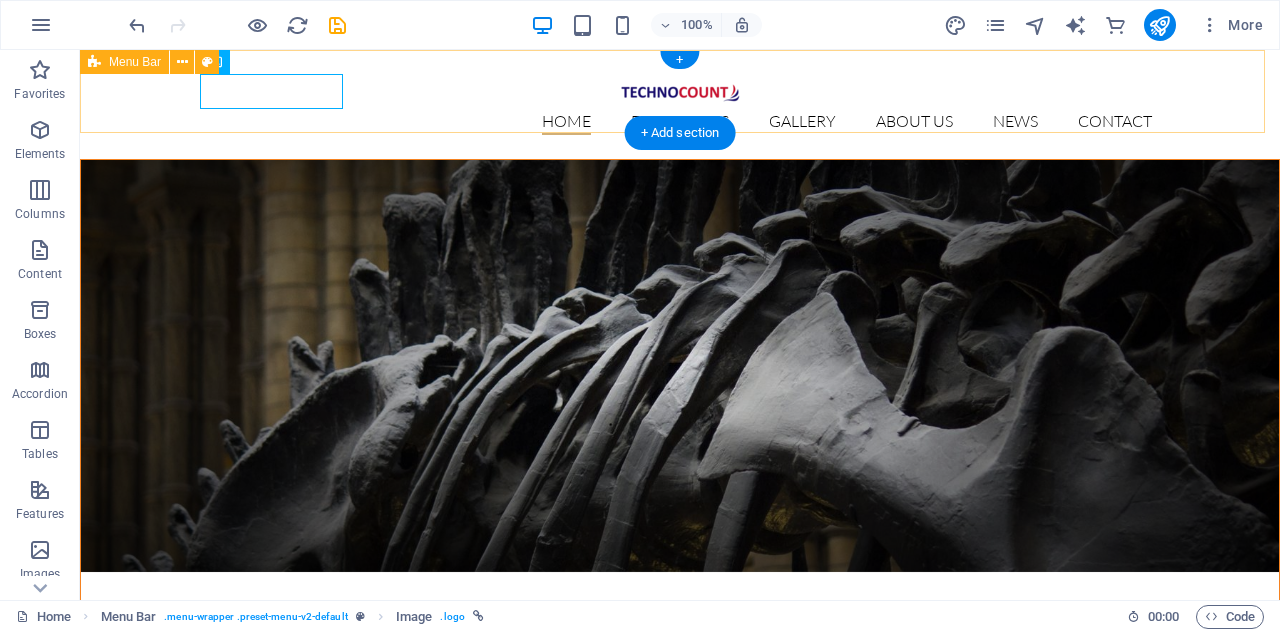 click on "Home Exhibitions Detail view Gallery About us News Contact" at bounding box center (680, 104) 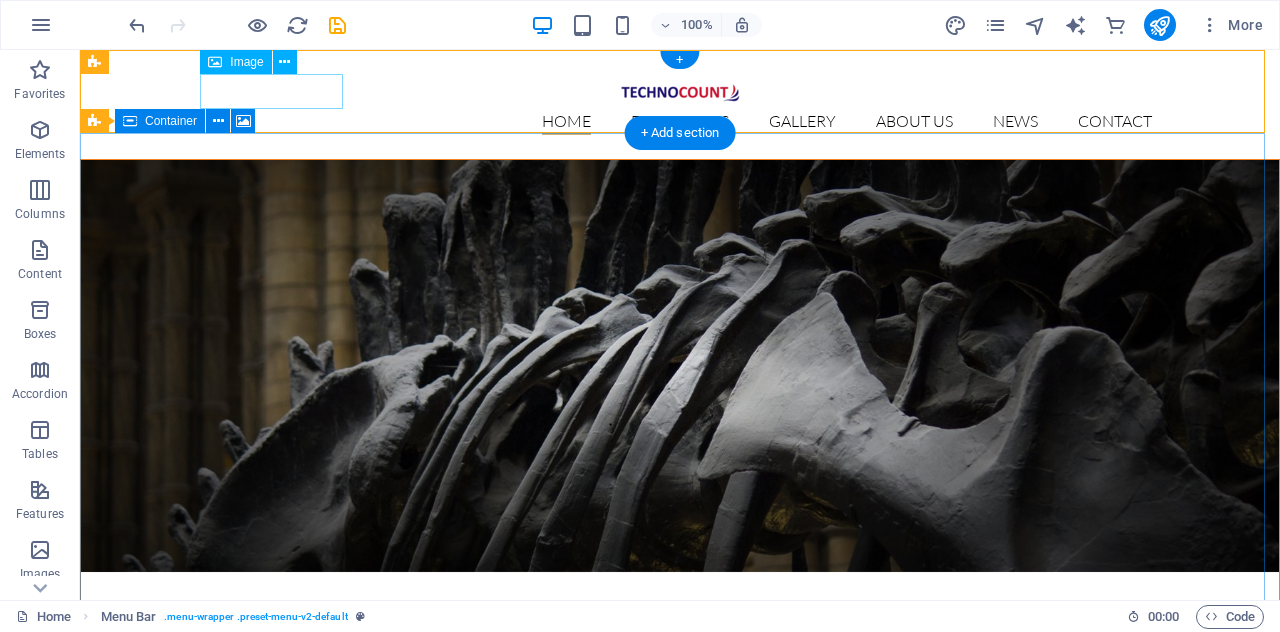 click at bounding box center [680, 91] 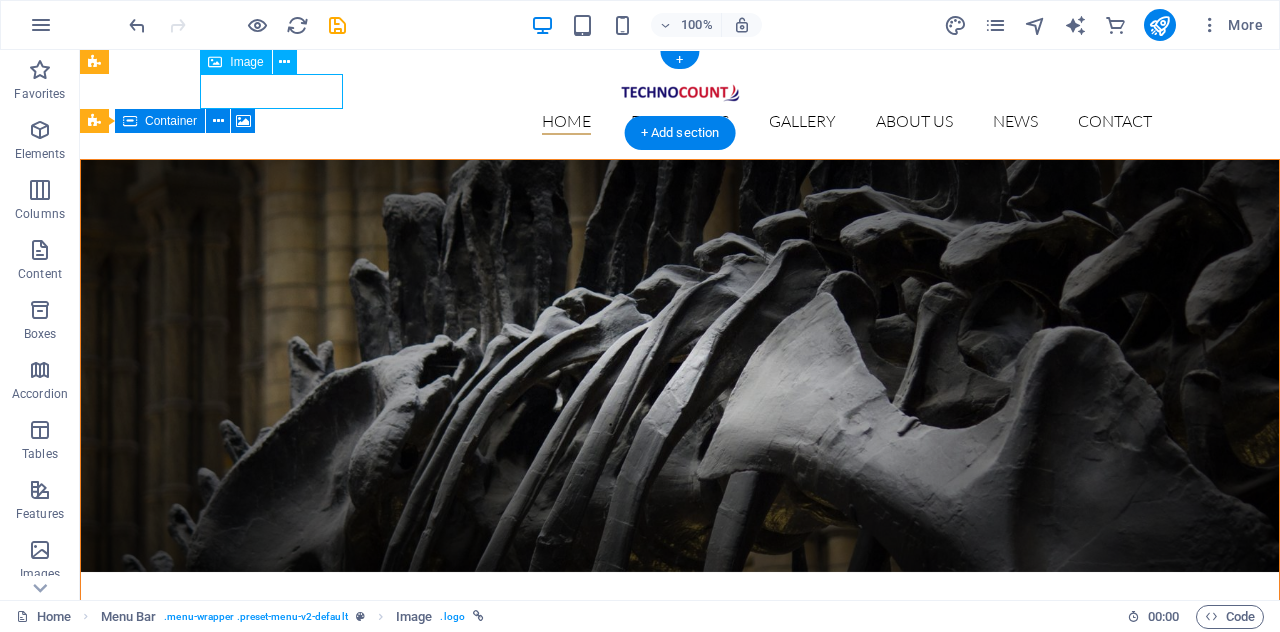 click at bounding box center (680, 91) 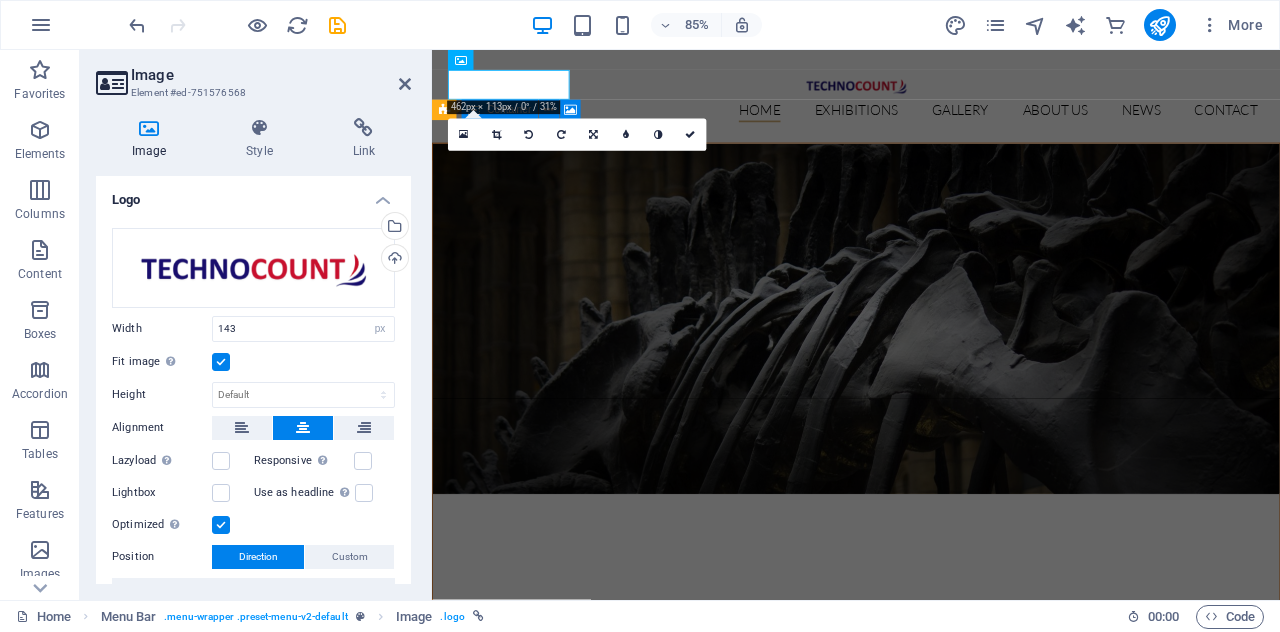 scroll, scrollTop: 100, scrollLeft: 0, axis: vertical 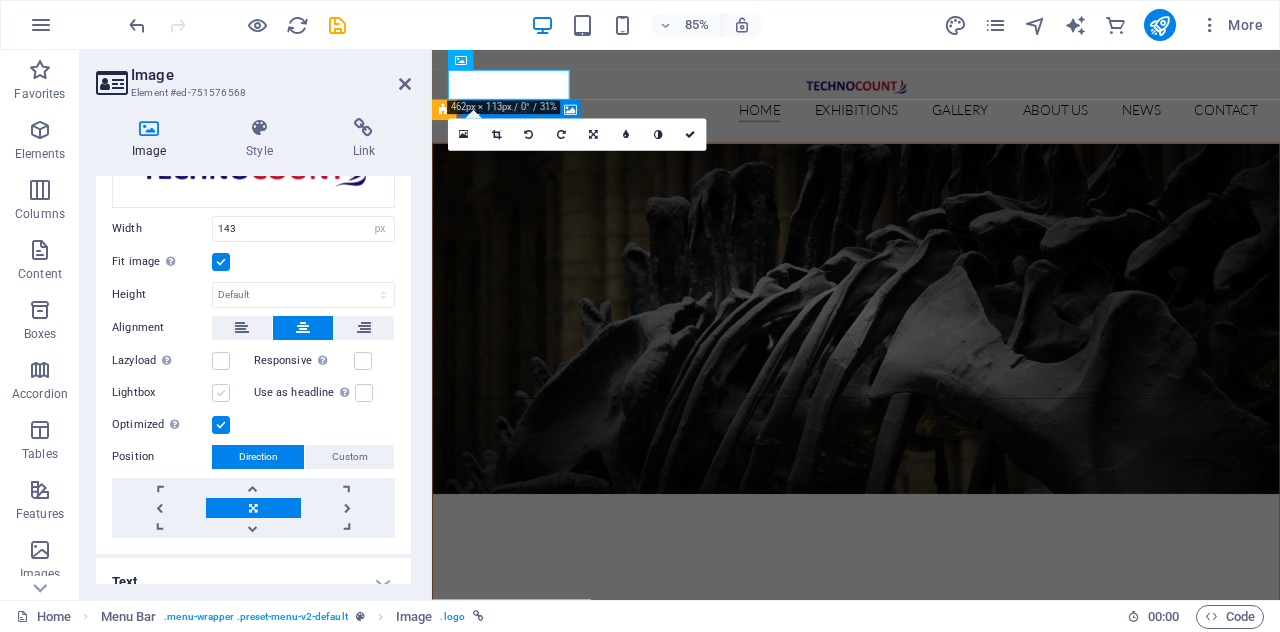 click at bounding box center (221, 393) 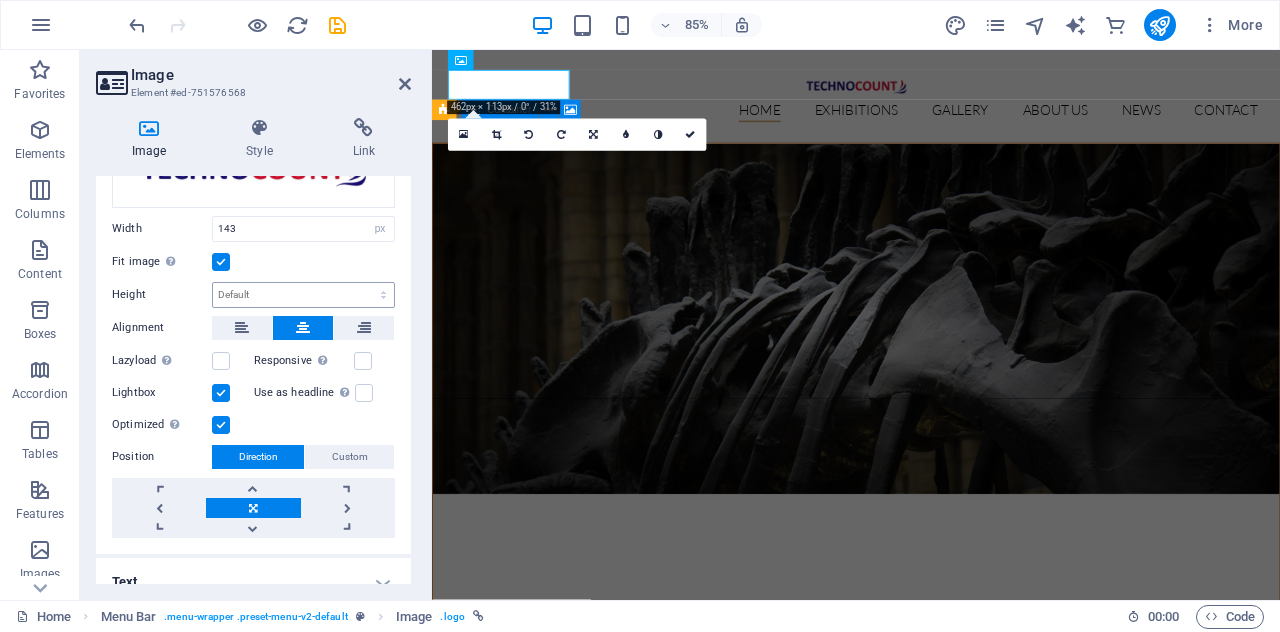 scroll, scrollTop: 0, scrollLeft: 0, axis: both 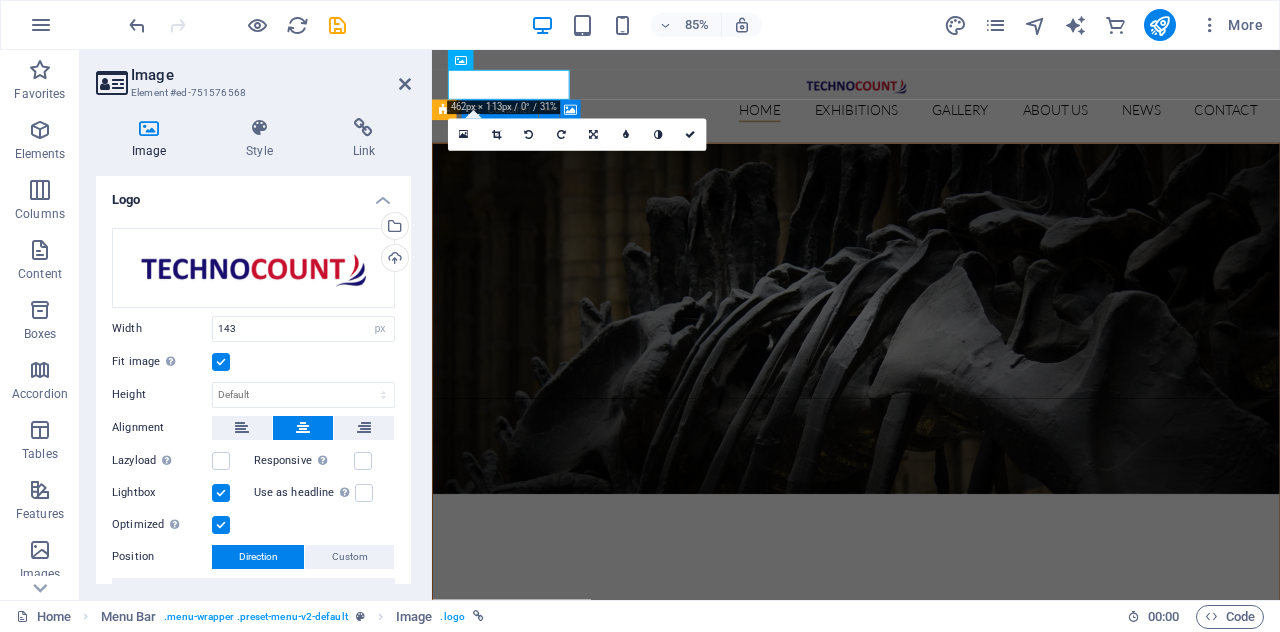 click at bounding box center [221, 493] 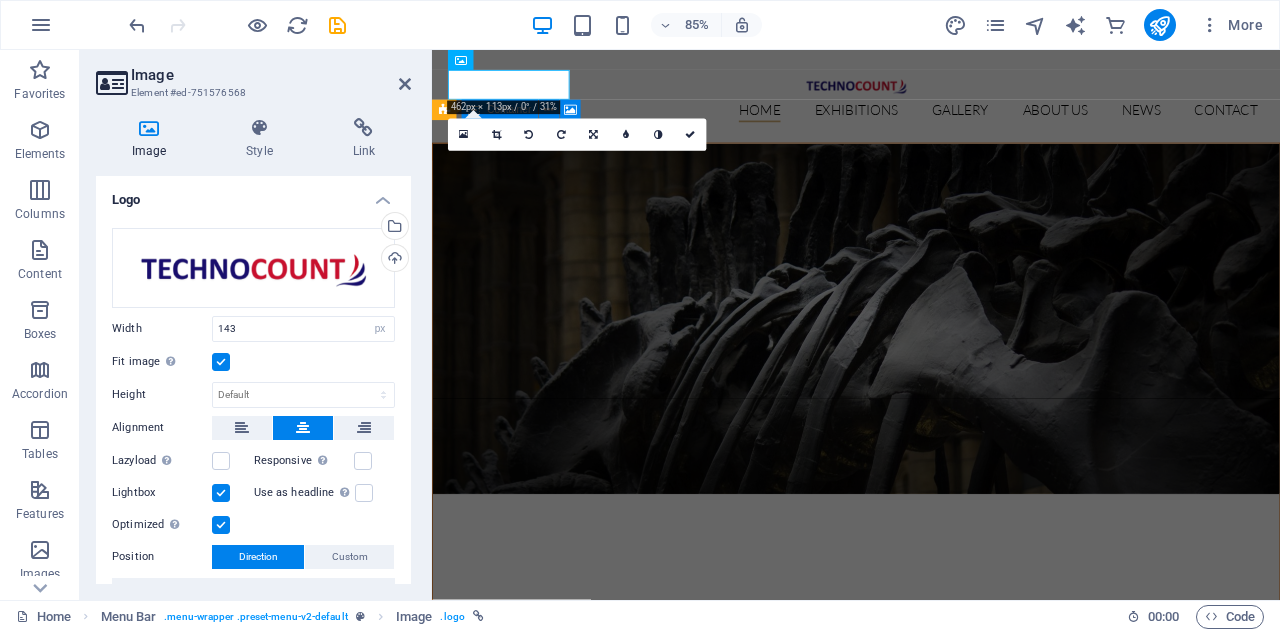 click on "Lightbox" at bounding box center (0, 0) 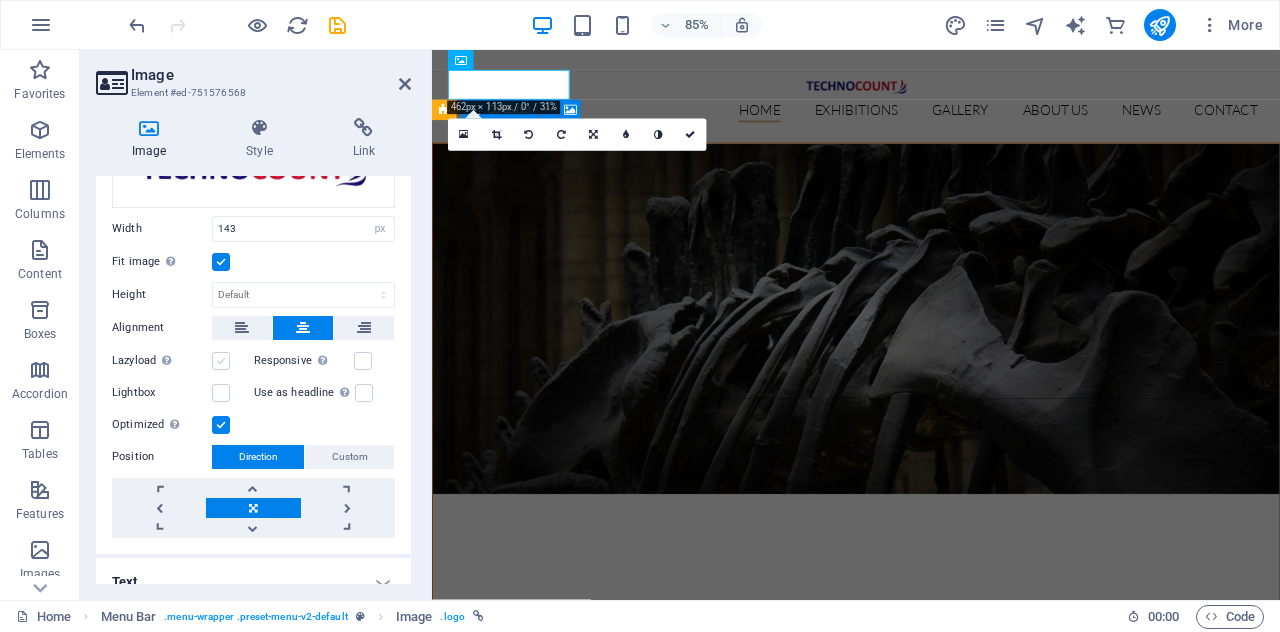scroll, scrollTop: 120, scrollLeft: 0, axis: vertical 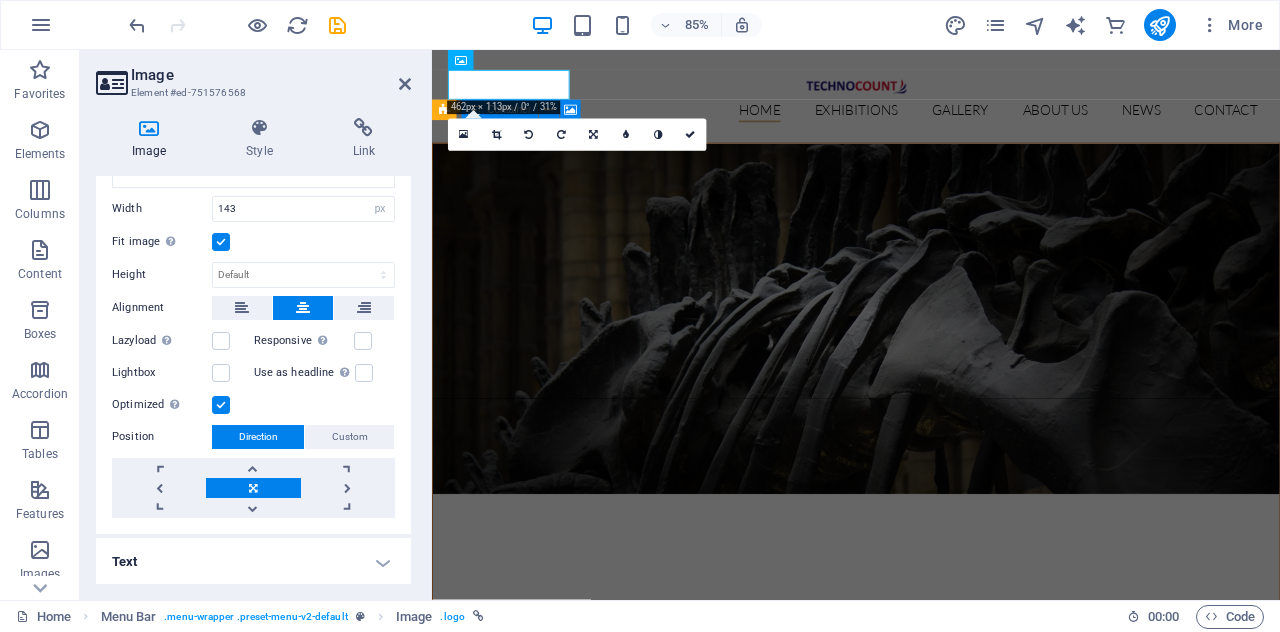 click at bounding box center [253, 488] 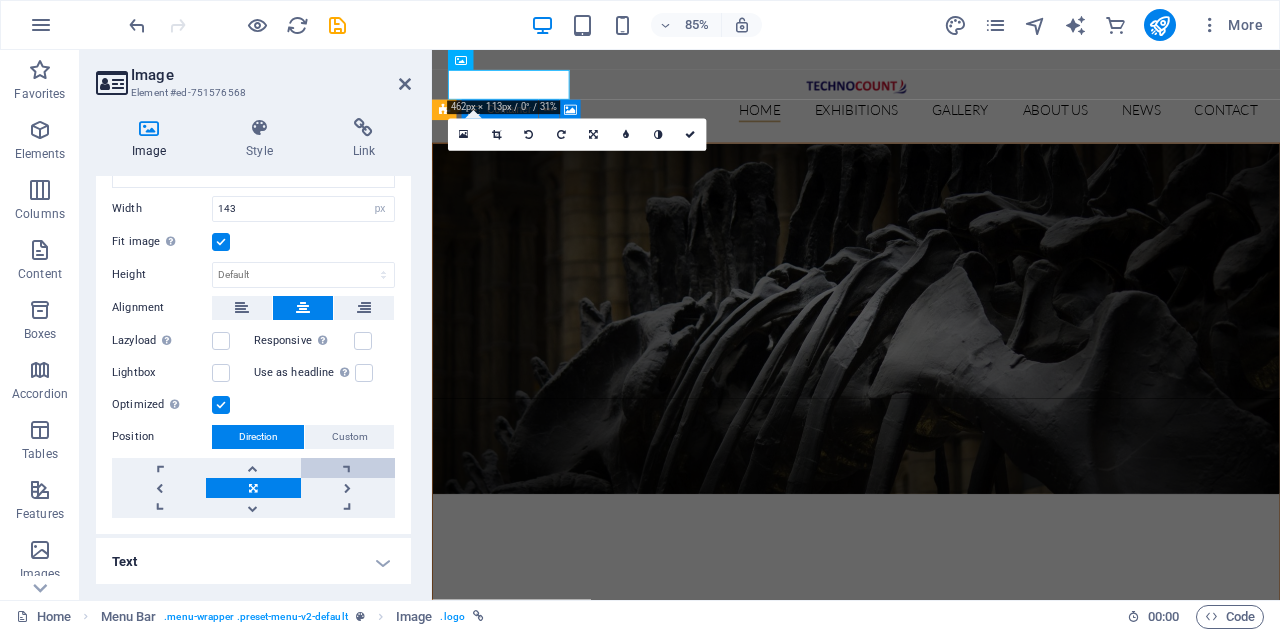 click at bounding box center [348, 468] 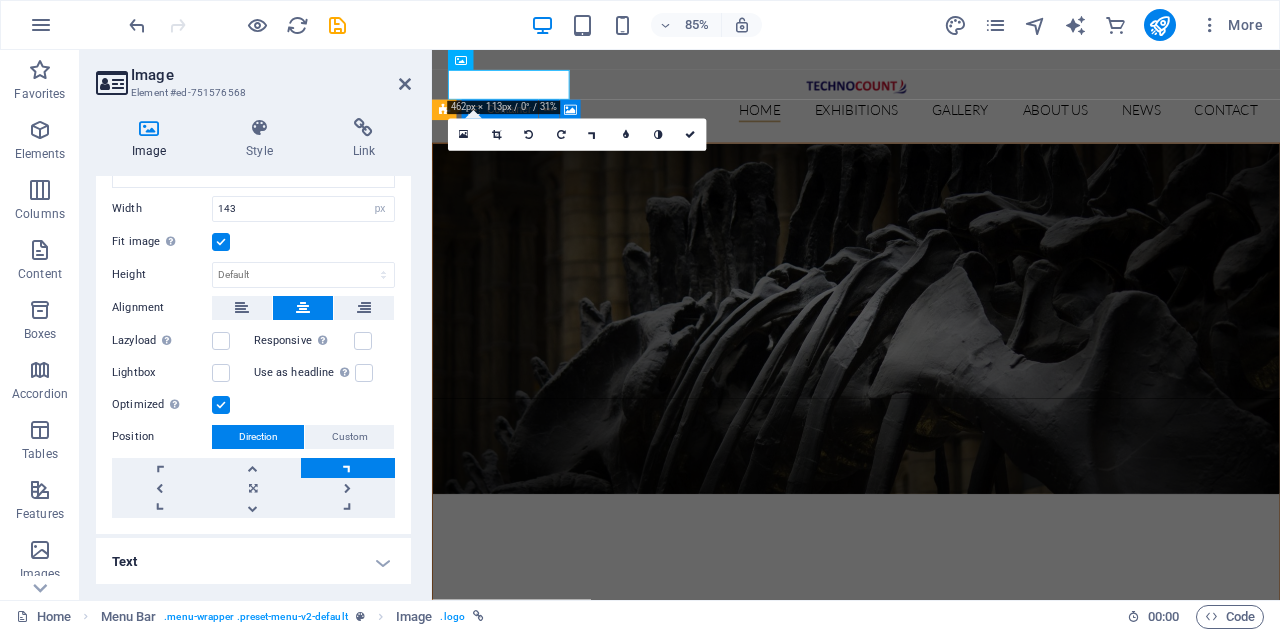 click at bounding box center (348, 468) 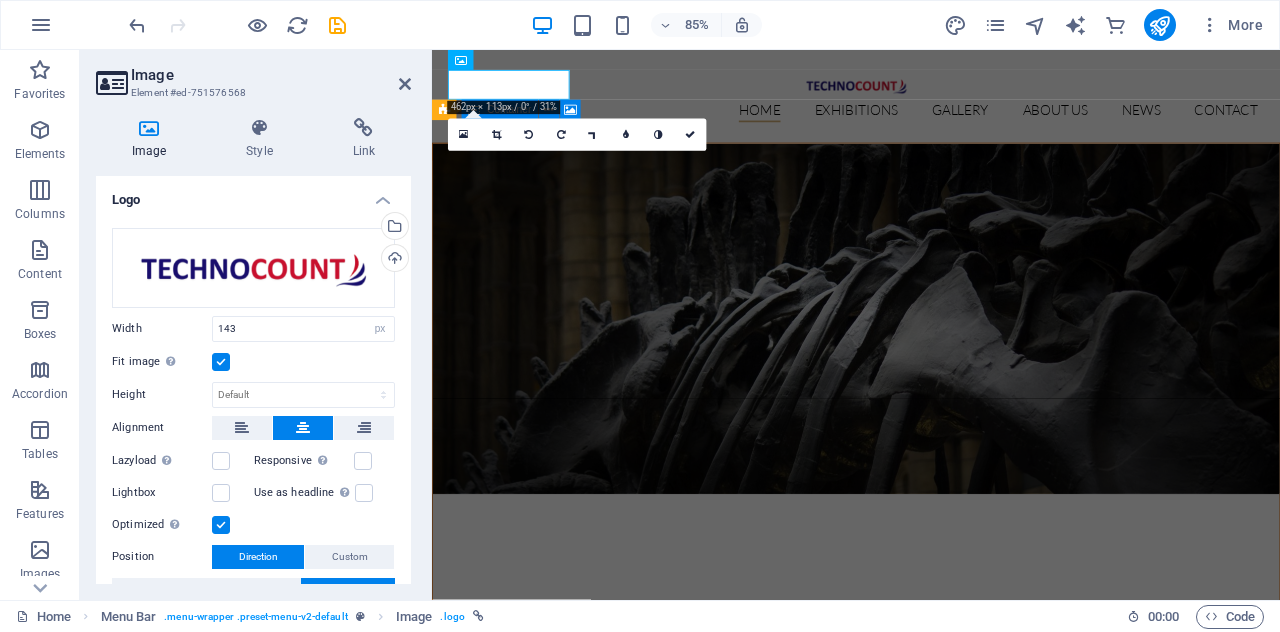 scroll, scrollTop: 100, scrollLeft: 0, axis: vertical 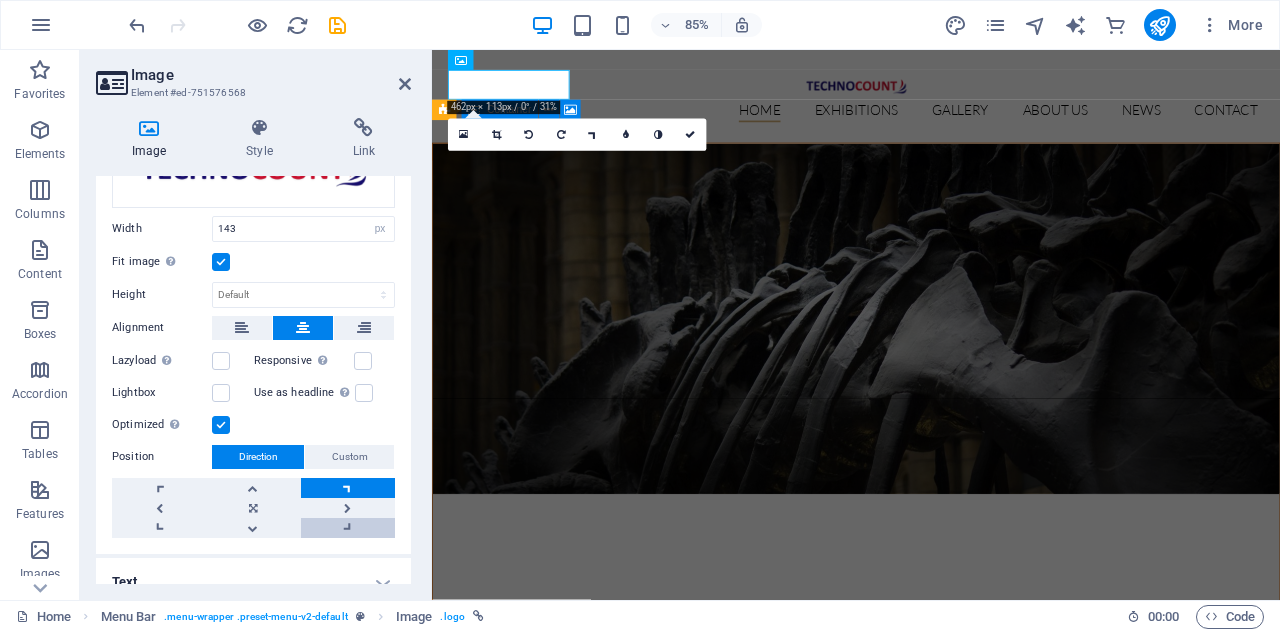 click at bounding box center (348, 528) 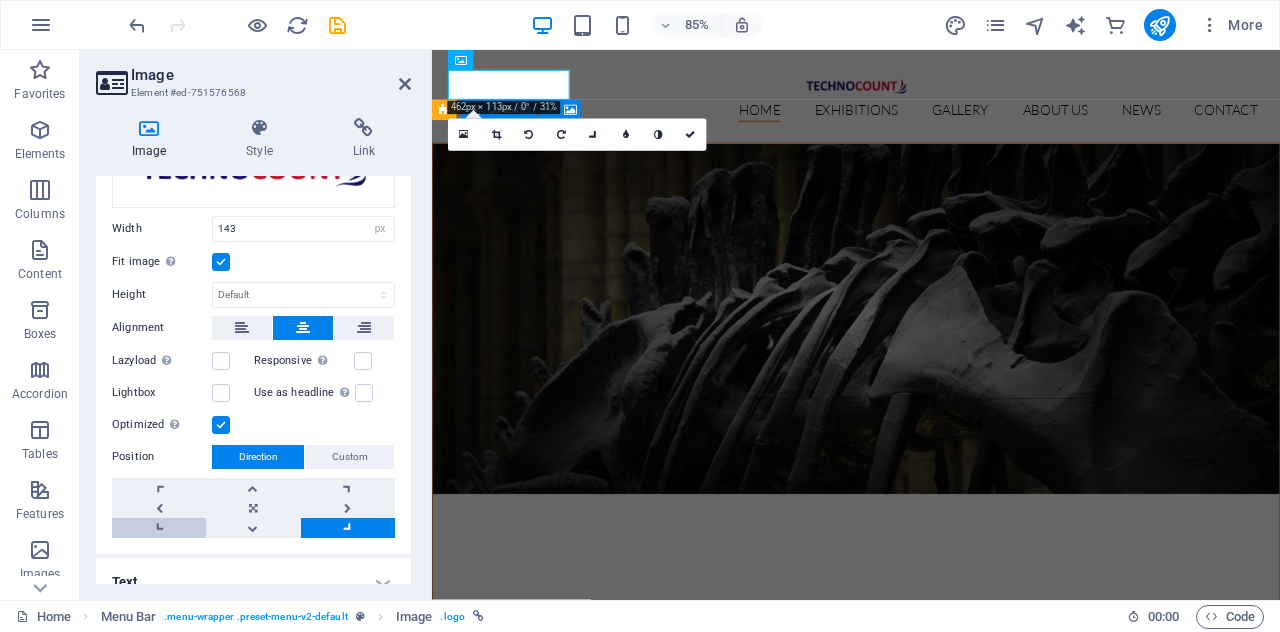 click at bounding box center (159, 528) 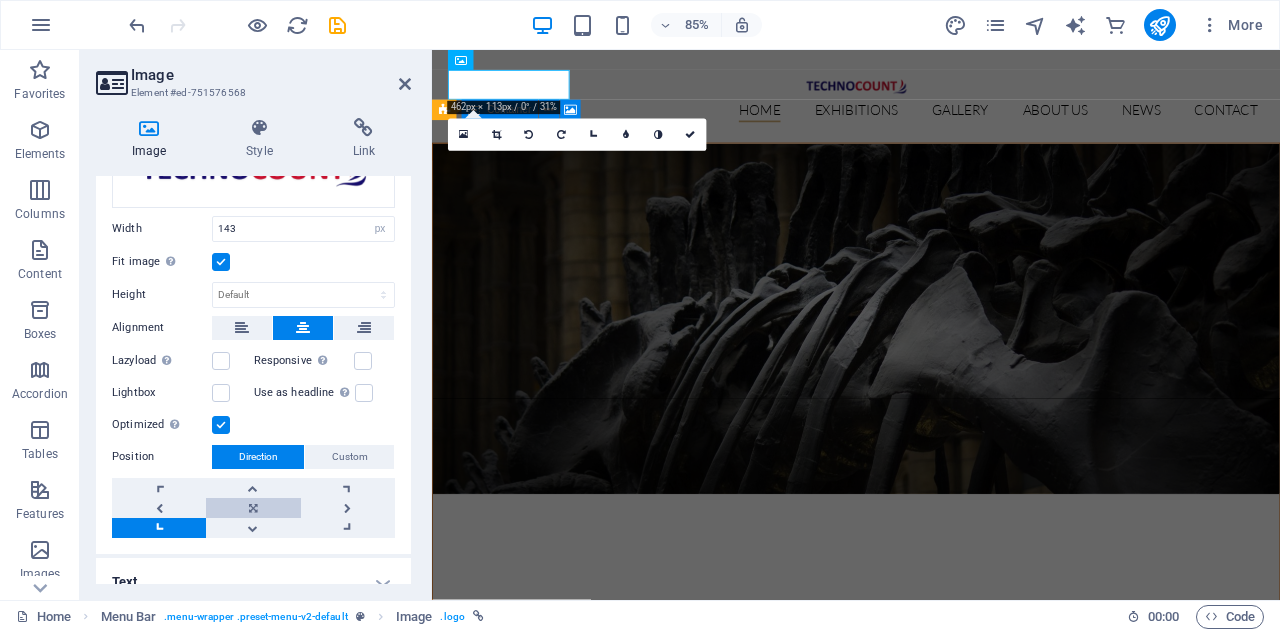 click at bounding box center (253, 508) 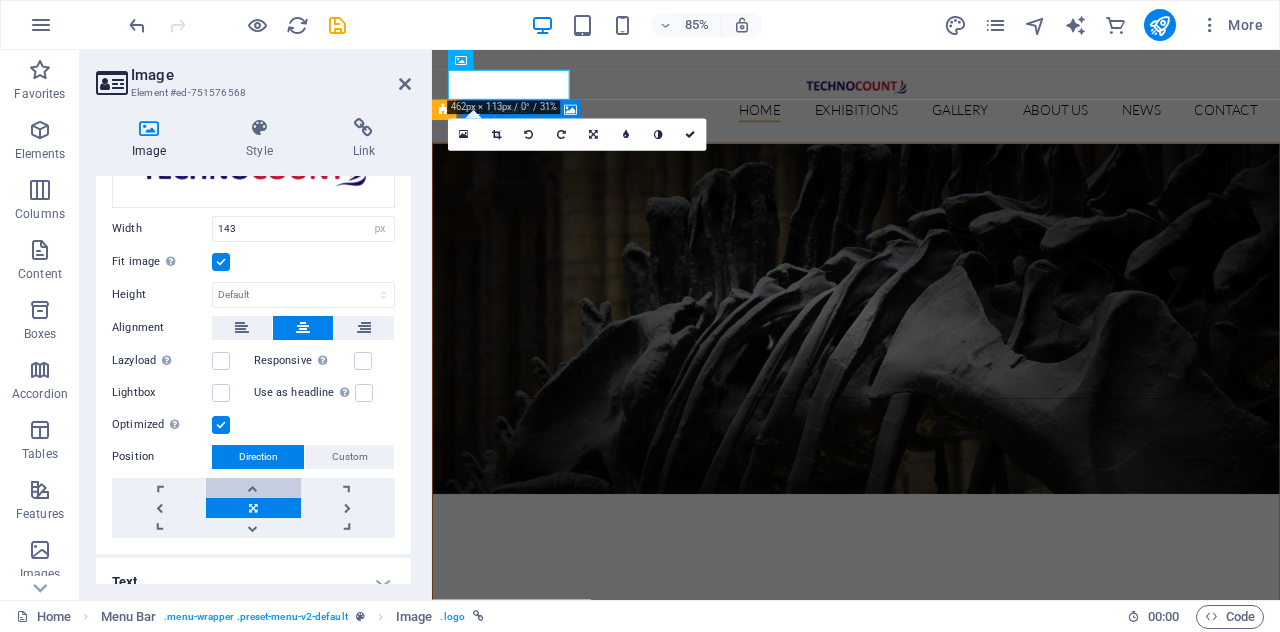 scroll, scrollTop: 0, scrollLeft: 0, axis: both 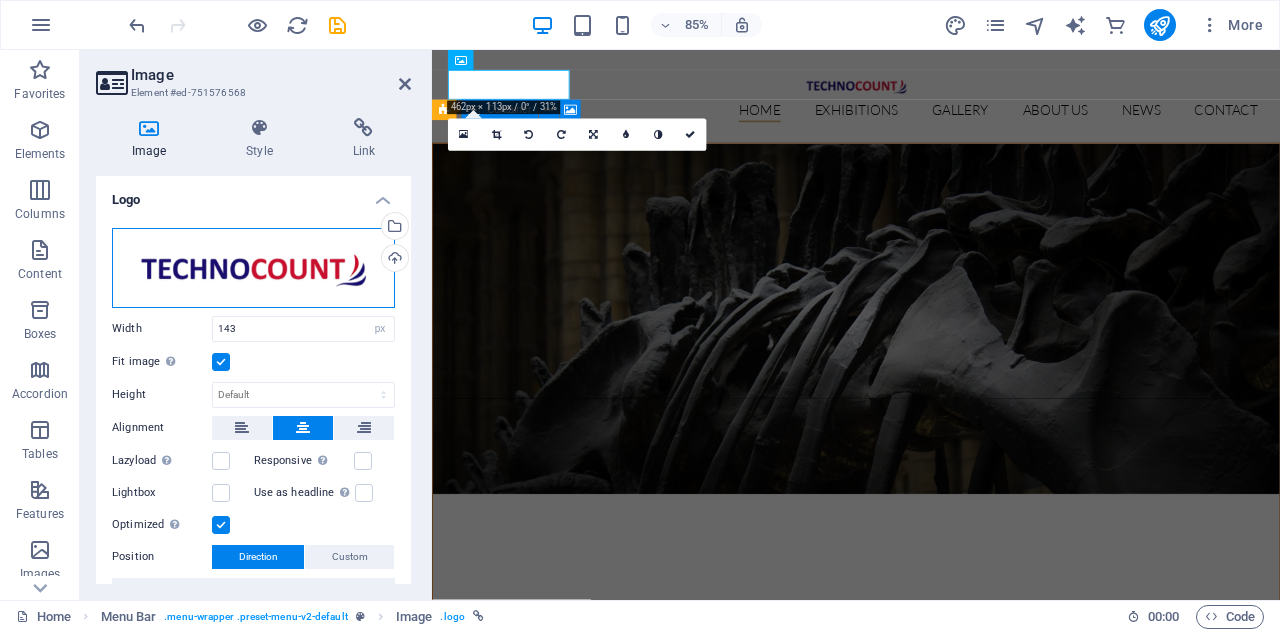 click on "Drag files here, click to choose files or select files from Files or our free stock photos & videos" at bounding box center (253, 268) 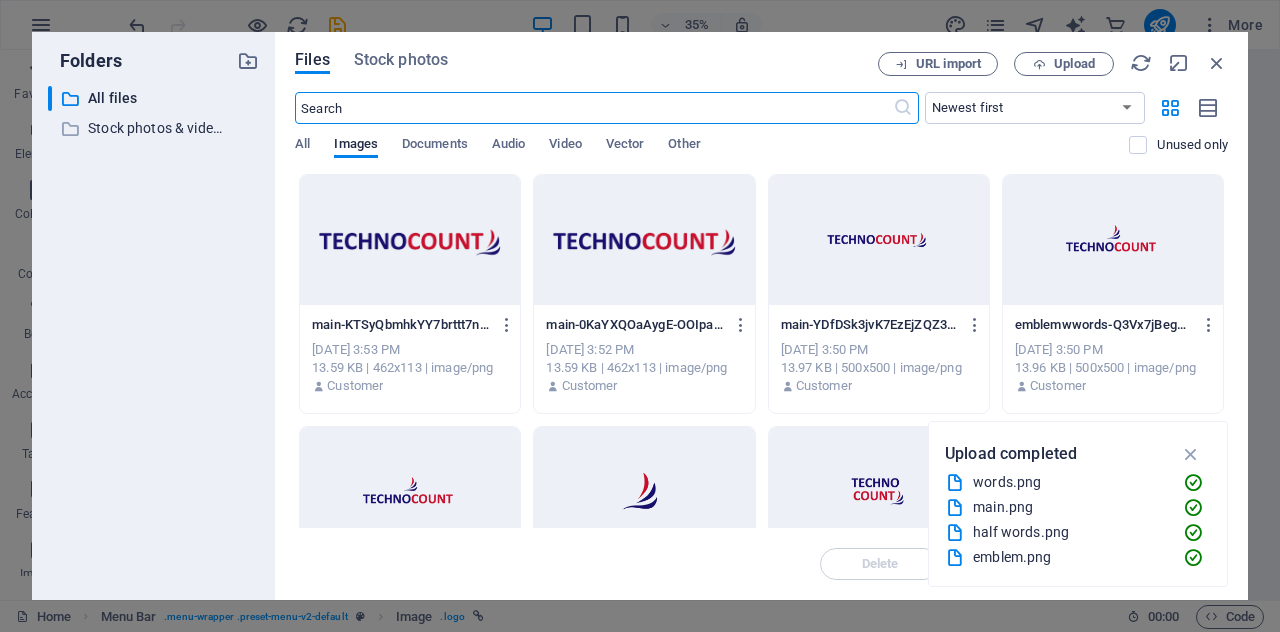 click on "Files Stock photos URL import Upload ​ Newest first Oldest first Name (A-Z) Name (Z-A) Size (0-9) Size (9-0) Resolution (0-9) Resolution (9-0) All Images Documents Audio Video Vector Other Unused only Drop files here to upload them instantly main-KTSyQbmhkYY7brttt7nI0Q.png main-KTSyQbmhkYY7brttt7nI0Q.png [DATE] 3:53 PM 13.59 KB | 462x113 | image/png Customer main-0KaYXQOaAygE-OOIpam6pw.png main-0KaYXQOaAygE-OOIpam6pw.png [DATE] 3:52 PM 13.59 KB | 462x113 | image/png Customer main-YDfDSk3jvK7EzEjZQZ3UZQ.png main-YDfDSk3jvK7EzEjZQZ3UZQ.png [DATE] 3:50 PM 13.97 KB | 500x500 | image/png Customer emblemwwords-Q3Vx7jBegopzaPSyV2hfhQ.png emblemwwords-Q3Vx7jBegopzaPSyV2hfhQ.png [DATE] 3:50 PM 13.96 KB | 500x500 | image/png Customer emblemwwords-eW4M2ep9jAsQATamjLaJAA.png emblemwwords-eW4M2ep9jAsQATamjLaJAA.png [DATE] 3:50 PM 13.96 KB | 500x500 | image/png Customer emblem-h-OfvNujYQ-DJUyOLfs1Mg.png emblem-h-OfvNujYQ-DJUyOLfs1Mg.png [DATE] 3:50 PM 15.41 KB | 500x500 | image/png" at bounding box center [761, 316] 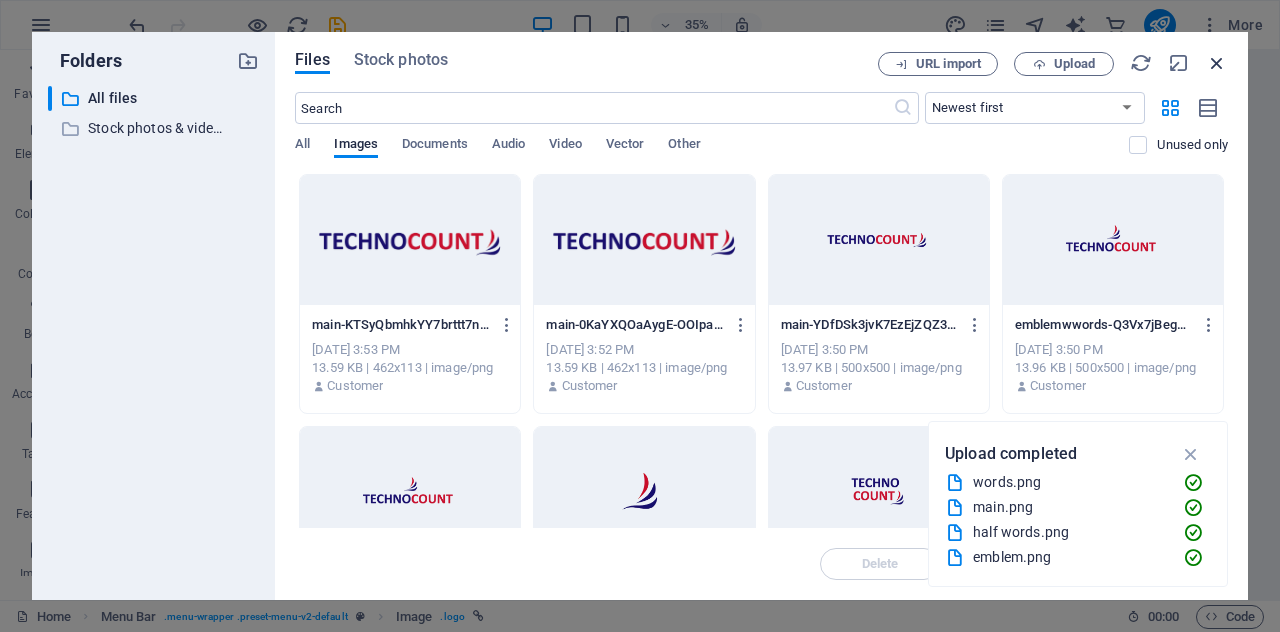 click at bounding box center [1217, 63] 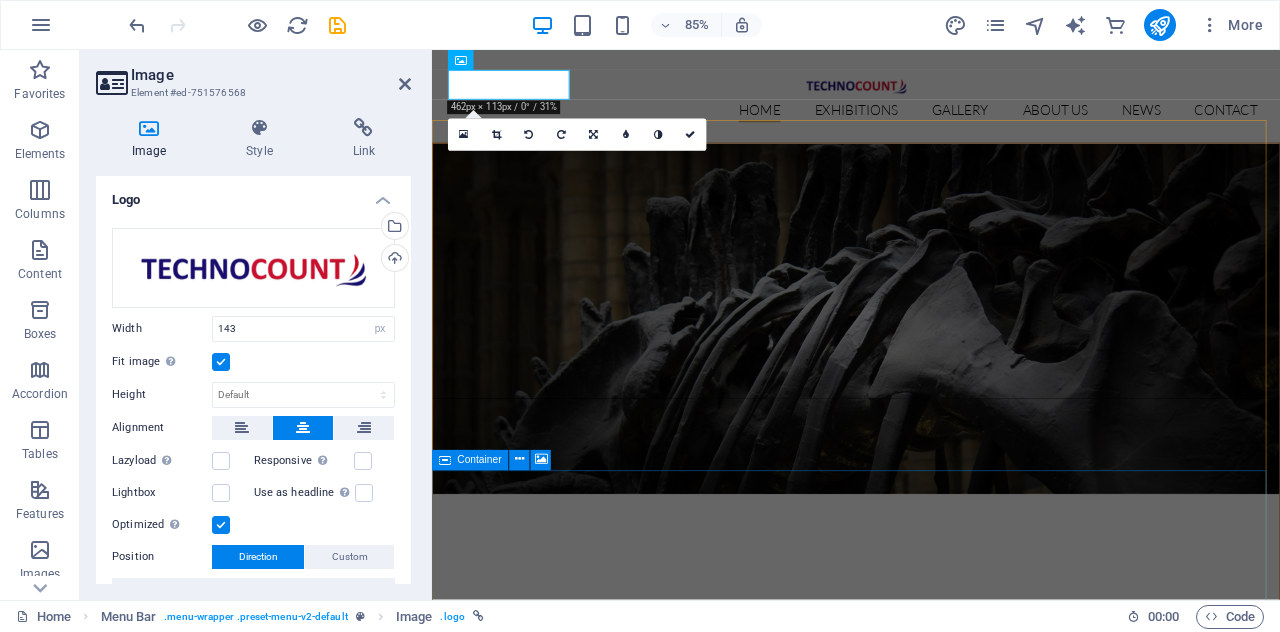 drag, startPoint x: 973, startPoint y: 262, endPoint x: 979, endPoint y: 244, distance: 18.973665 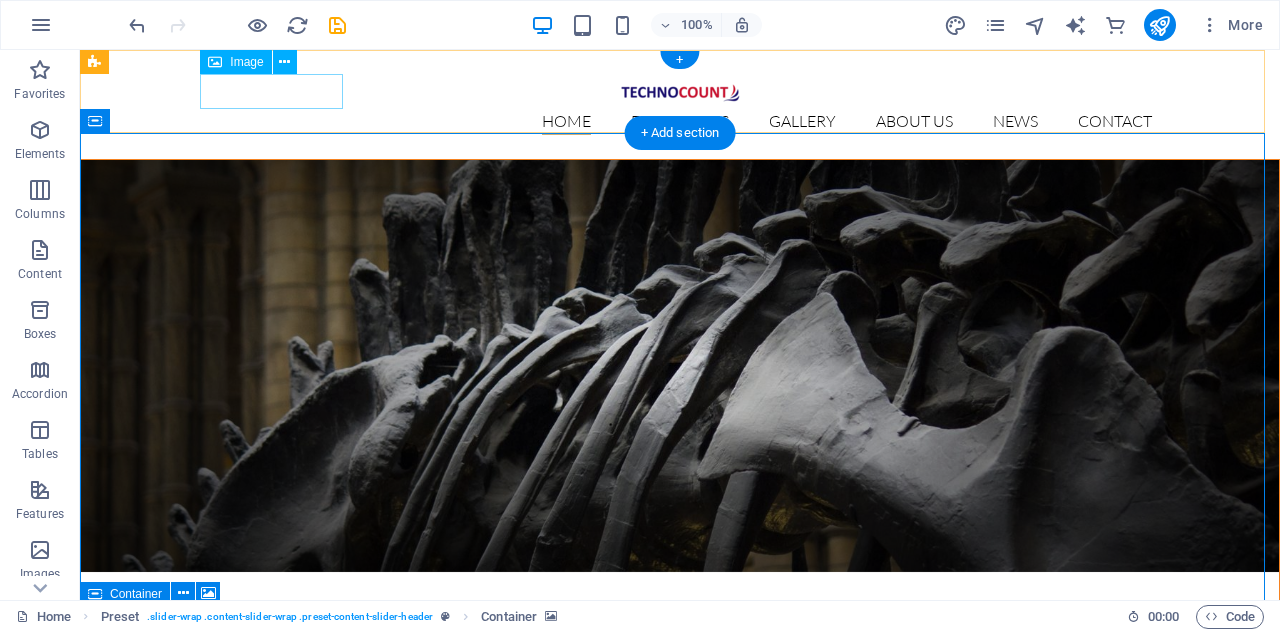 click at bounding box center (680, 91) 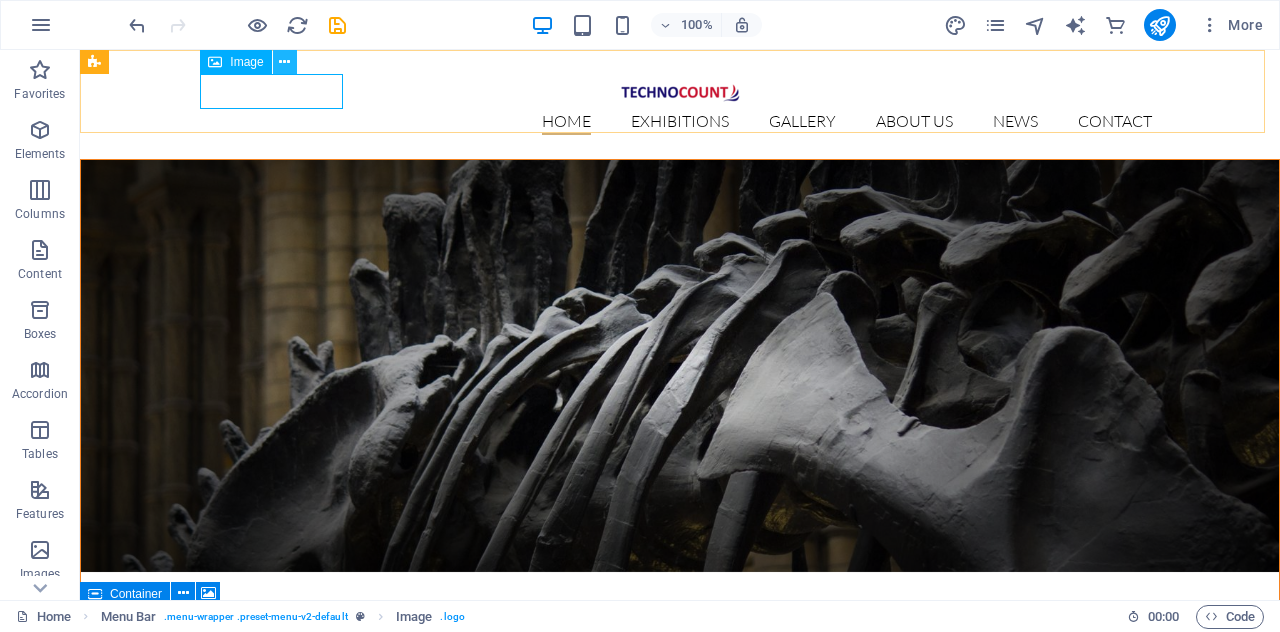 click at bounding box center (284, 62) 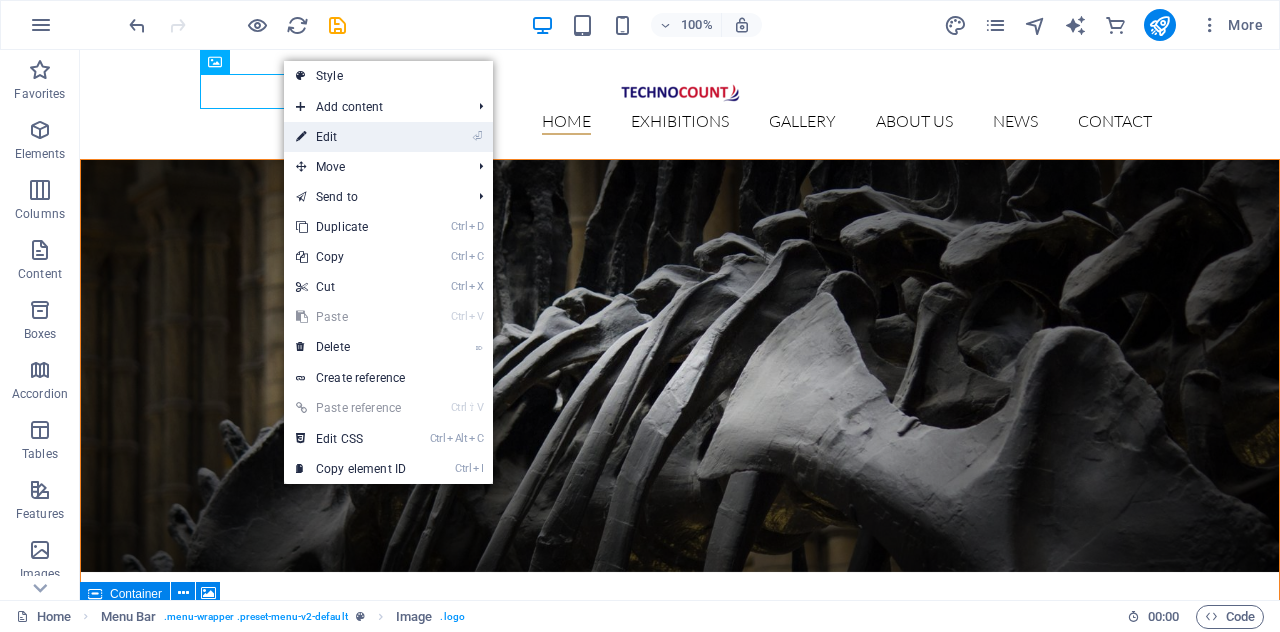 click on "⏎  Edit" at bounding box center [351, 137] 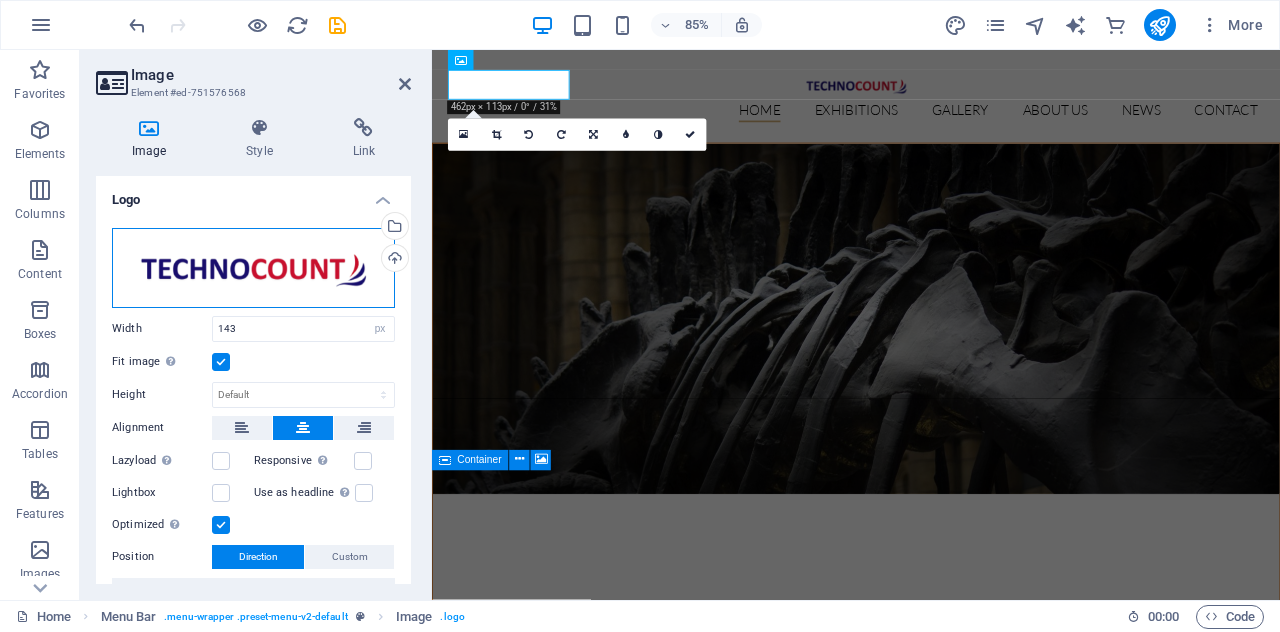 click on "Drag files here, click to choose files or select files from Files or our free stock photos & videos" at bounding box center (253, 268) 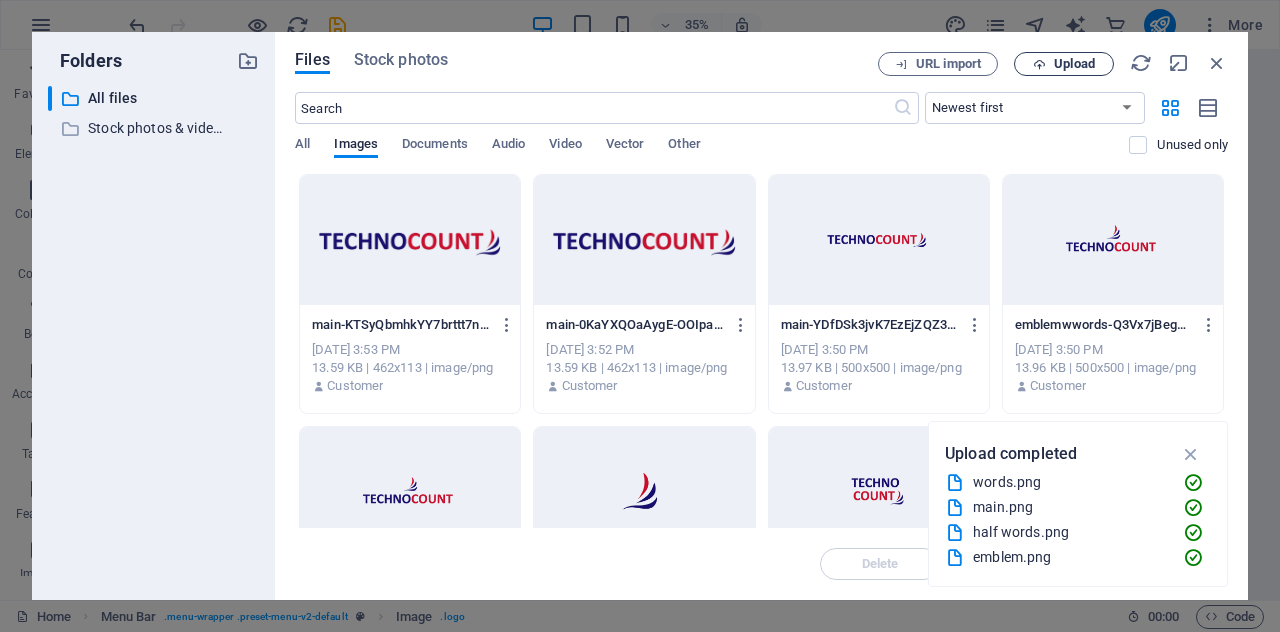 click on "Upload" at bounding box center (1074, 64) 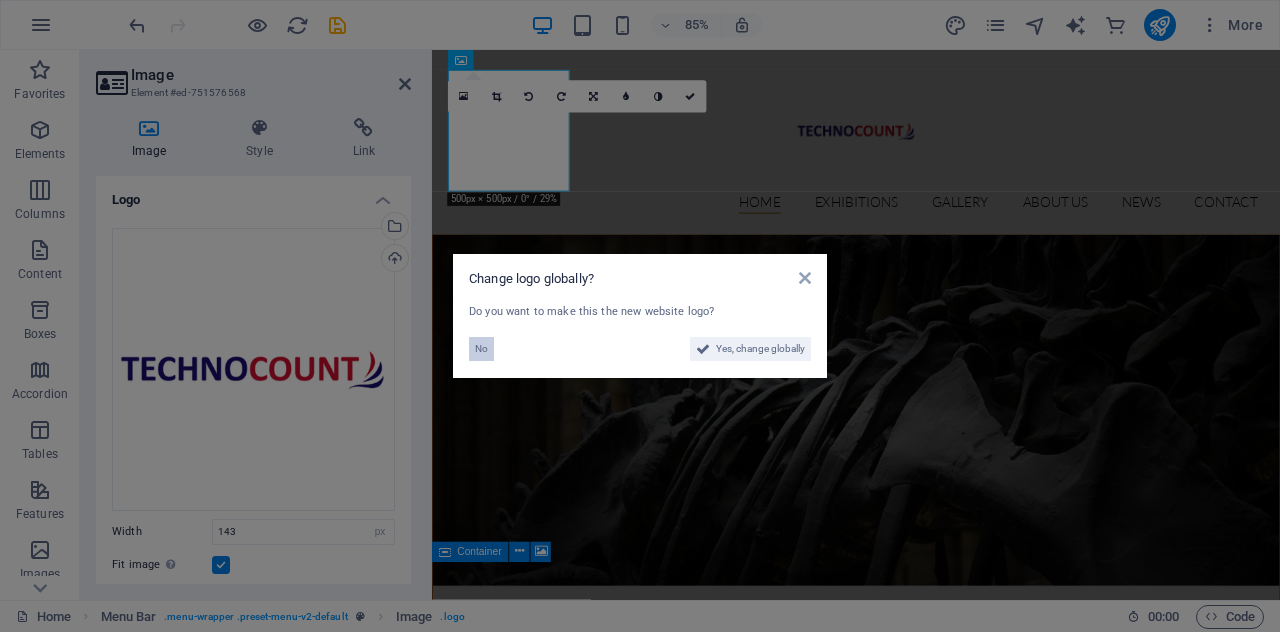 click on "No" at bounding box center [481, 349] 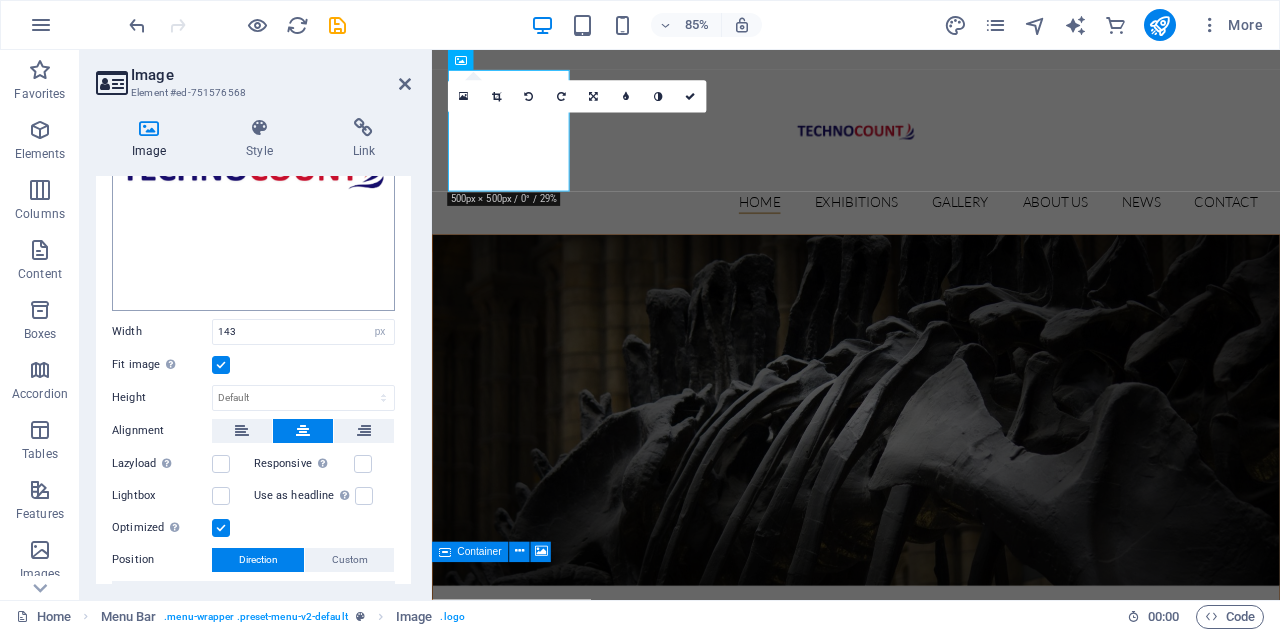 scroll, scrollTop: 0, scrollLeft: 0, axis: both 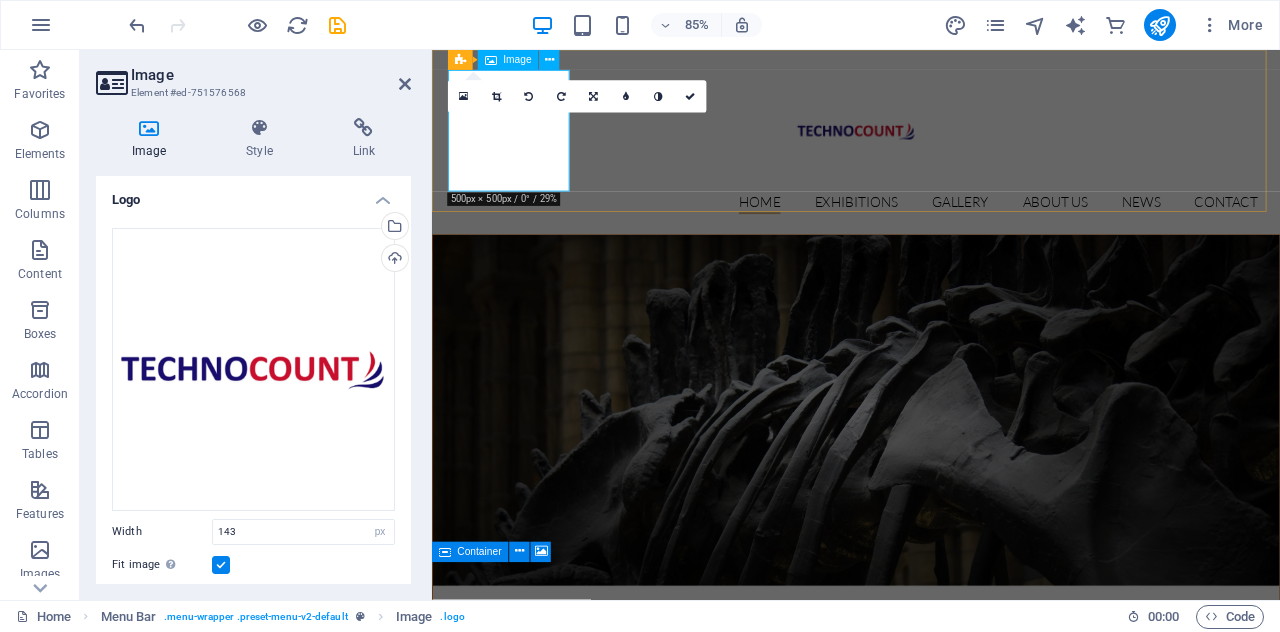 click at bounding box center (931, 145) 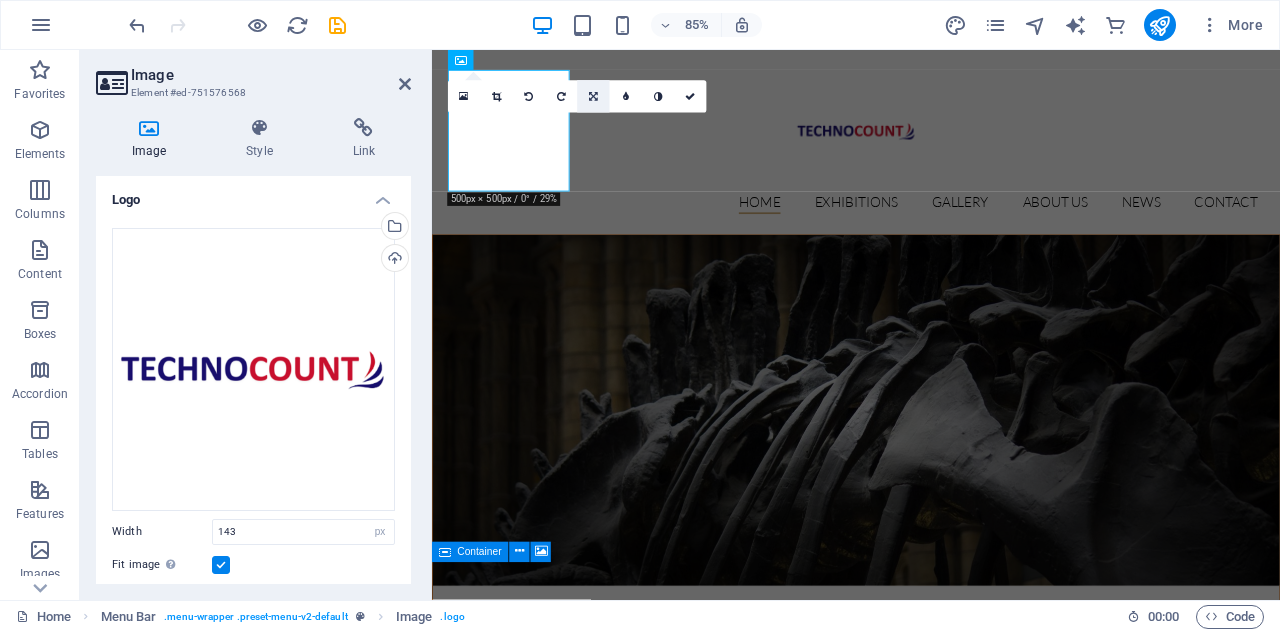click at bounding box center [593, 97] 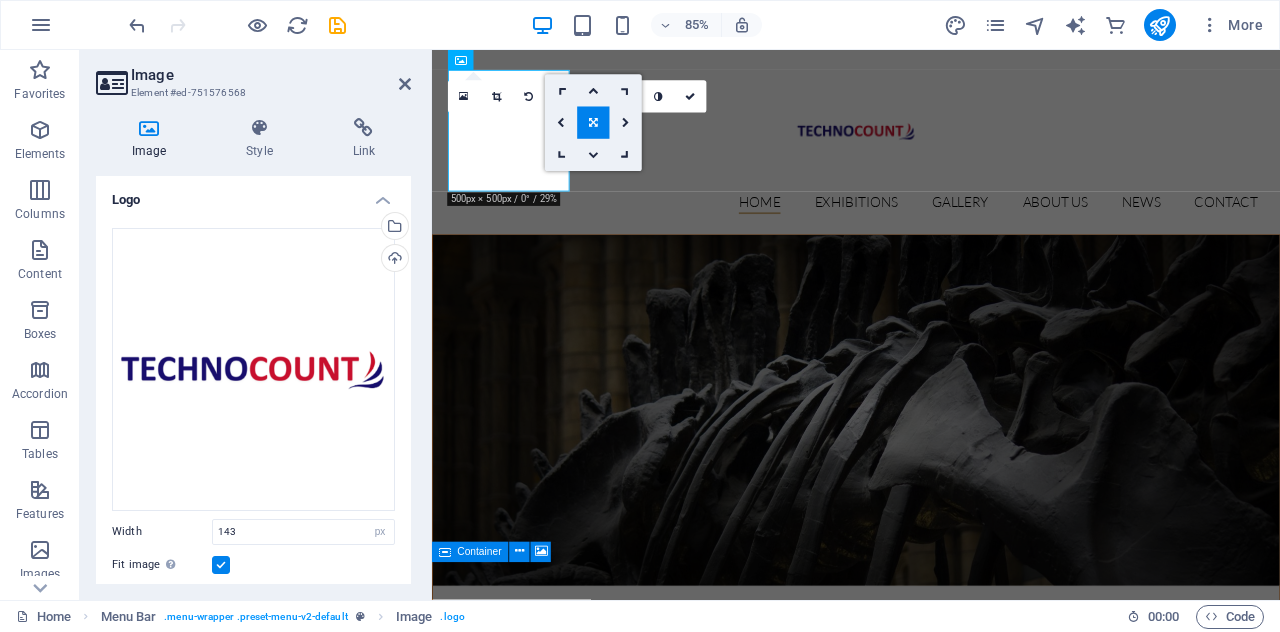 click at bounding box center (593, 123) 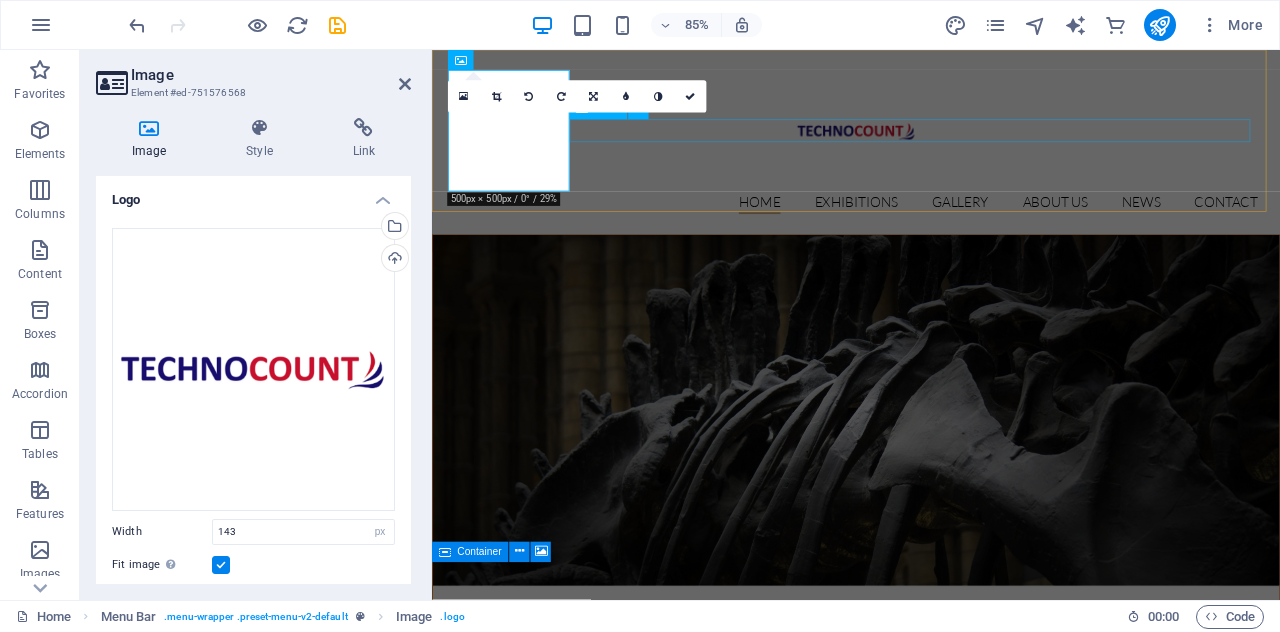 click on "Home Exhibitions Detail view Gallery About us News Contact" at bounding box center [931, 230] 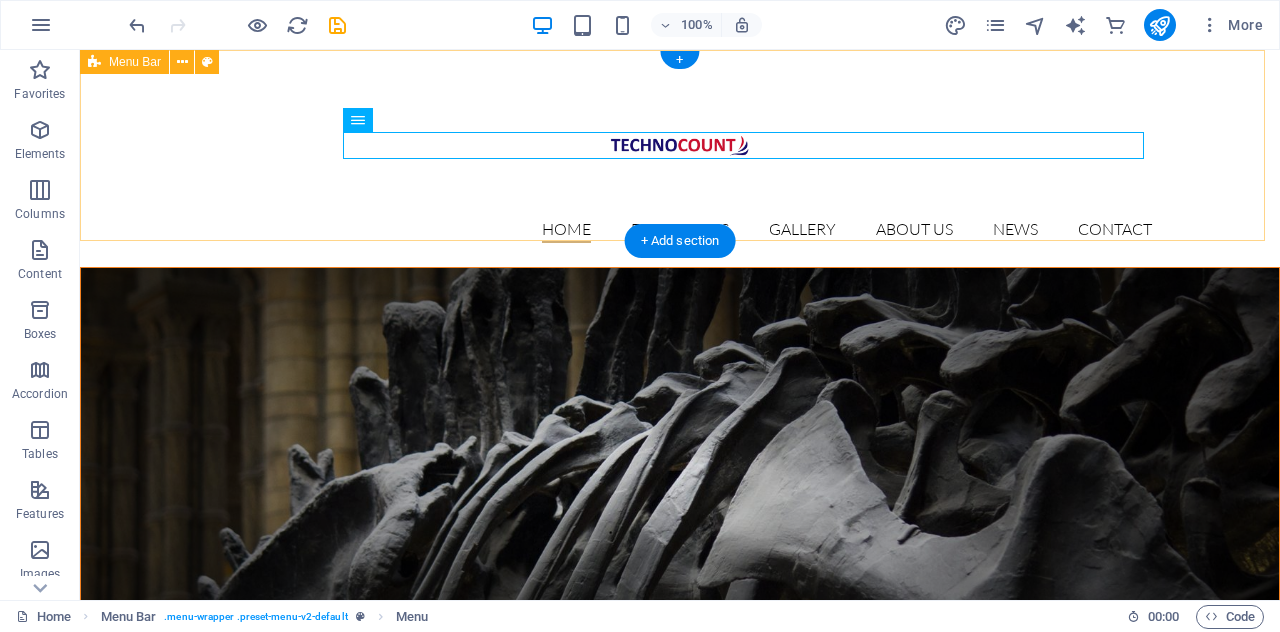 click on "Home Exhibitions Detail view Gallery About us News Contact" at bounding box center [680, 158] 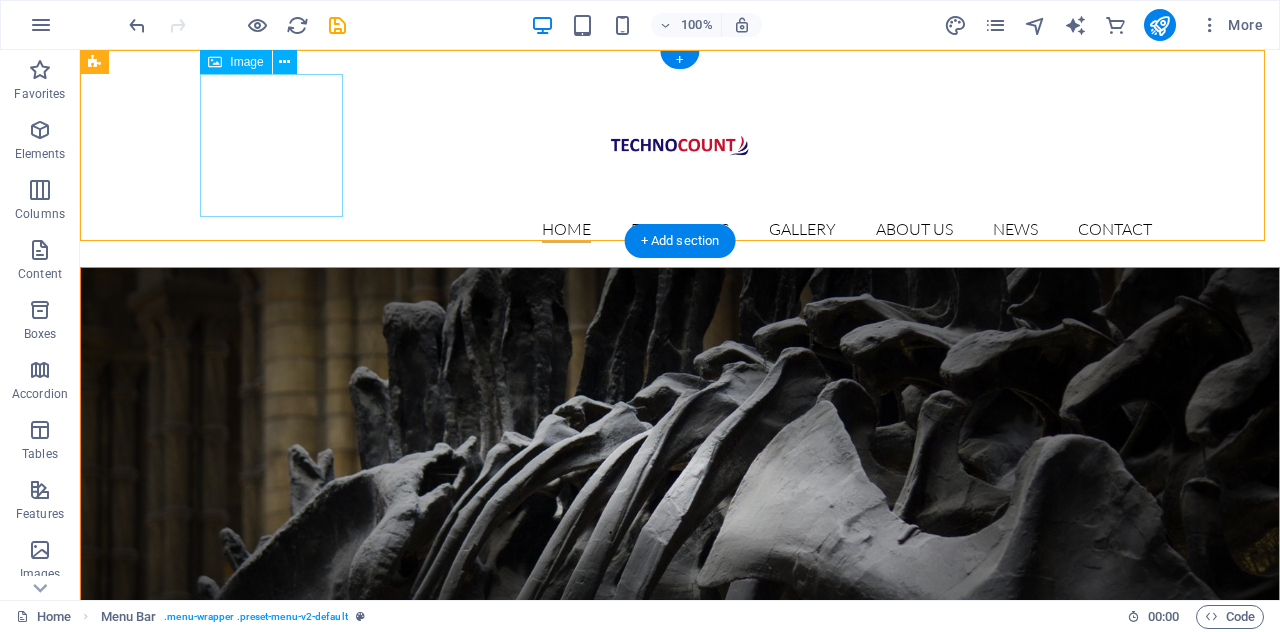 click at bounding box center (680, 145) 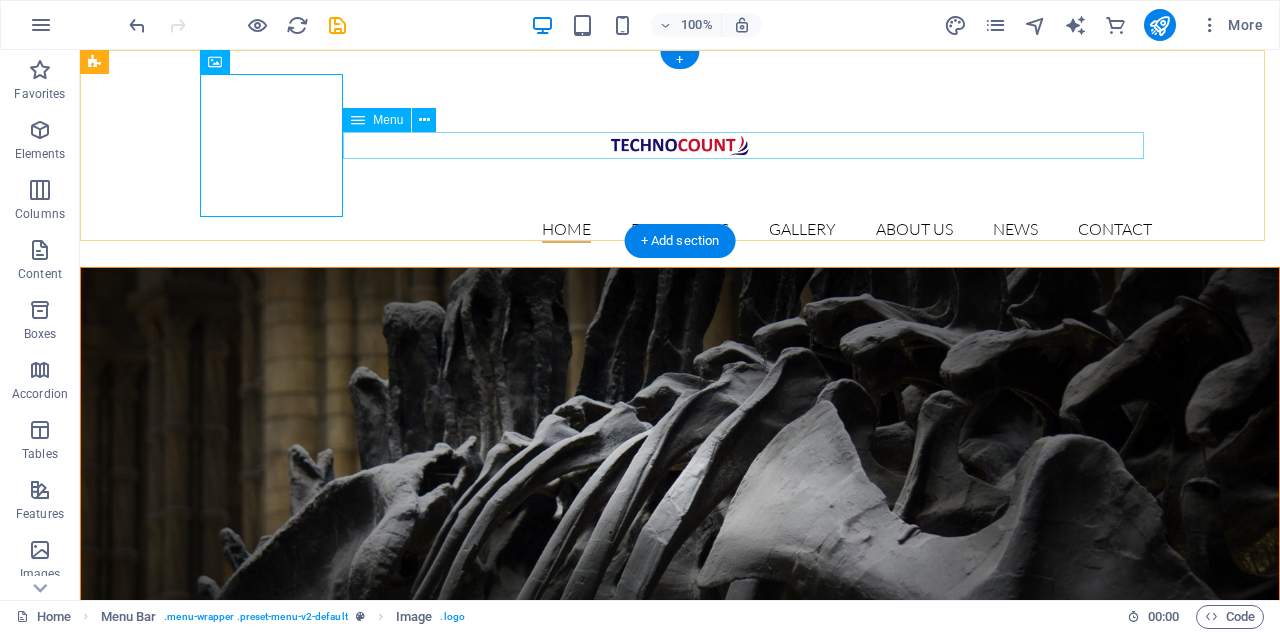 click on "Home Exhibitions Detail view Gallery About us News Contact" at bounding box center (680, 158) 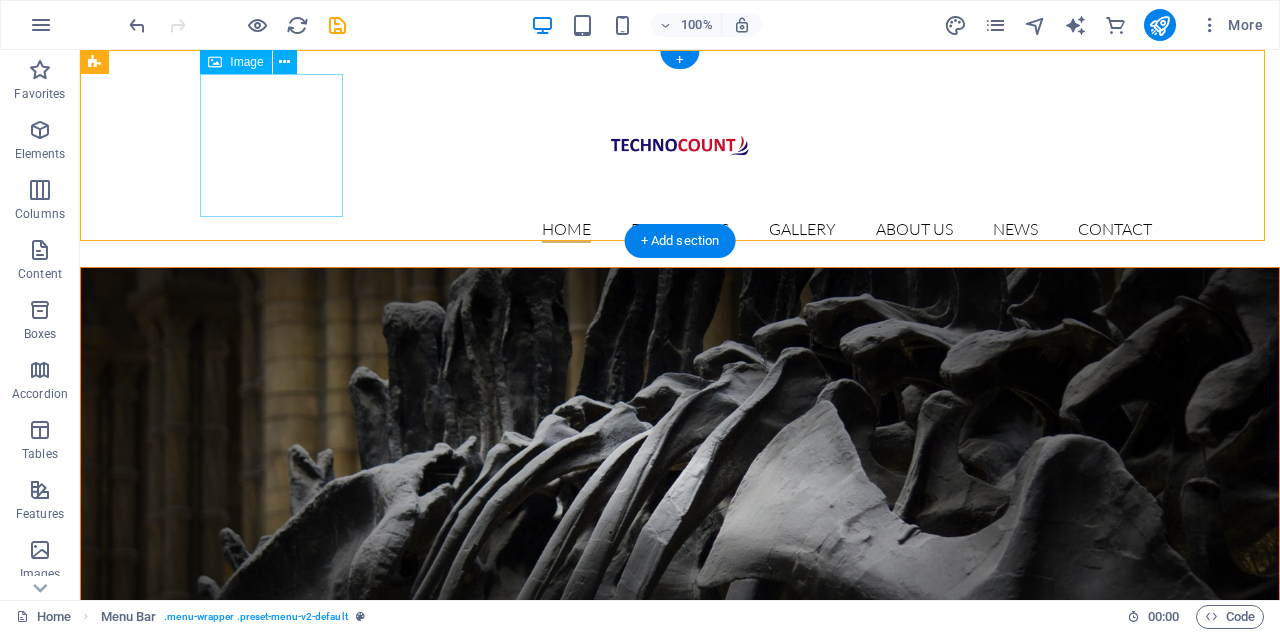 click at bounding box center (680, 145) 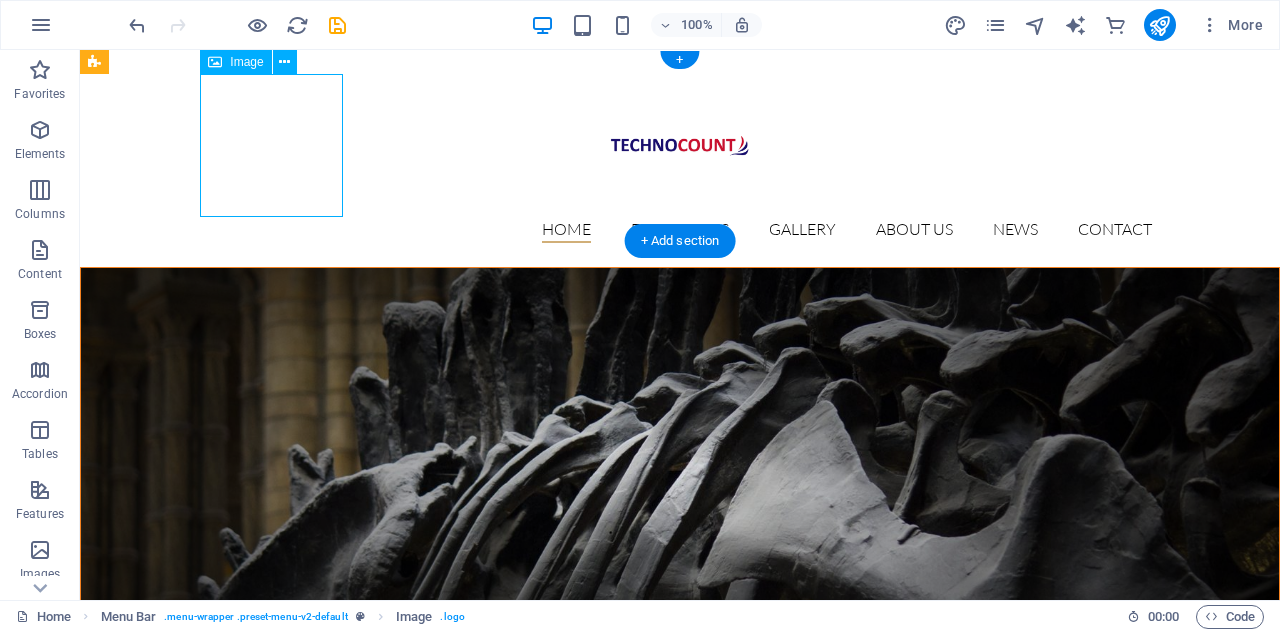 click at bounding box center [680, 145] 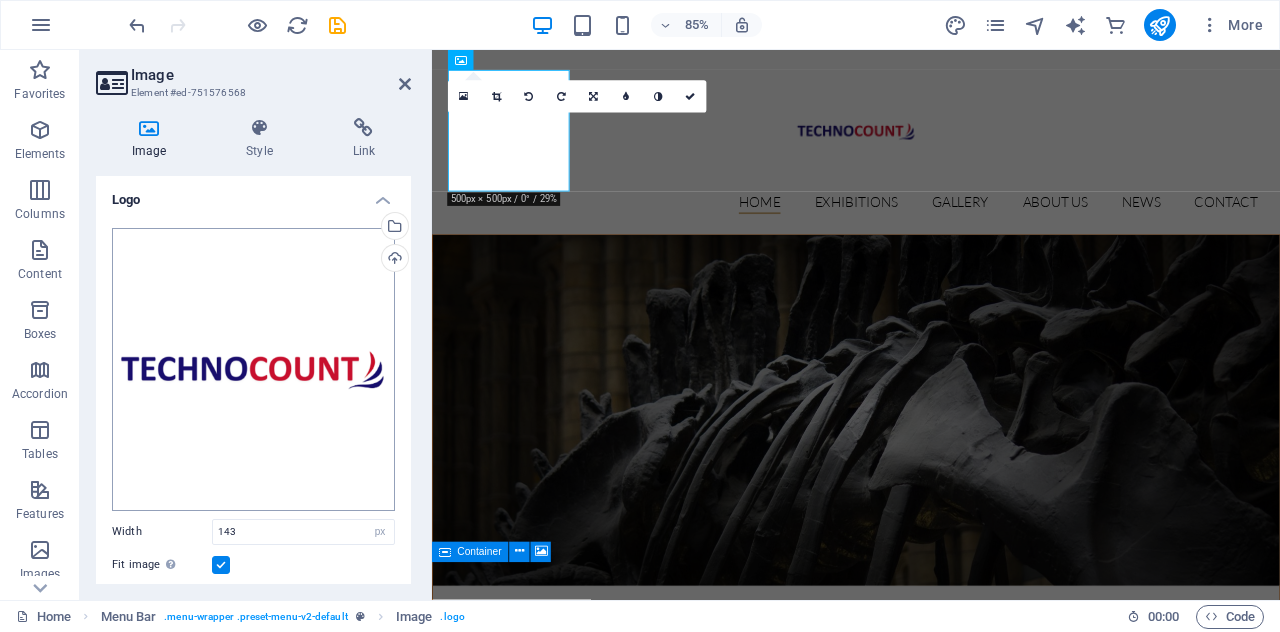 scroll, scrollTop: 300, scrollLeft: 0, axis: vertical 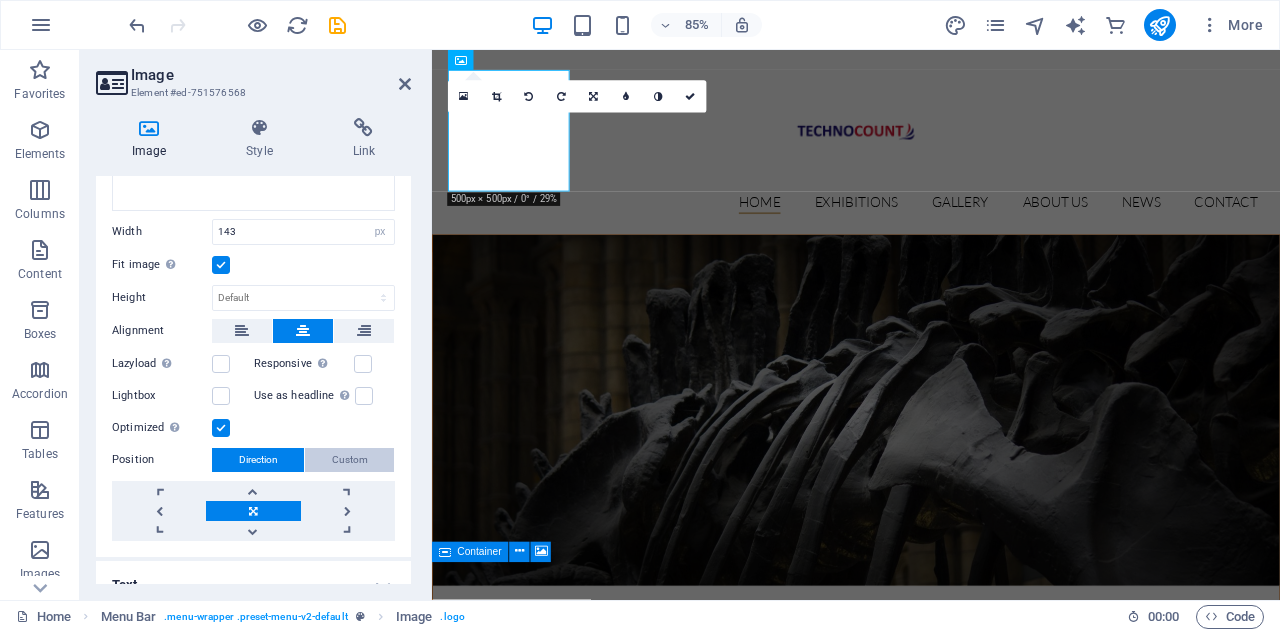 click on "Custom" at bounding box center (350, 460) 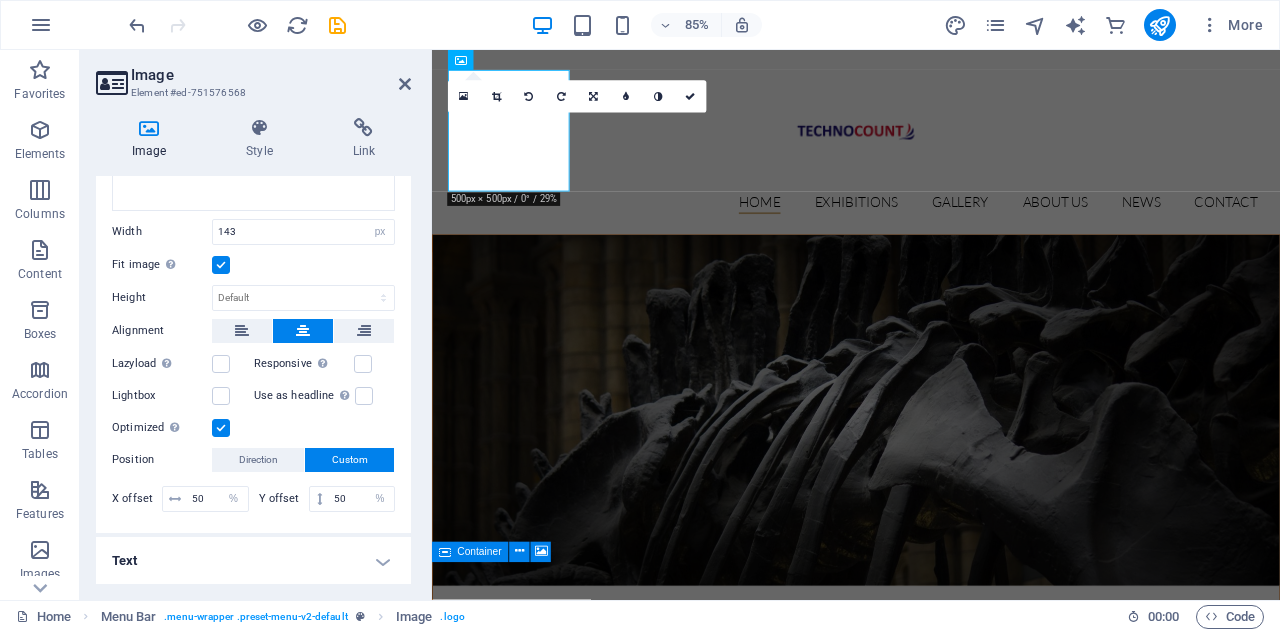scroll, scrollTop: 294, scrollLeft: 0, axis: vertical 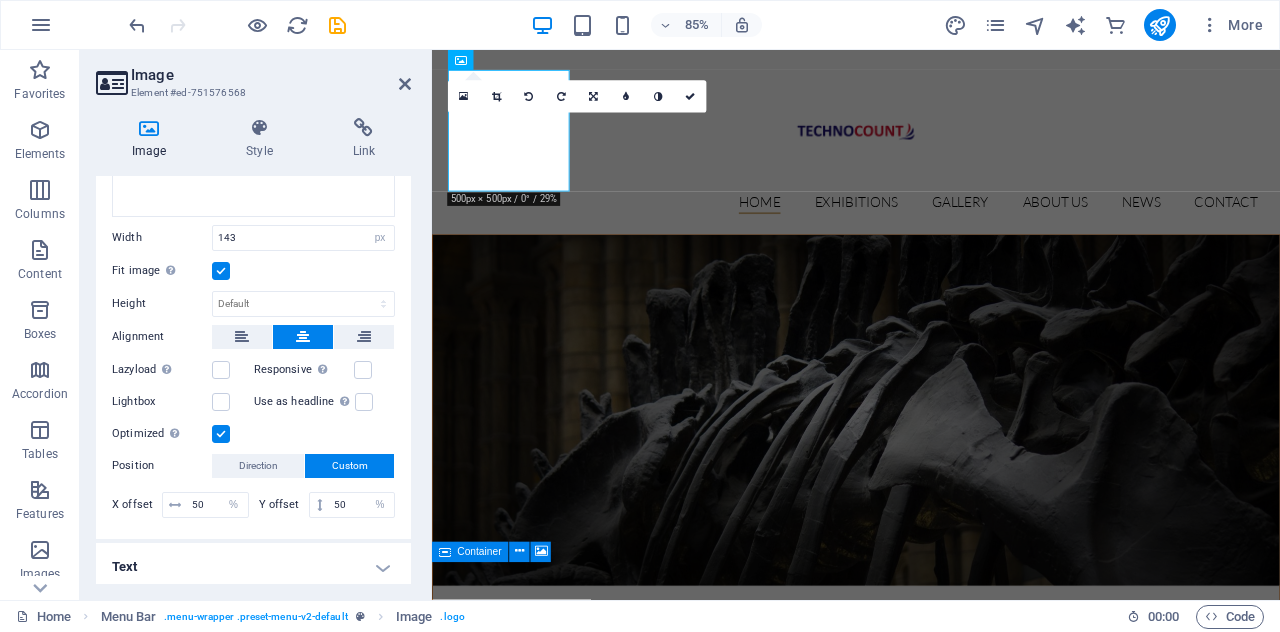 click on "Text" at bounding box center (253, 567) 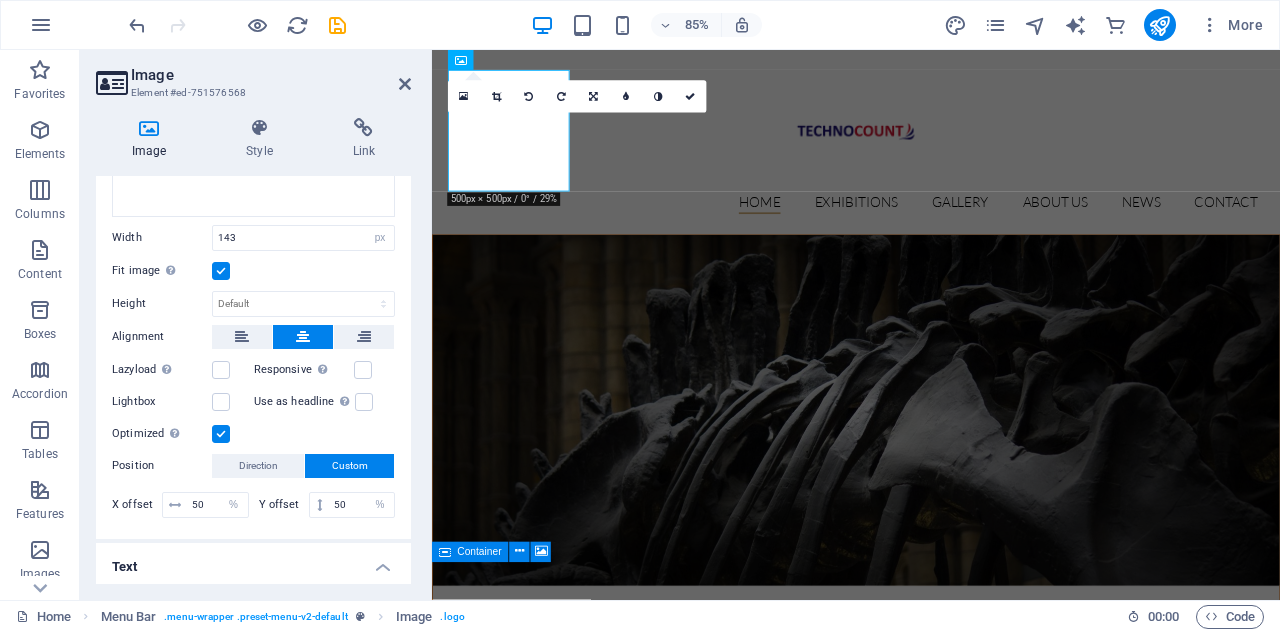 click at bounding box center [931, 474] 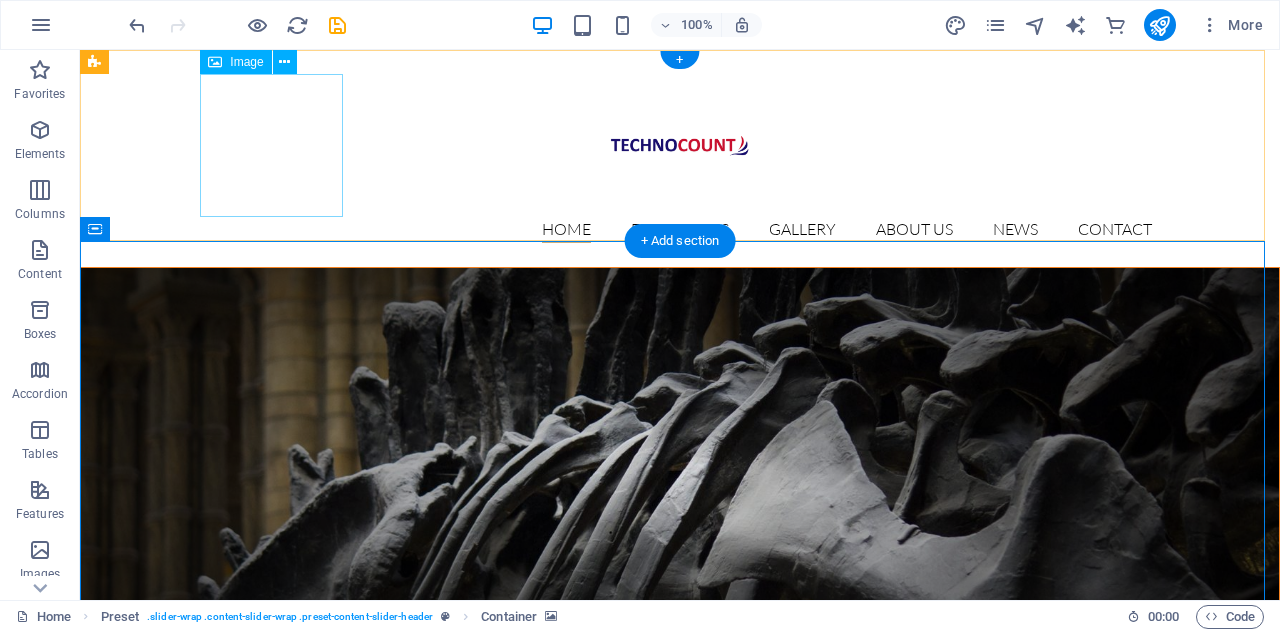 click at bounding box center (680, 145) 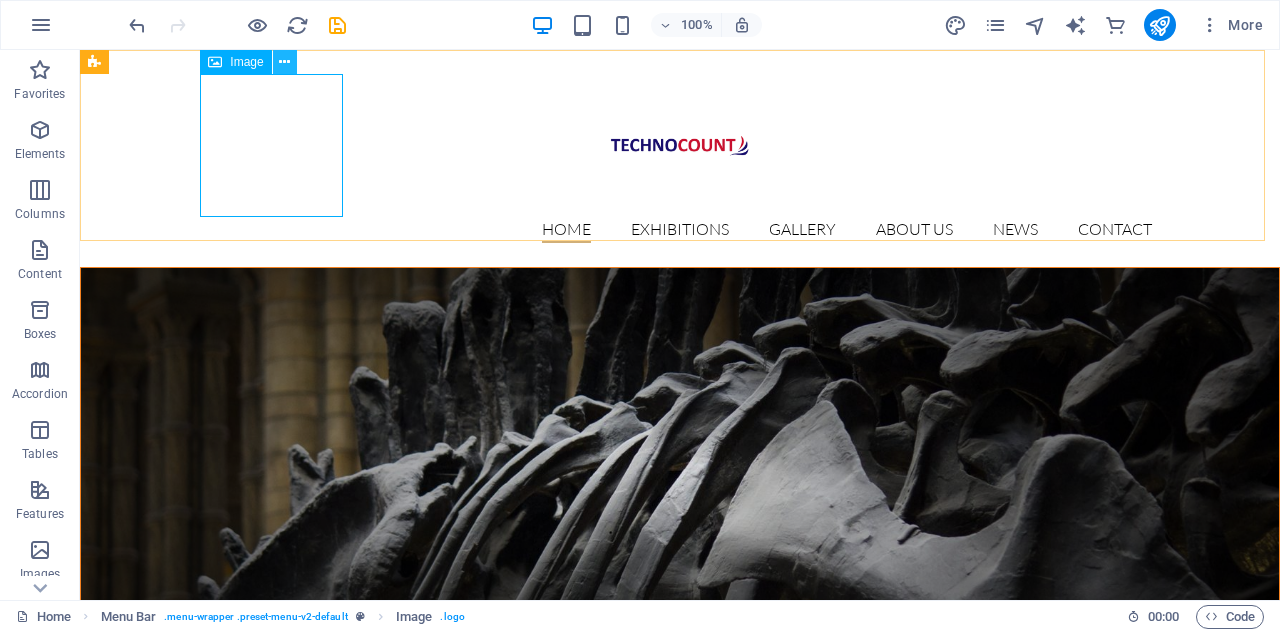 click at bounding box center (284, 62) 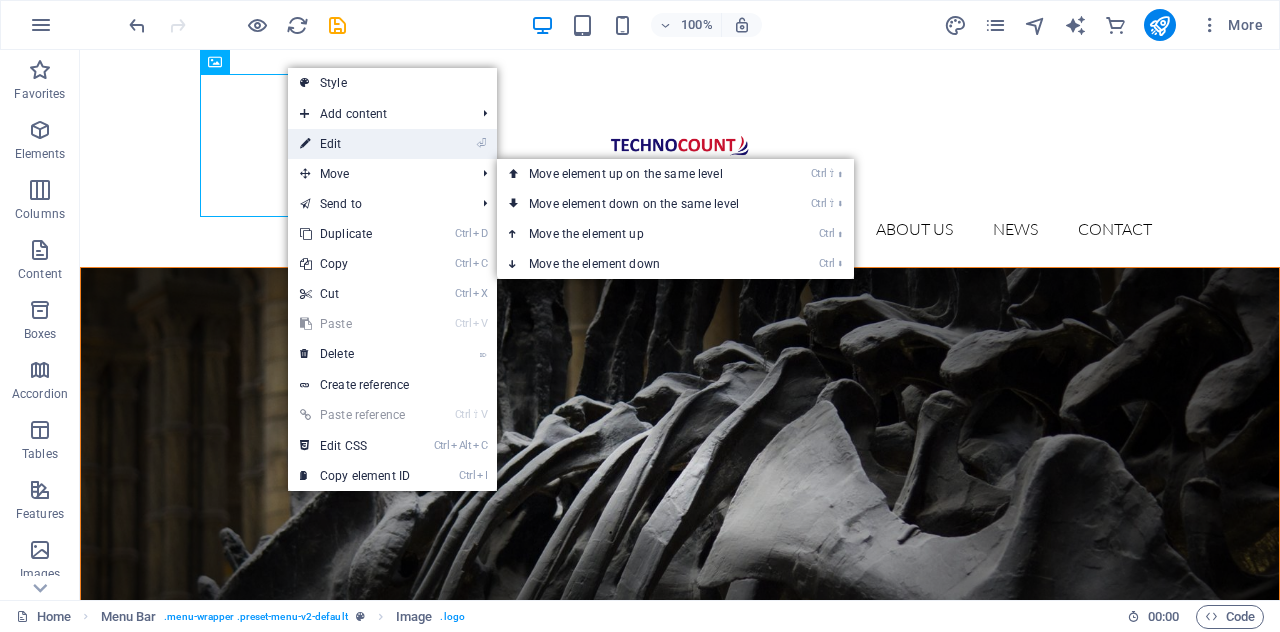 click on "⏎  Edit" at bounding box center (355, 144) 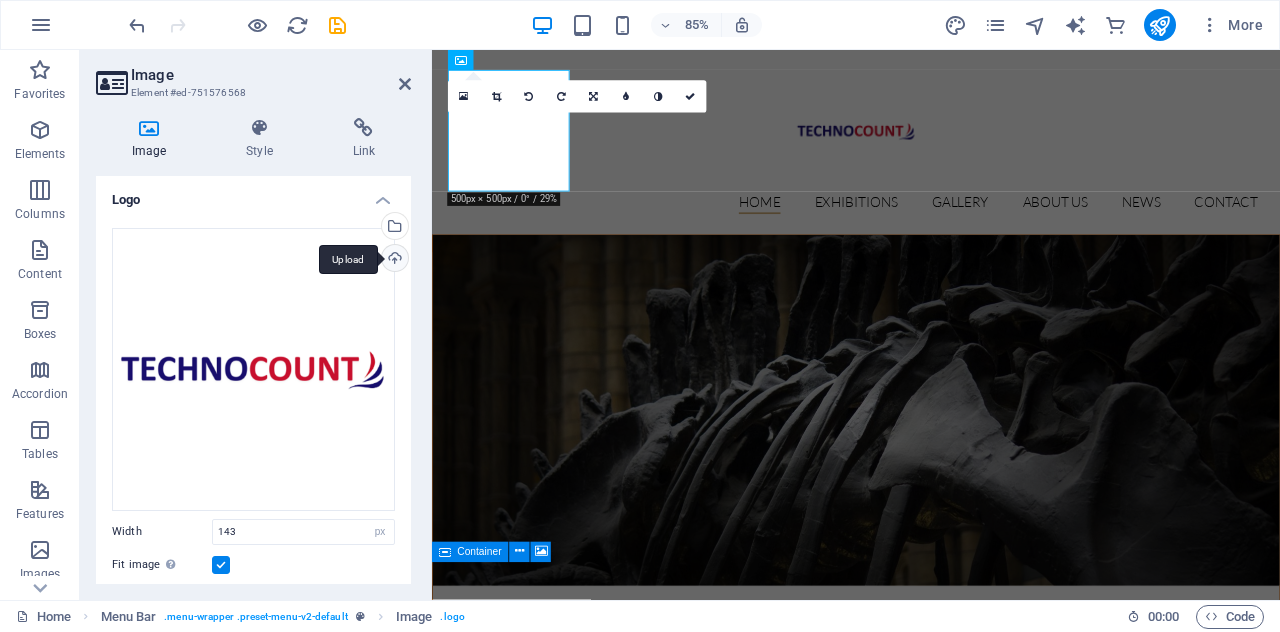 click on "Upload" at bounding box center (393, 260) 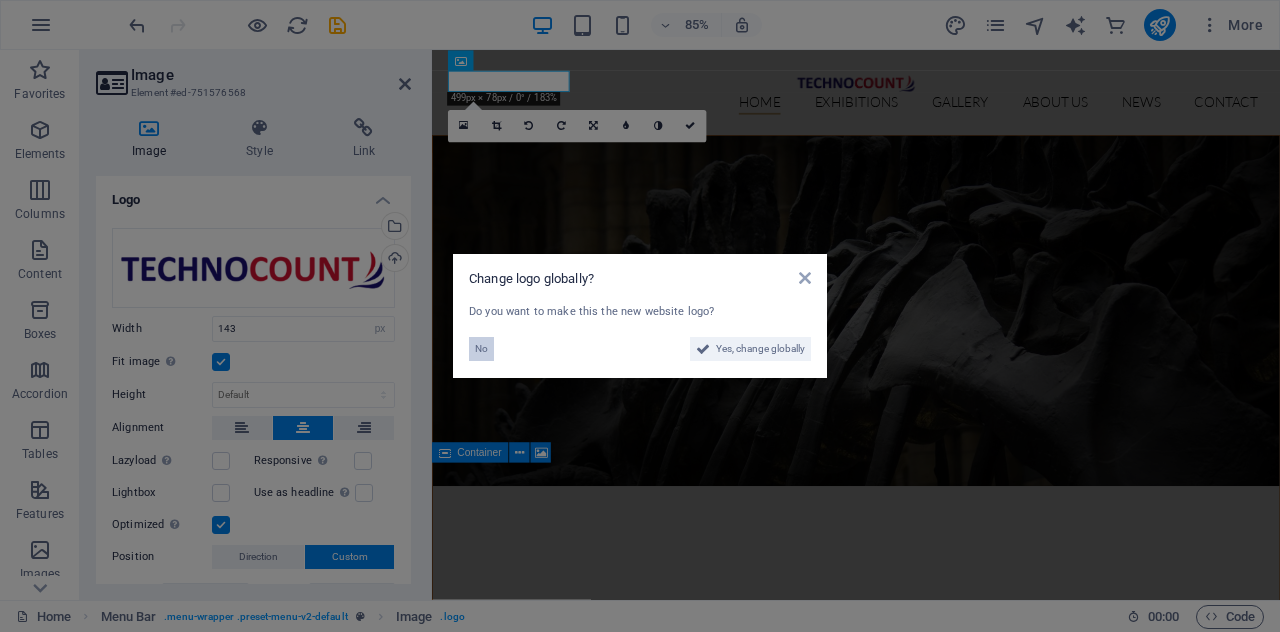 click on "No" at bounding box center (481, 349) 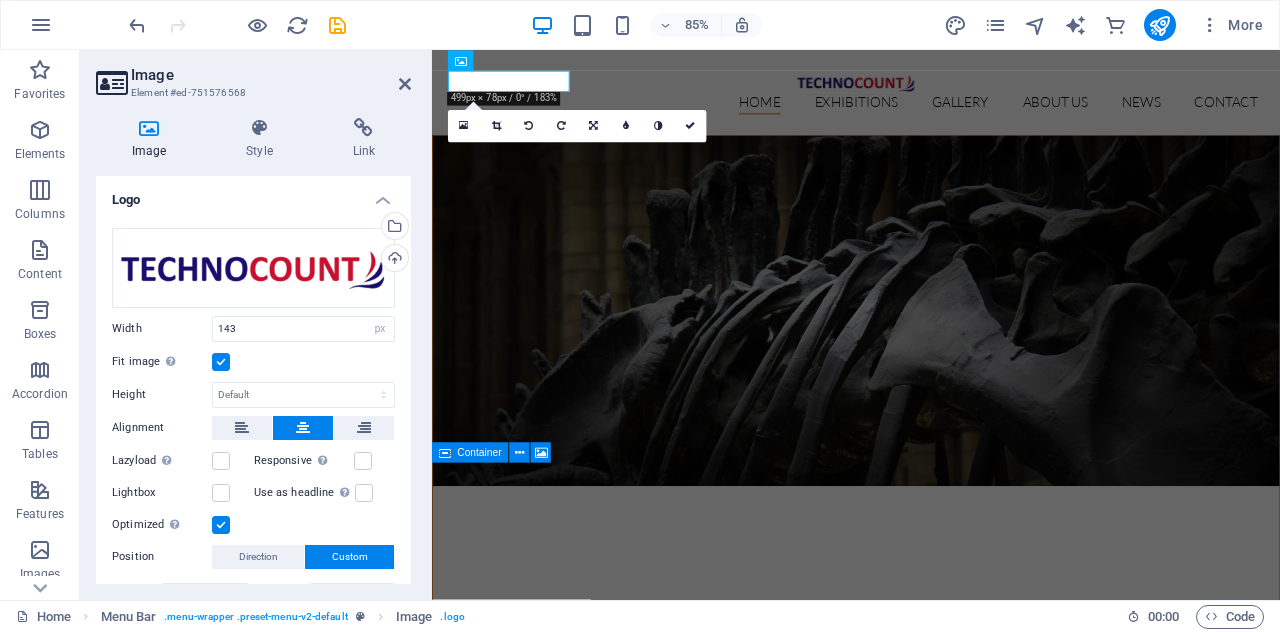 scroll, scrollTop: 100, scrollLeft: 0, axis: vertical 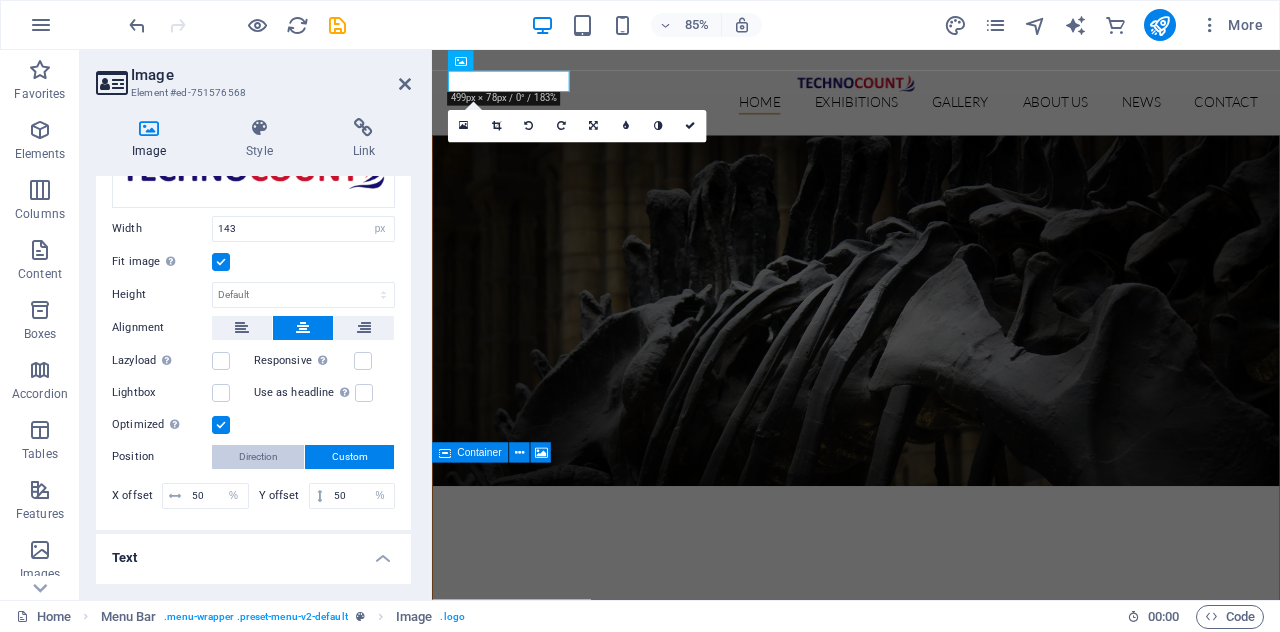click on "Direction" at bounding box center [258, 457] 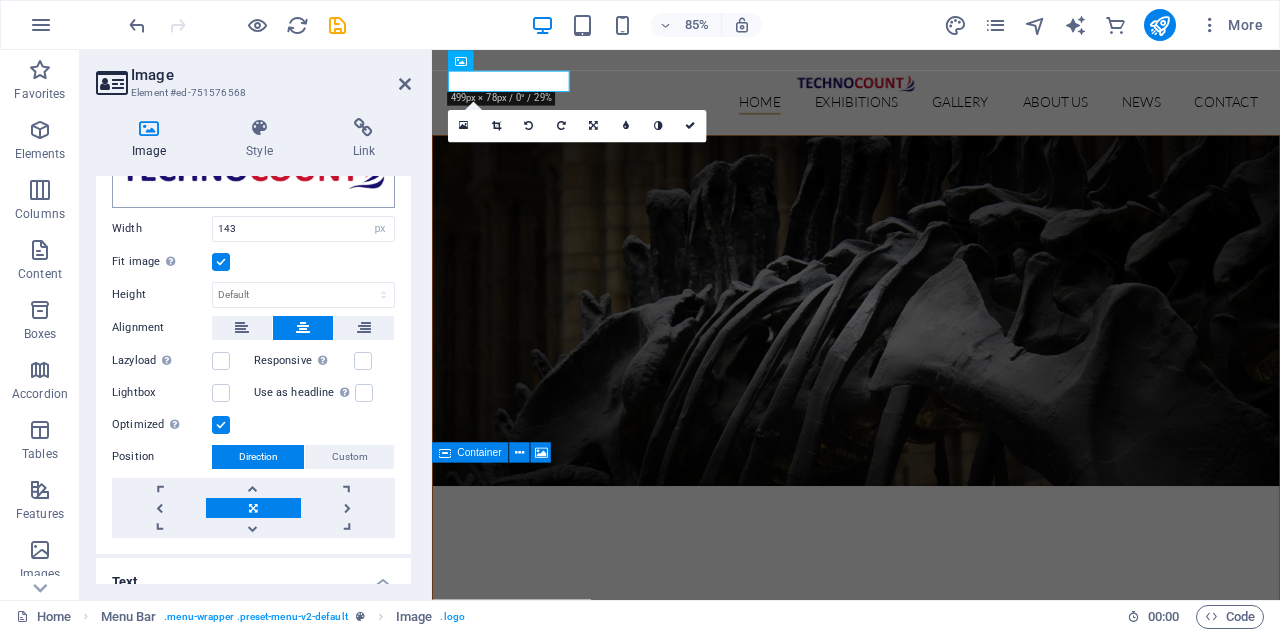scroll, scrollTop: 0, scrollLeft: 0, axis: both 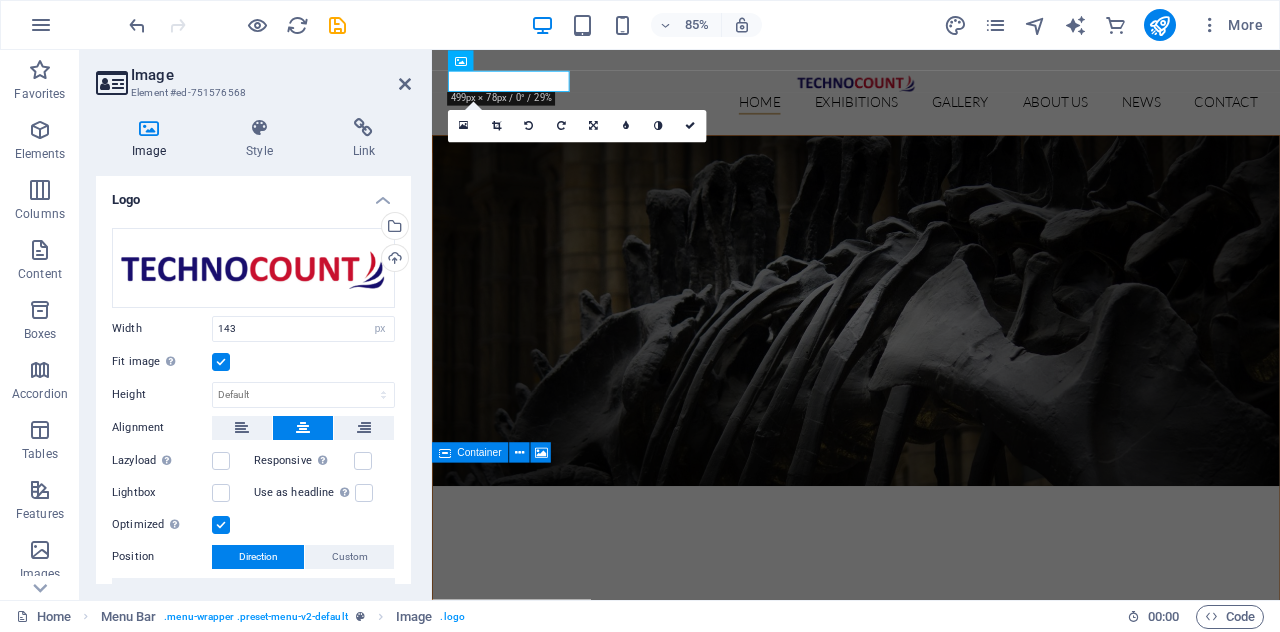 click on "Image Element #ed-751576568" at bounding box center [253, 76] 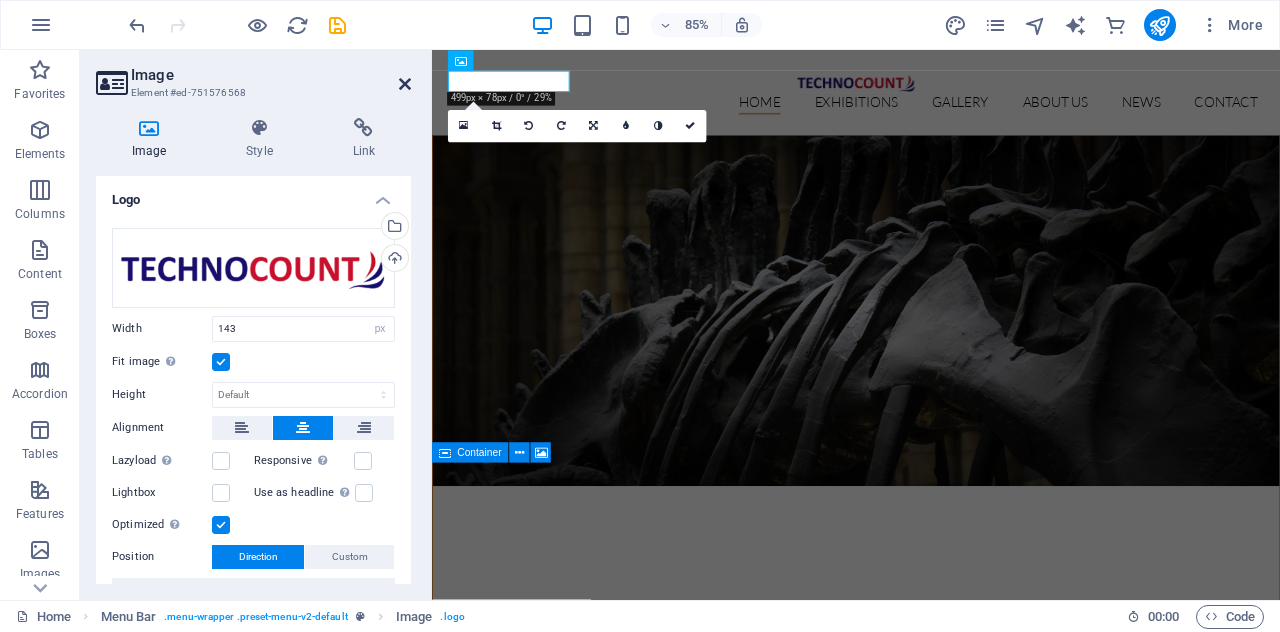 click at bounding box center [405, 84] 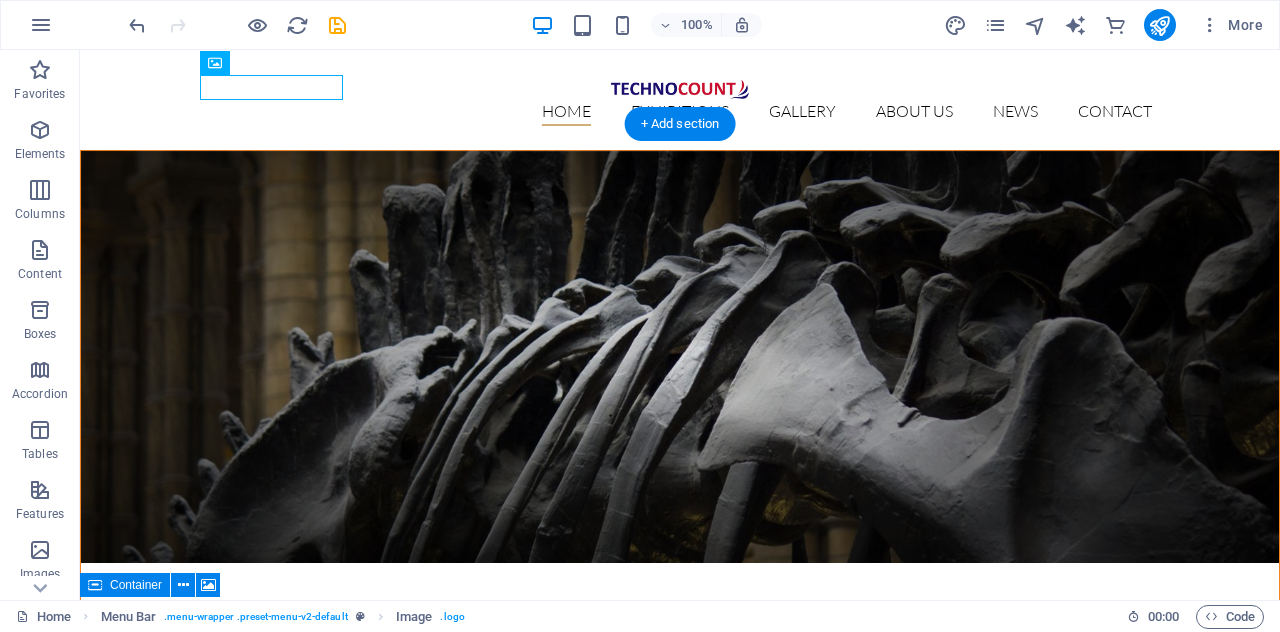 click at bounding box center [680, 357] 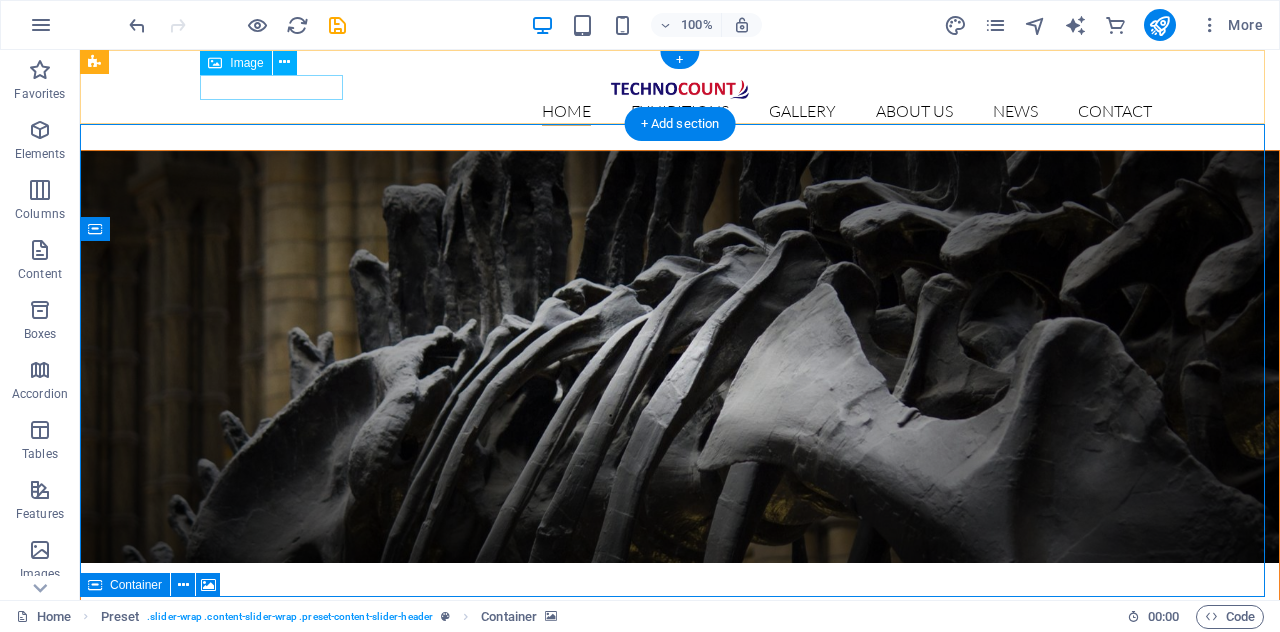 click at bounding box center [680, 86] 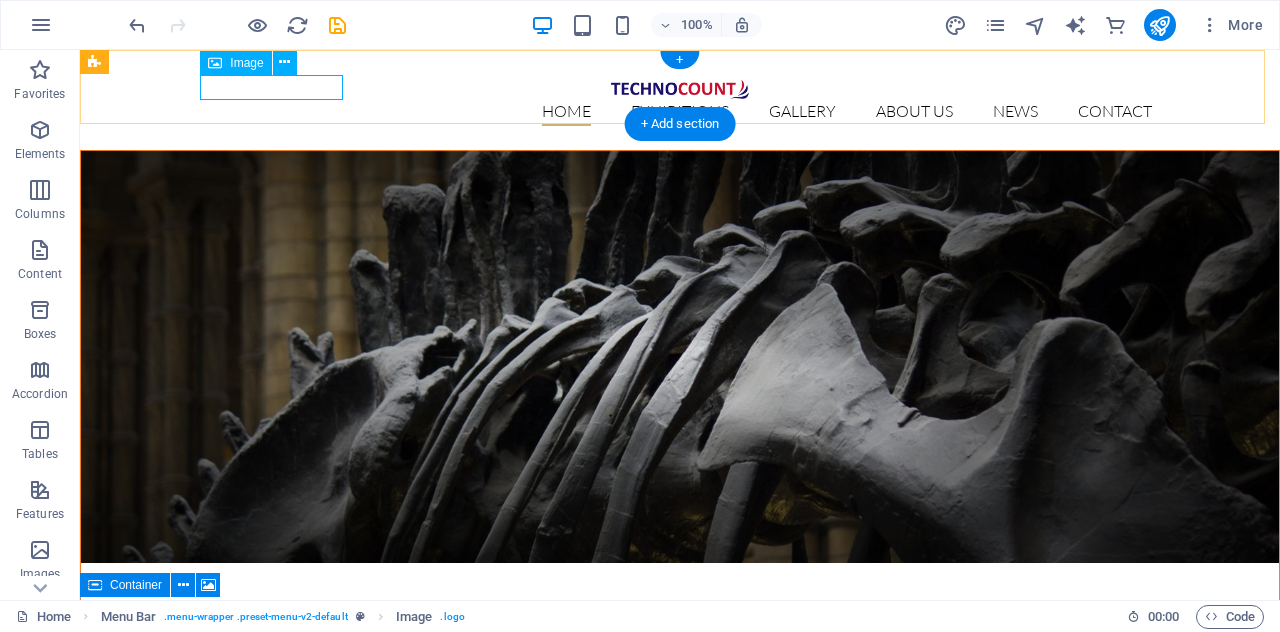 click at bounding box center (680, 86) 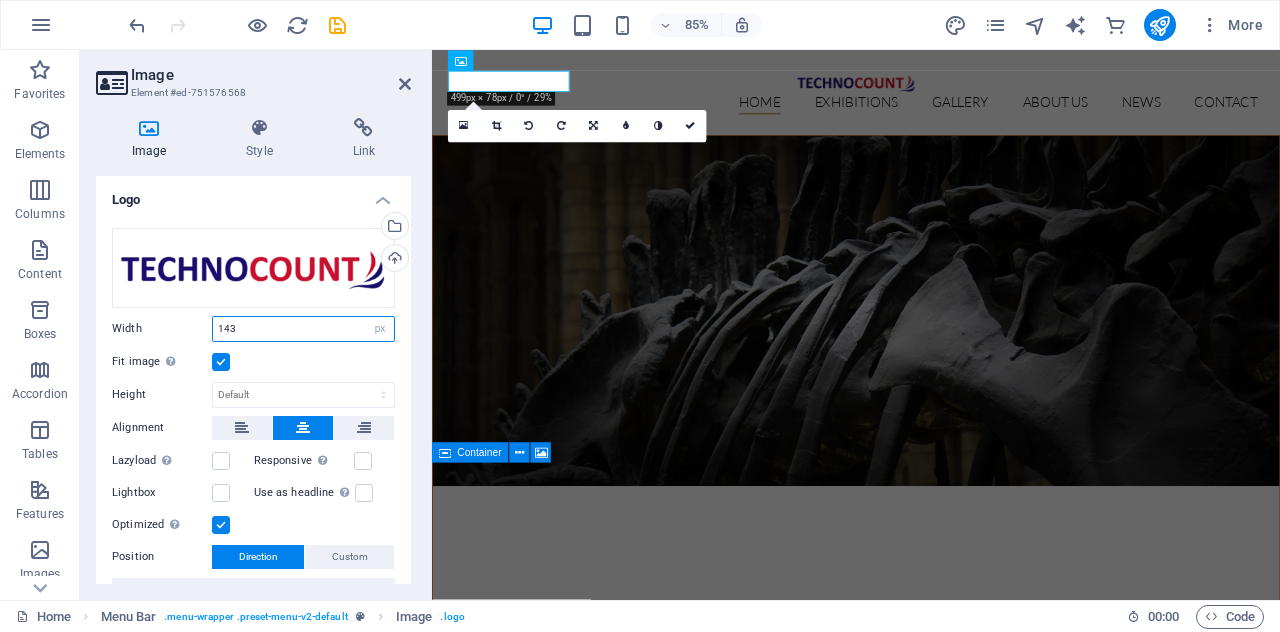 click on "143" at bounding box center (303, 329) 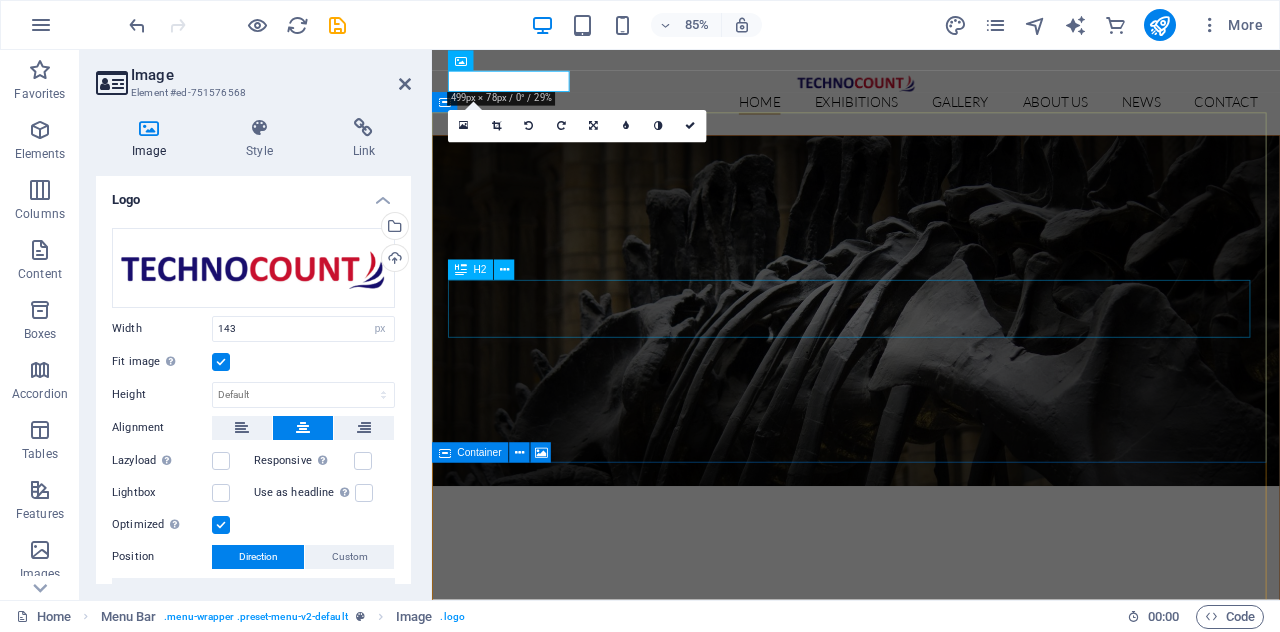 click on "dinosaurs exhibition" at bounding box center (931, 794) 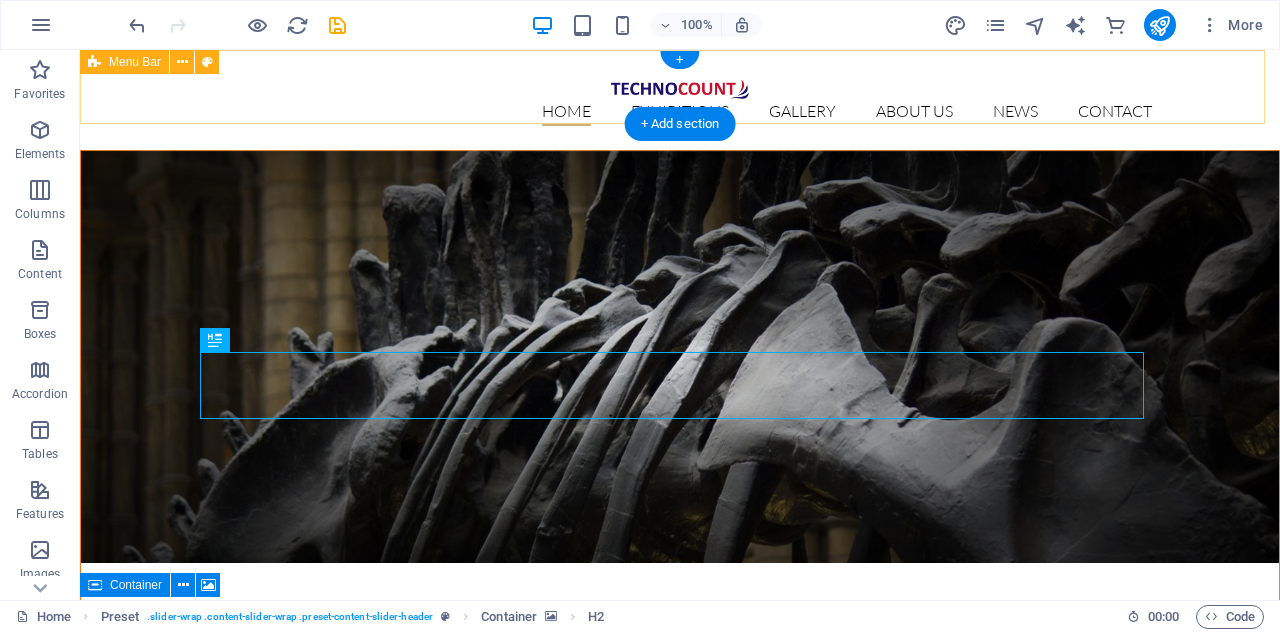 click at bounding box center [680, 86] 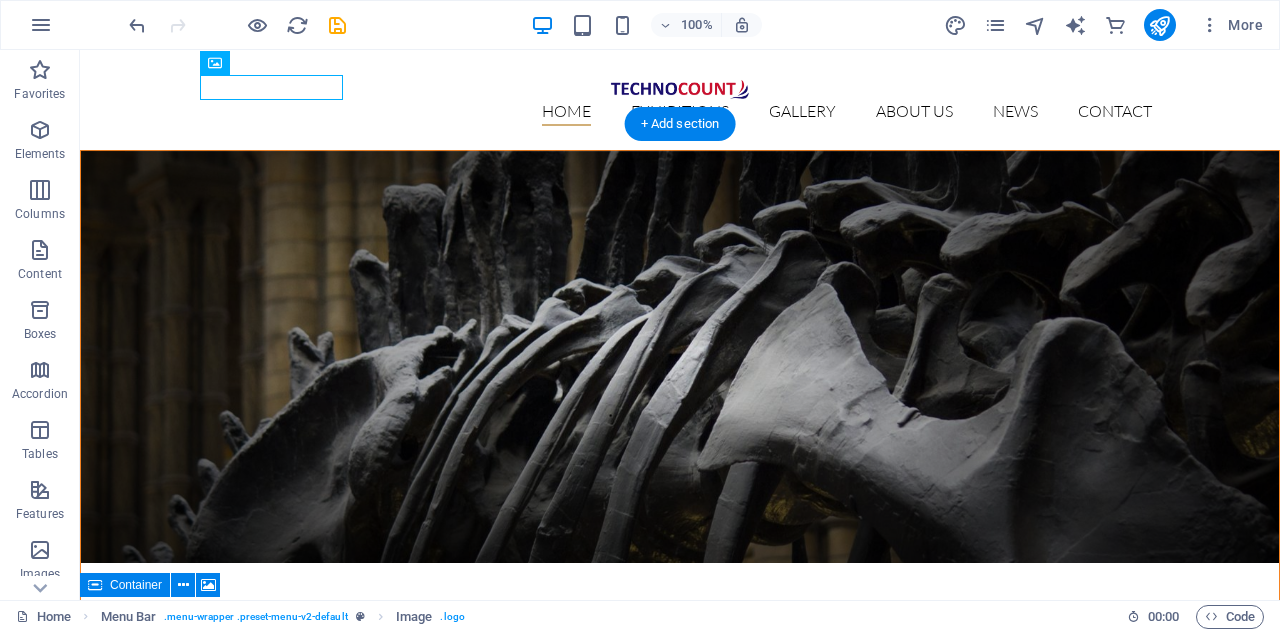 click at bounding box center (680, 357) 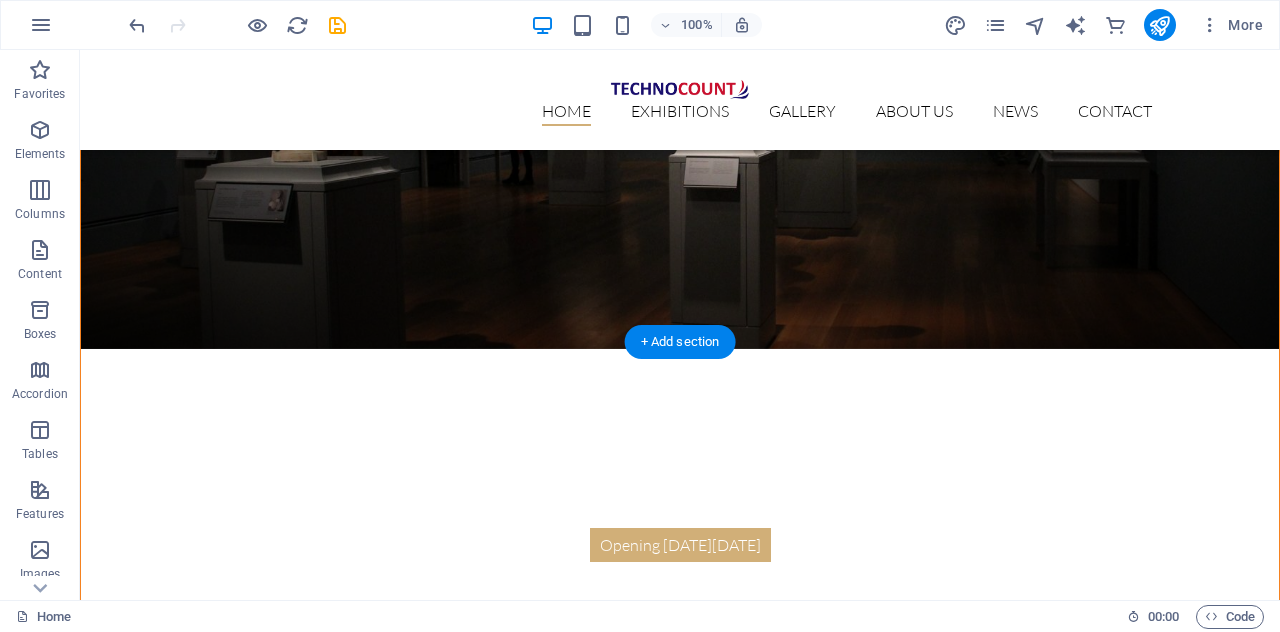 scroll, scrollTop: 800, scrollLeft: 0, axis: vertical 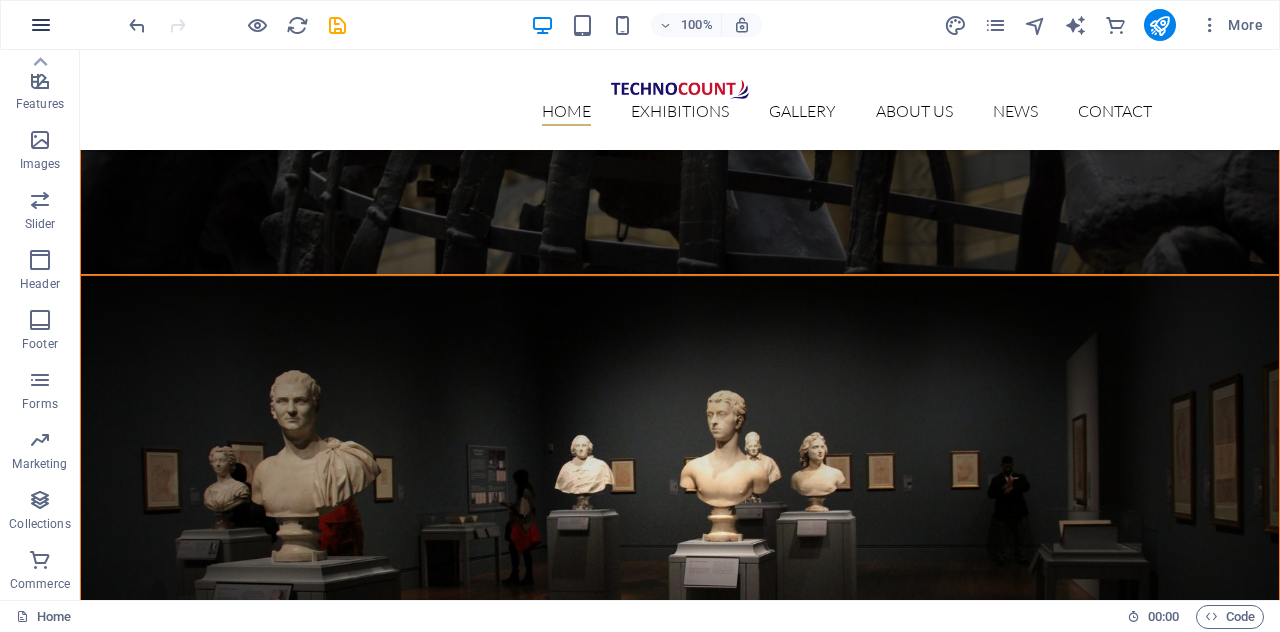 click at bounding box center (41, 25) 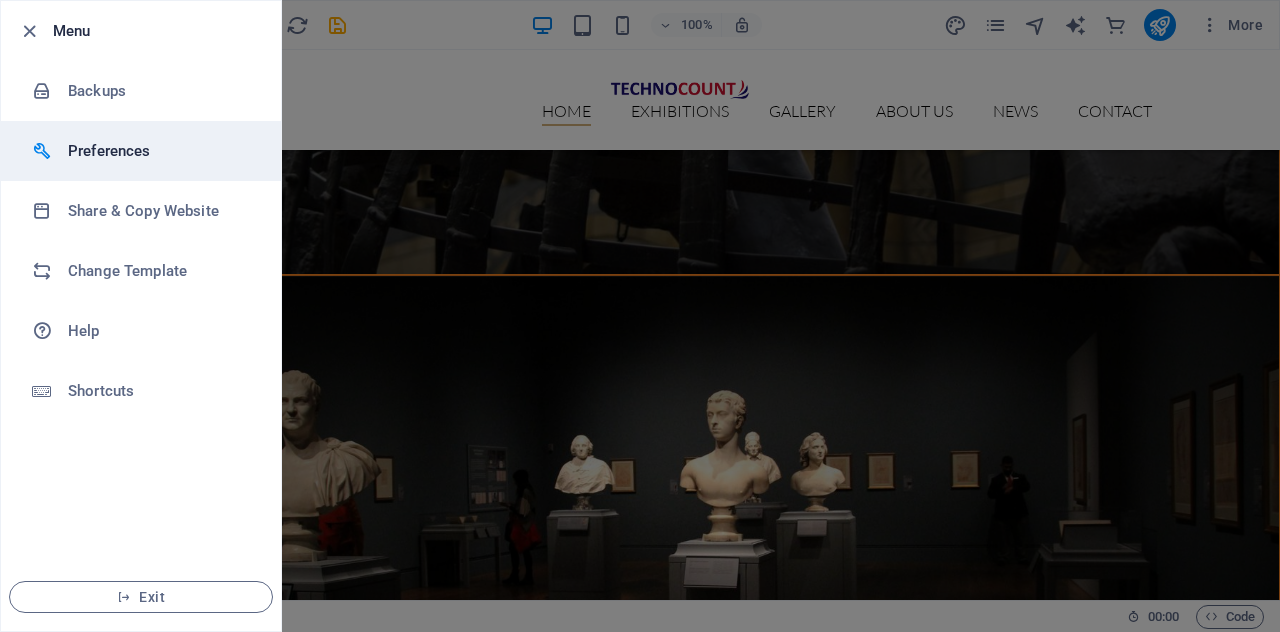 click on "Preferences" at bounding box center [160, 151] 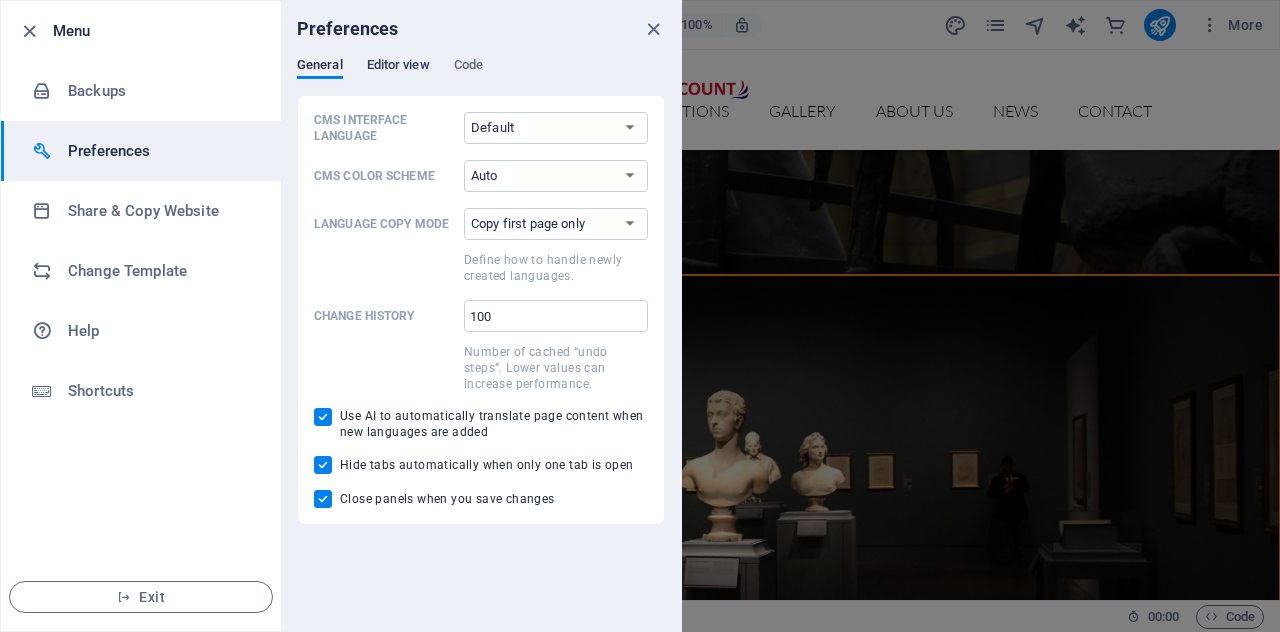 click on "Editor view" at bounding box center (398, 67) 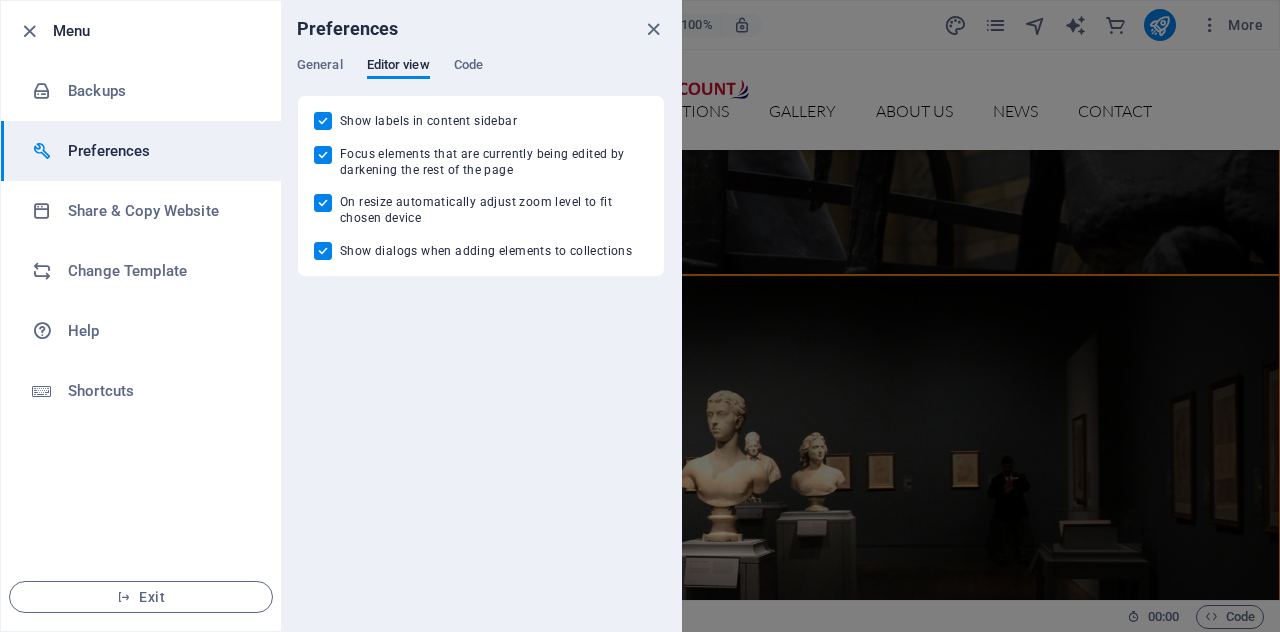 click on "General Editor view Code" at bounding box center [481, 76] 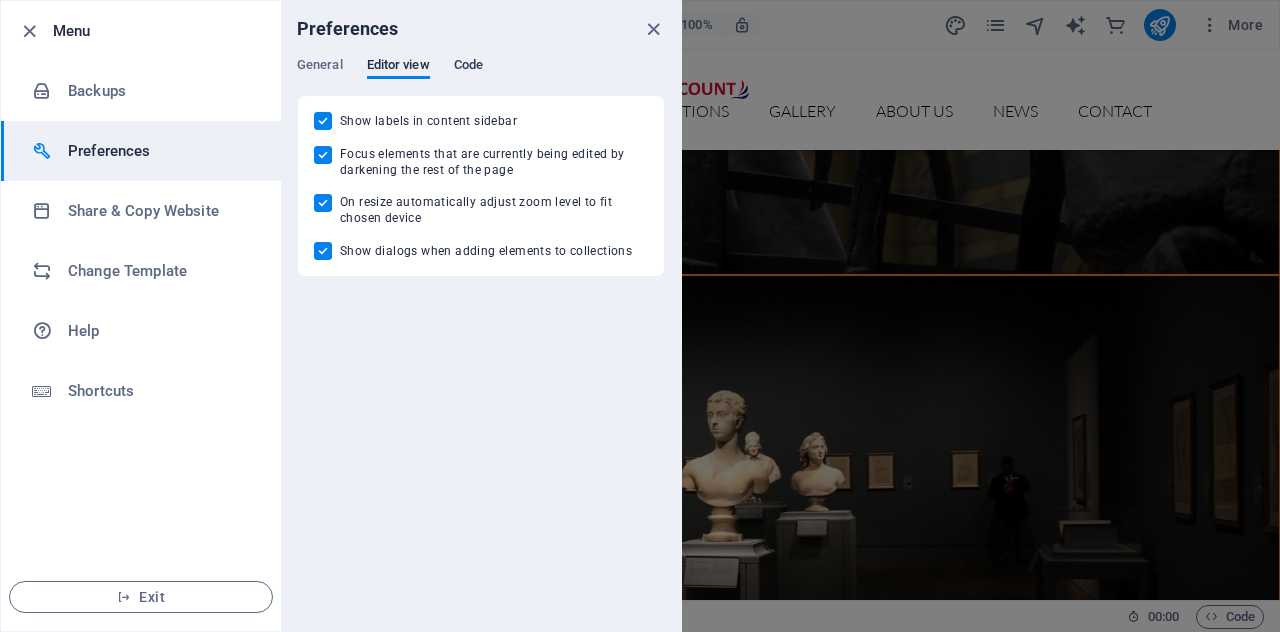 click on "Code" at bounding box center (468, 67) 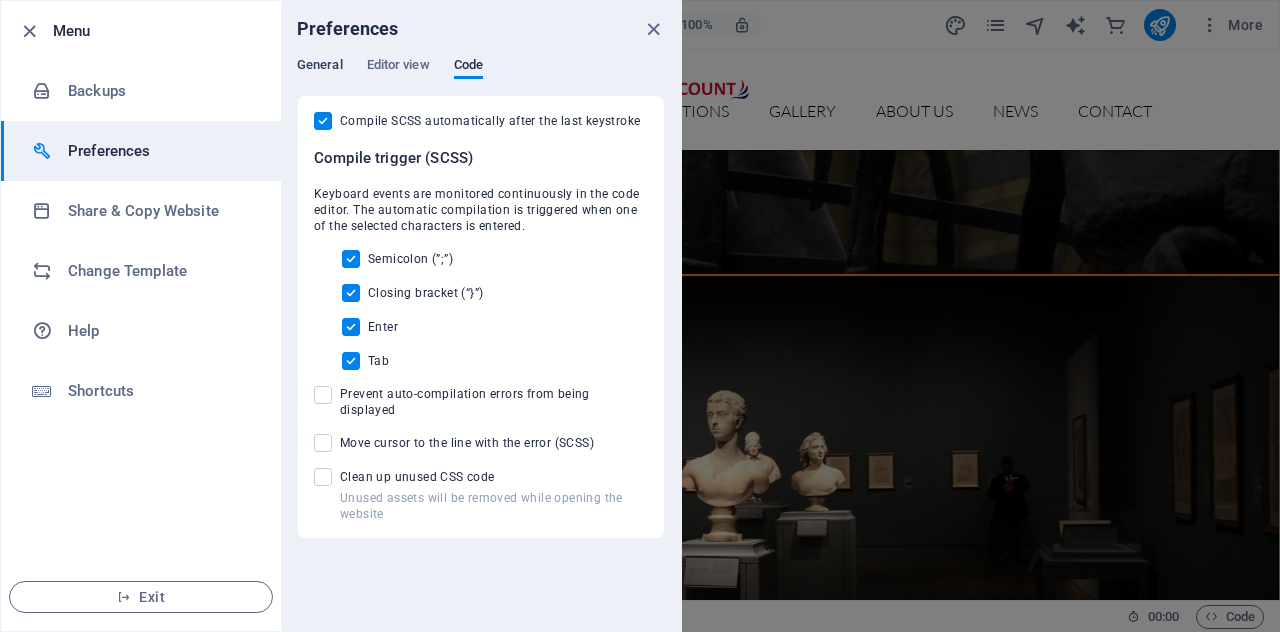 click on "General" at bounding box center (320, 67) 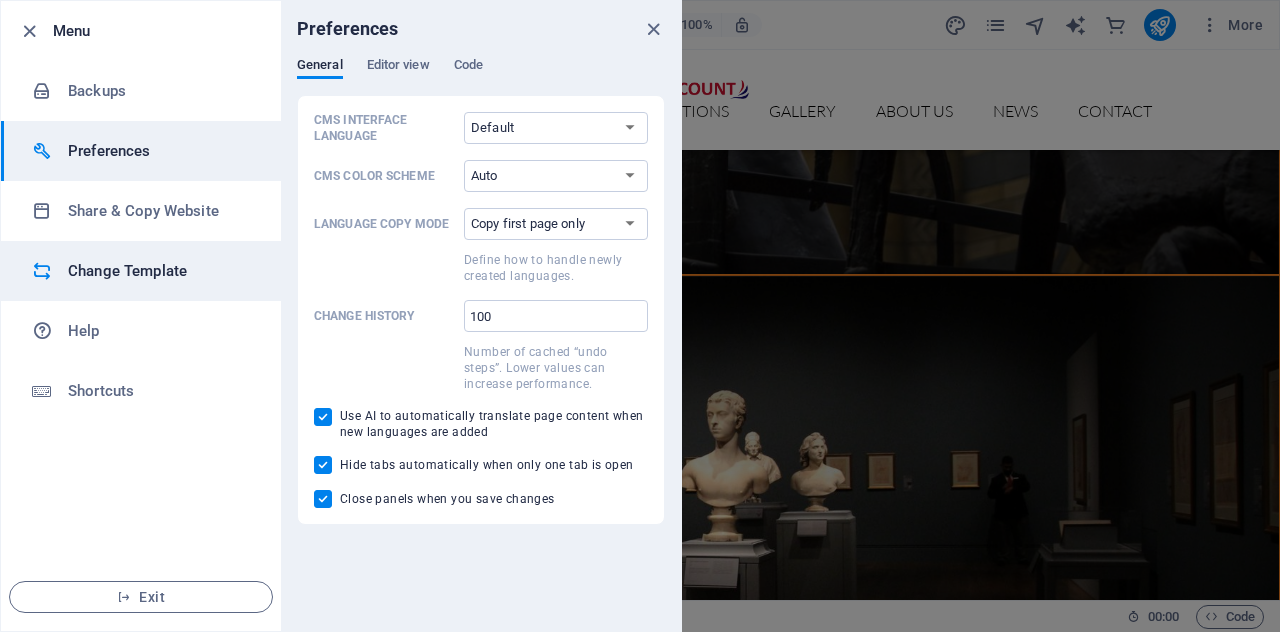 click on "Change Template" at bounding box center (141, 271) 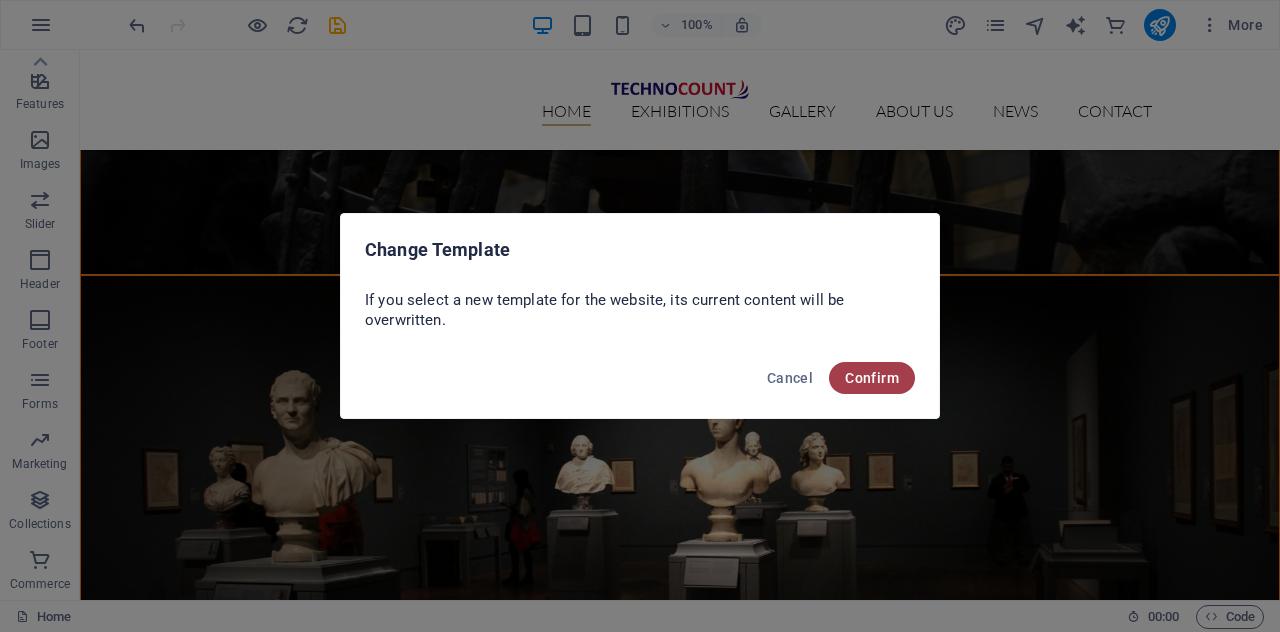 click on "Confirm" at bounding box center [872, 378] 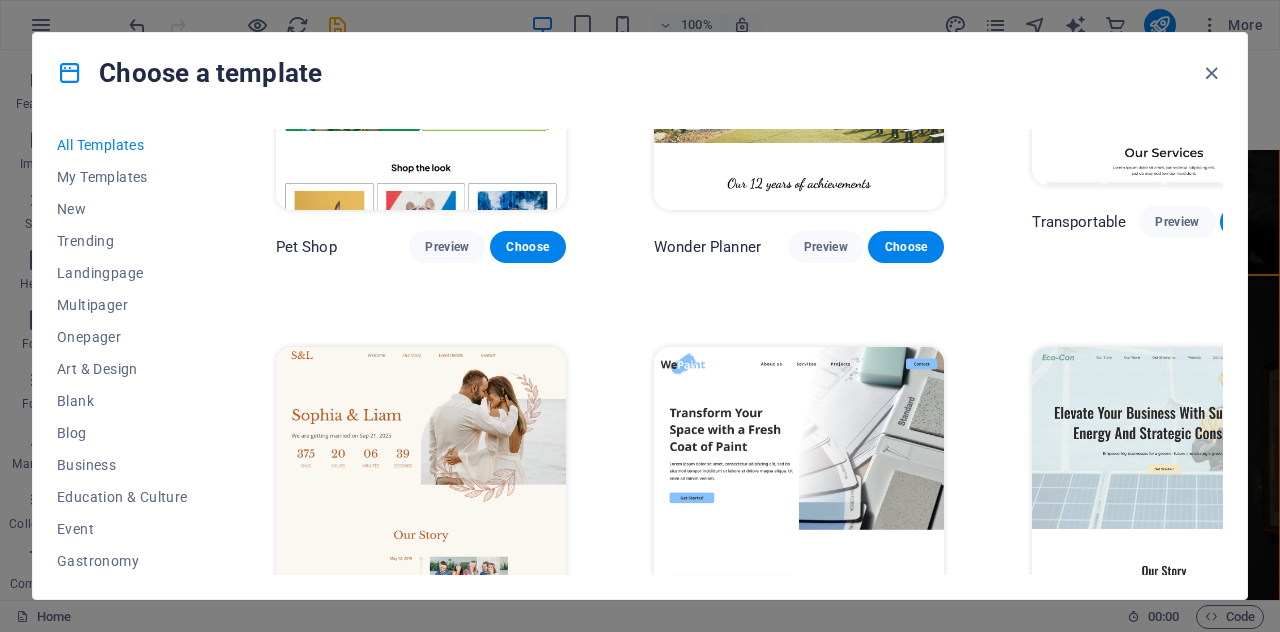 scroll, scrollTop: 1100, scrollLeft: 0, axis: vertical 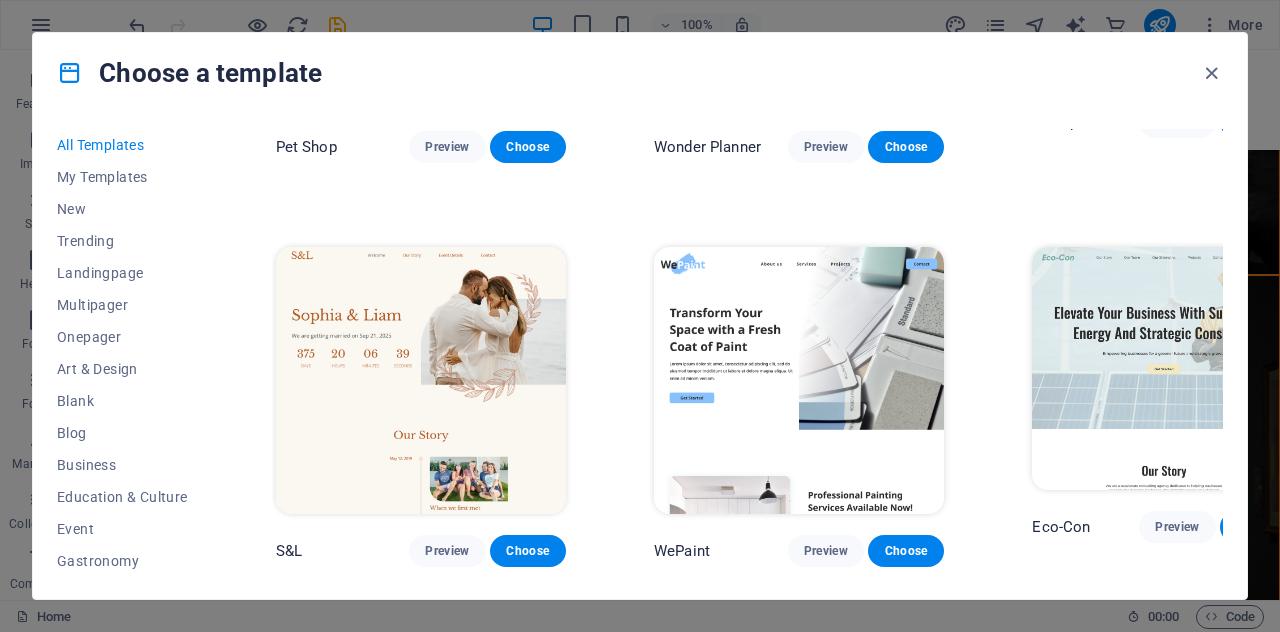 click on "Choose a template" at bounding box center [640, 73] 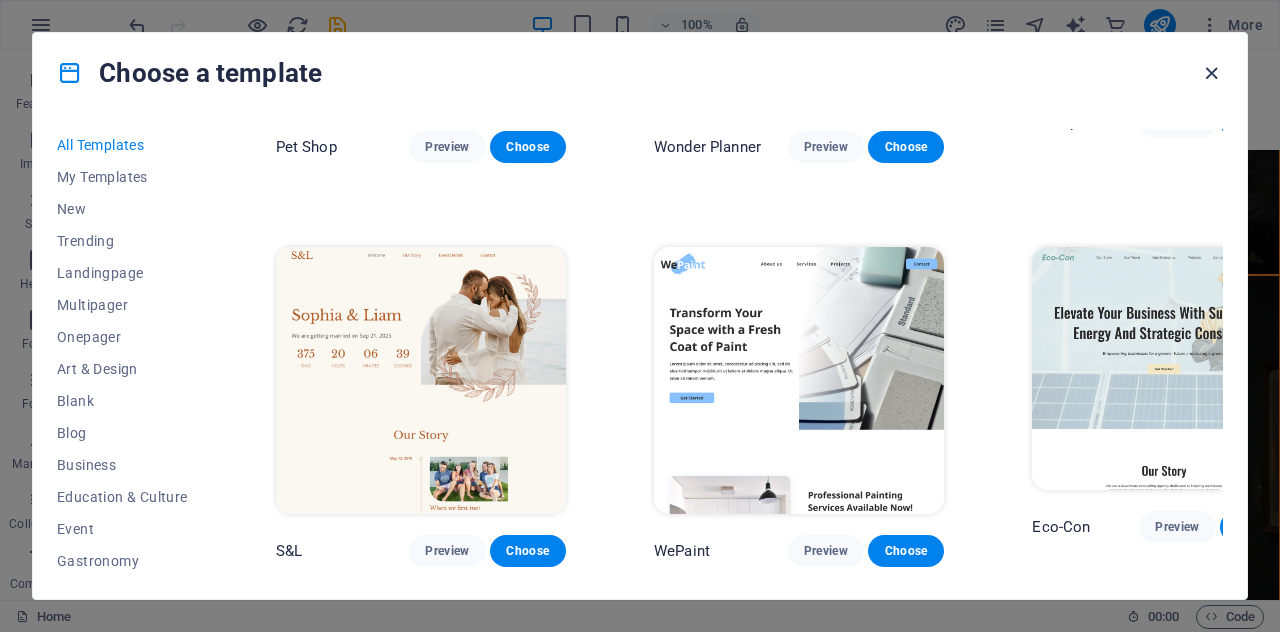 click at bounding box center (1211, 73) 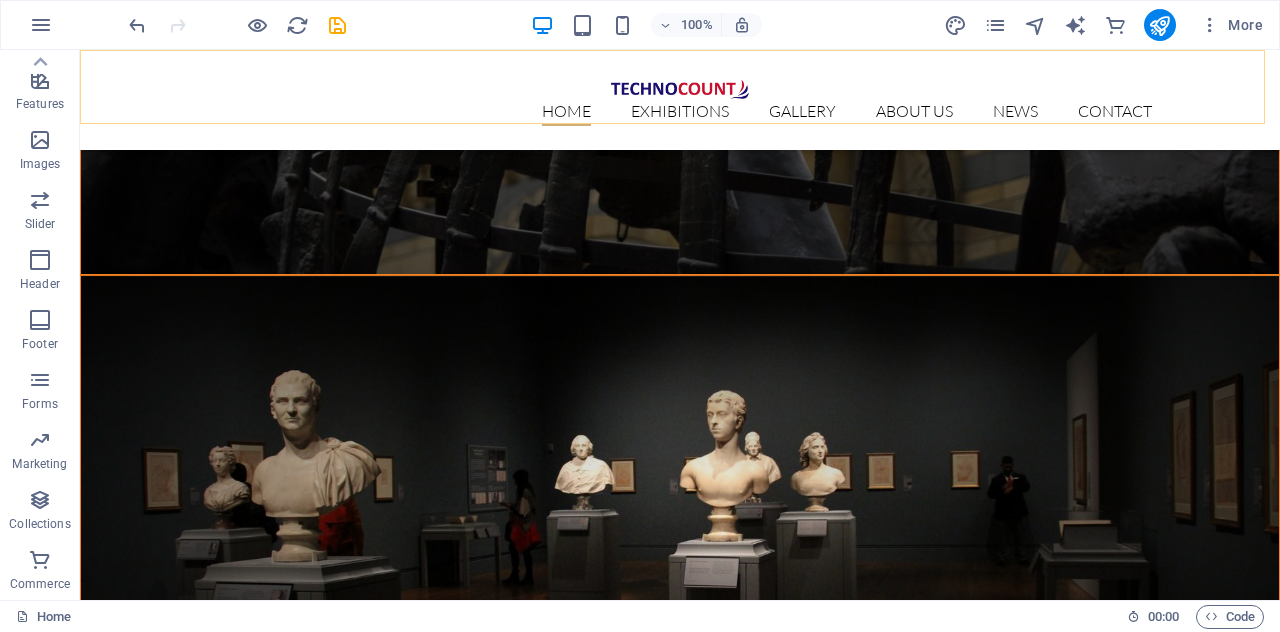 type 